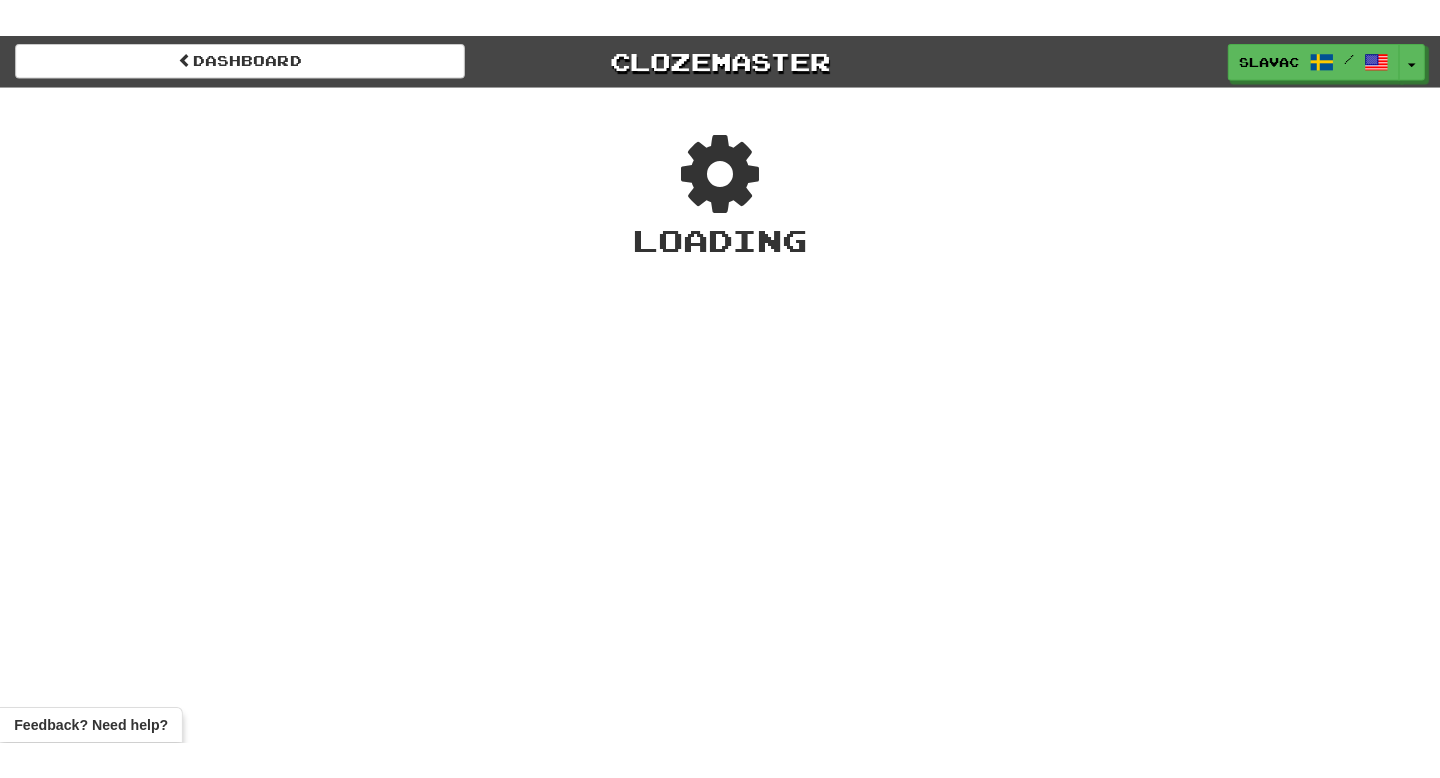 scroll, scrollTop: 0, scrollLeft: 0, axis: both 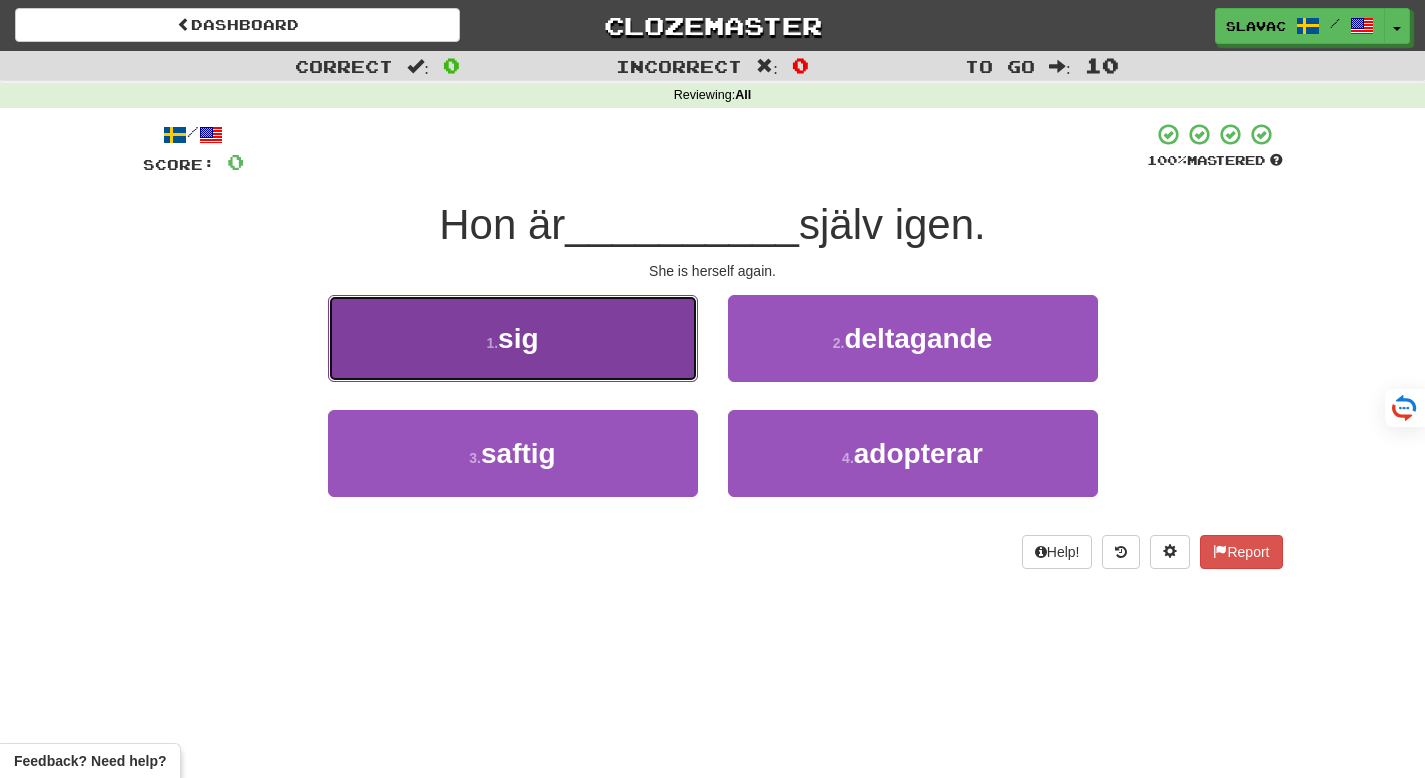 click on "1 .  sig" at bounding box center (513, 338) 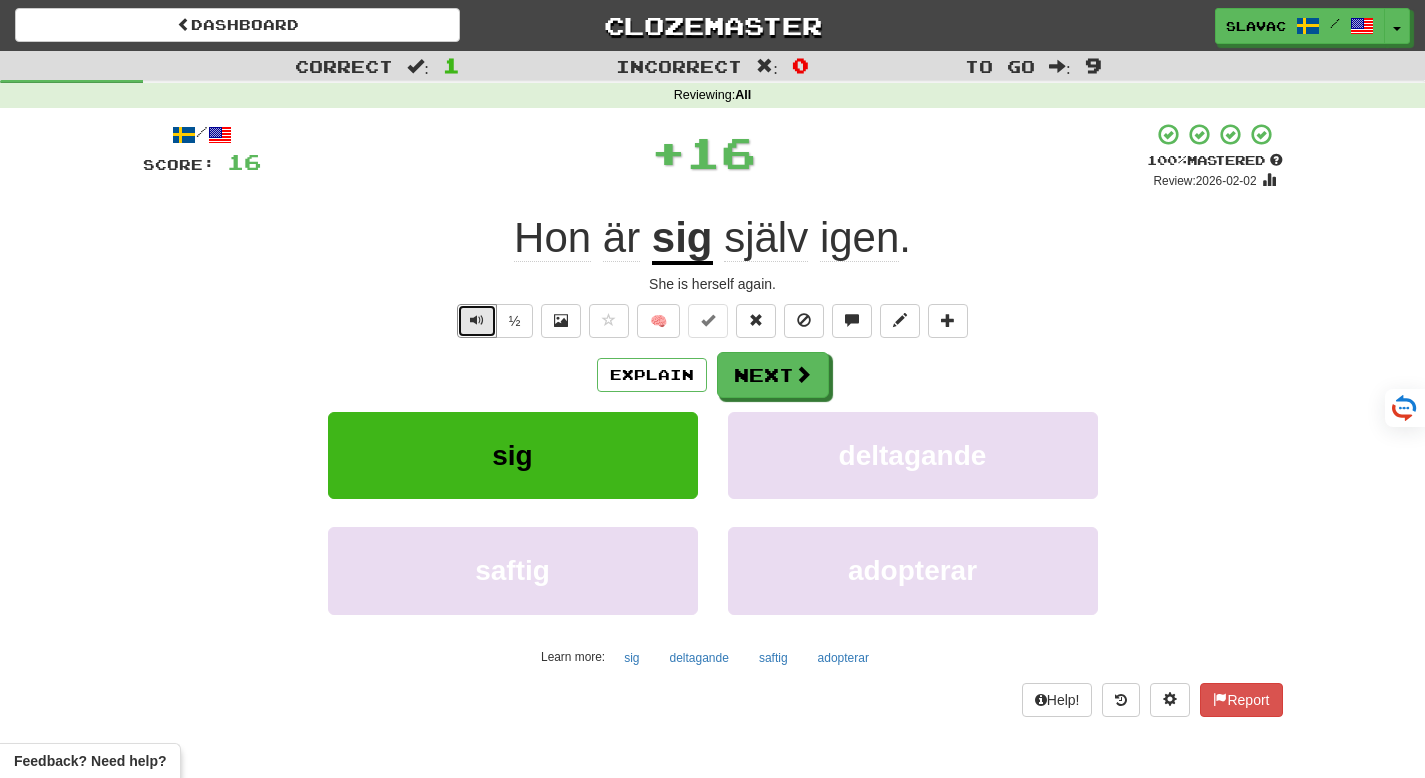 click at bounding box center (477, 320) 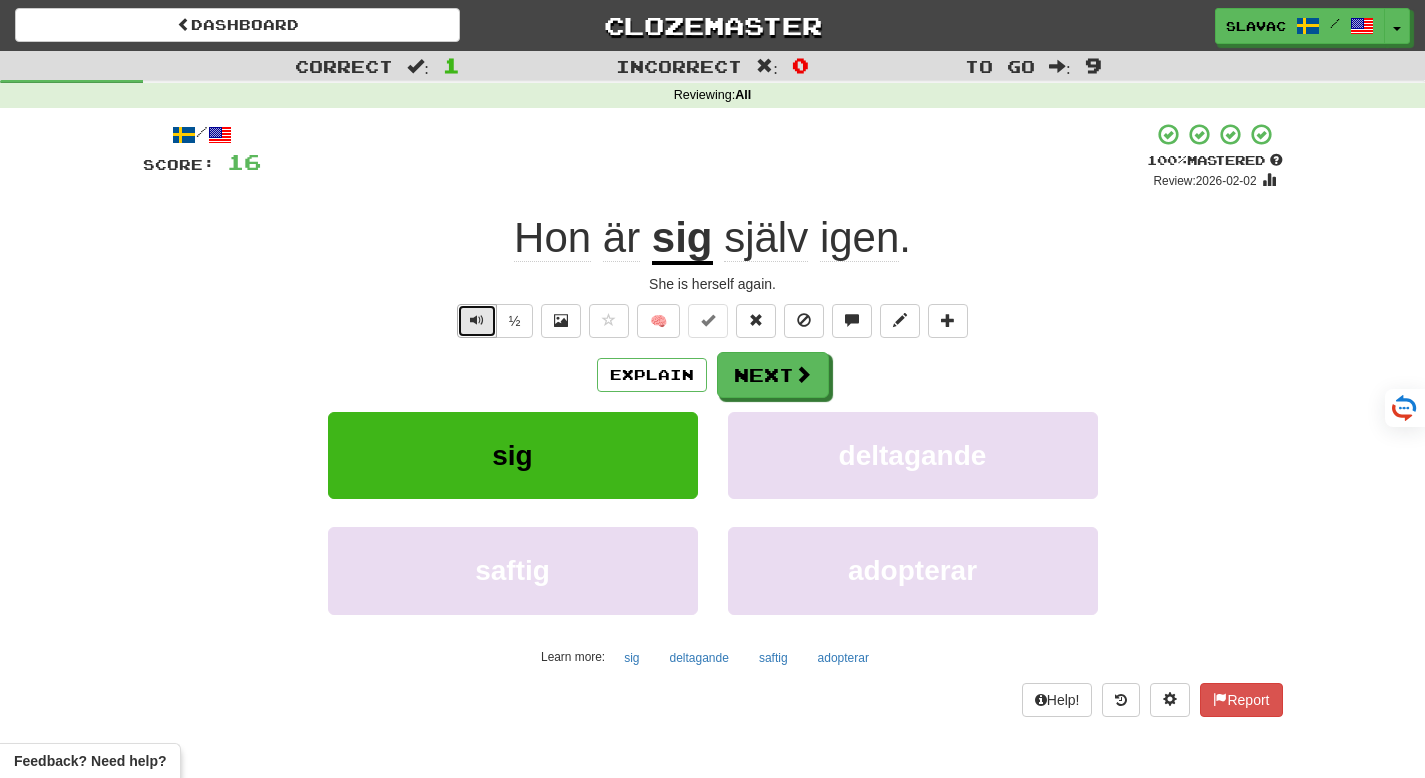 click at bounding box center [477, 321] 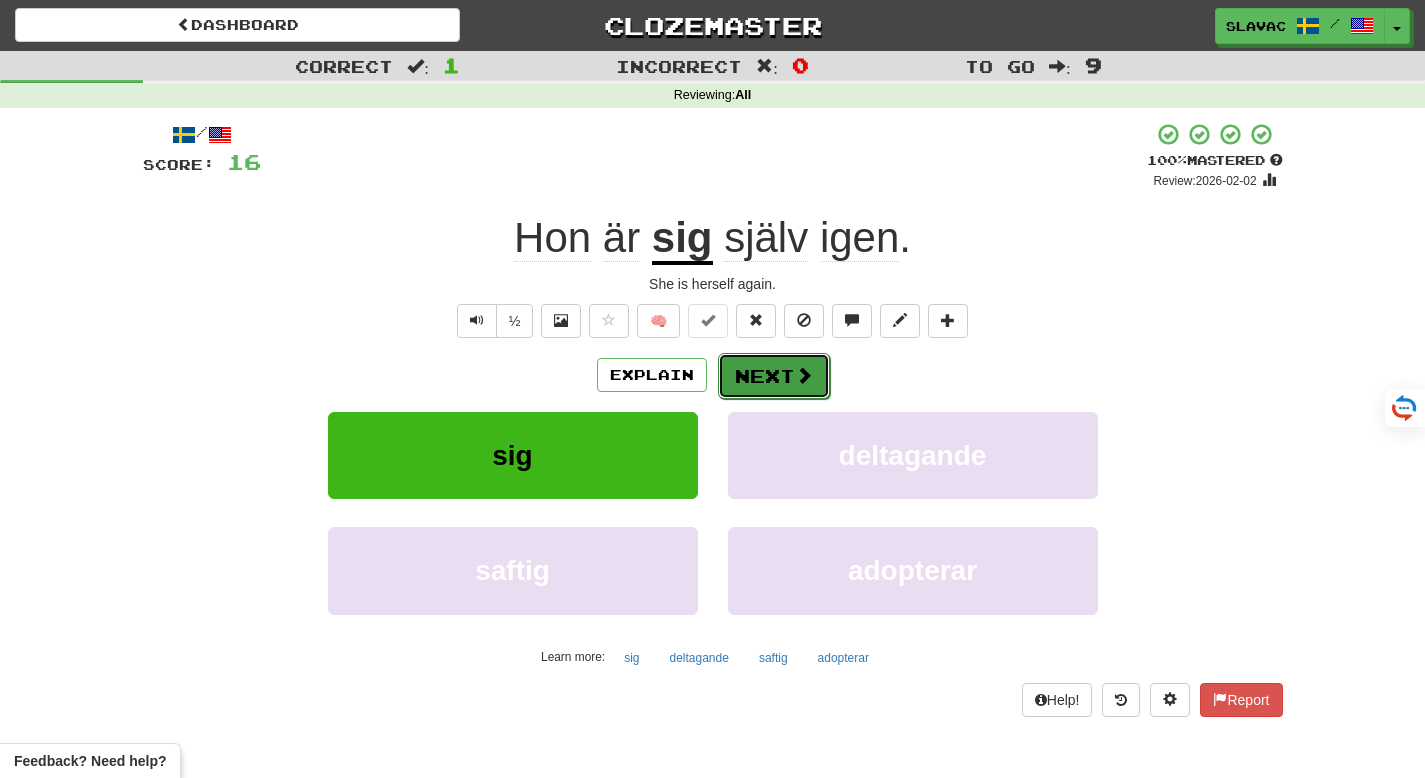 click at bounding box center (804, 375) 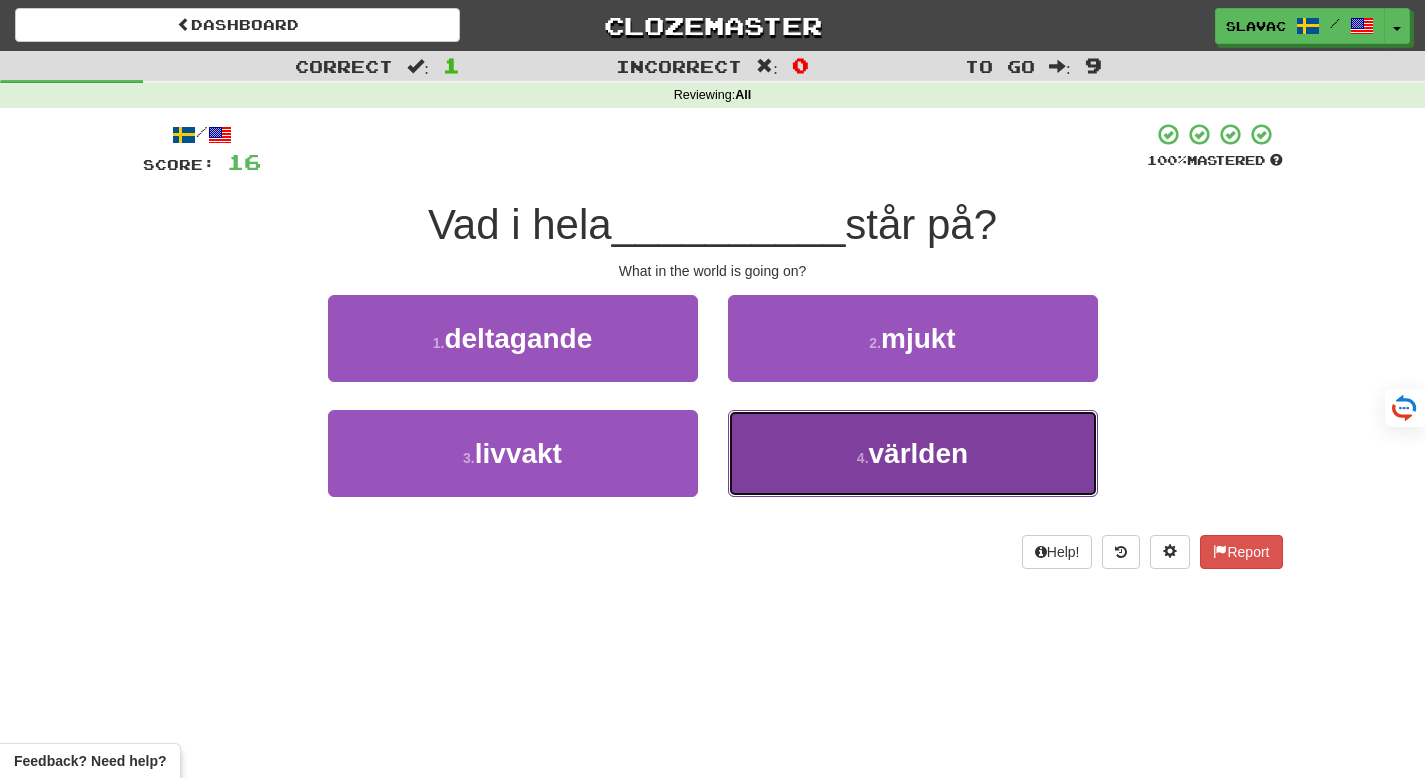 click on "4 .  världen" at bounding box center [913, 453] 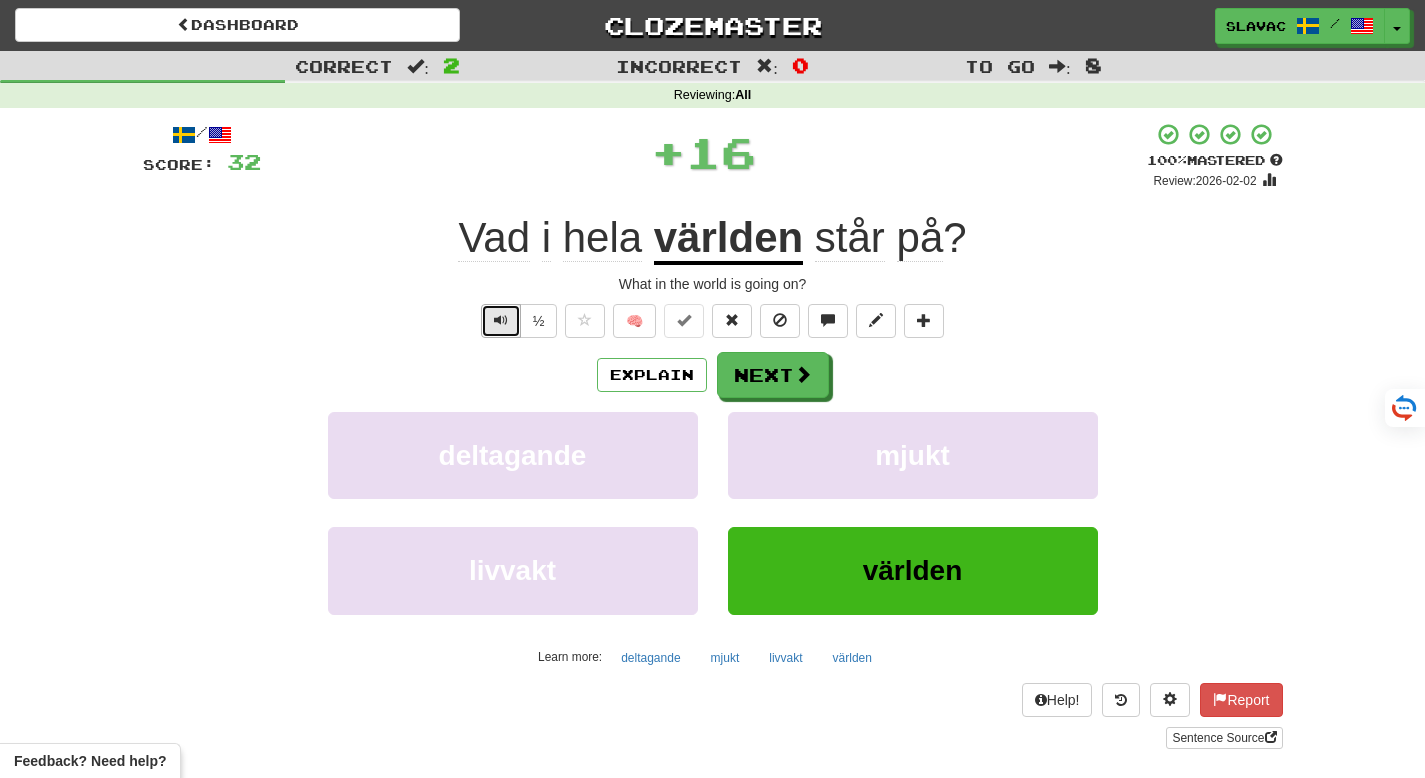 click at bounding box center [501, 321] 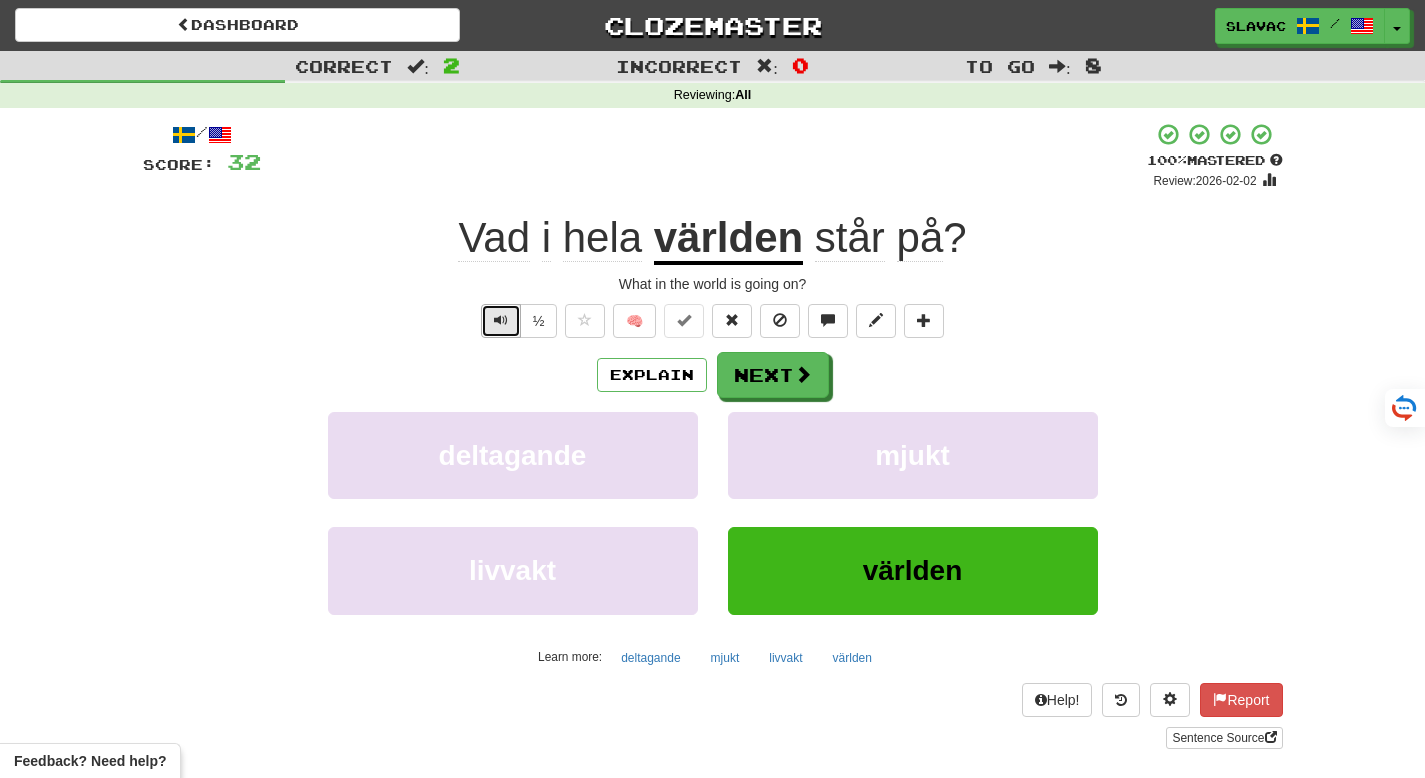 click at bounding box center (501, 321) 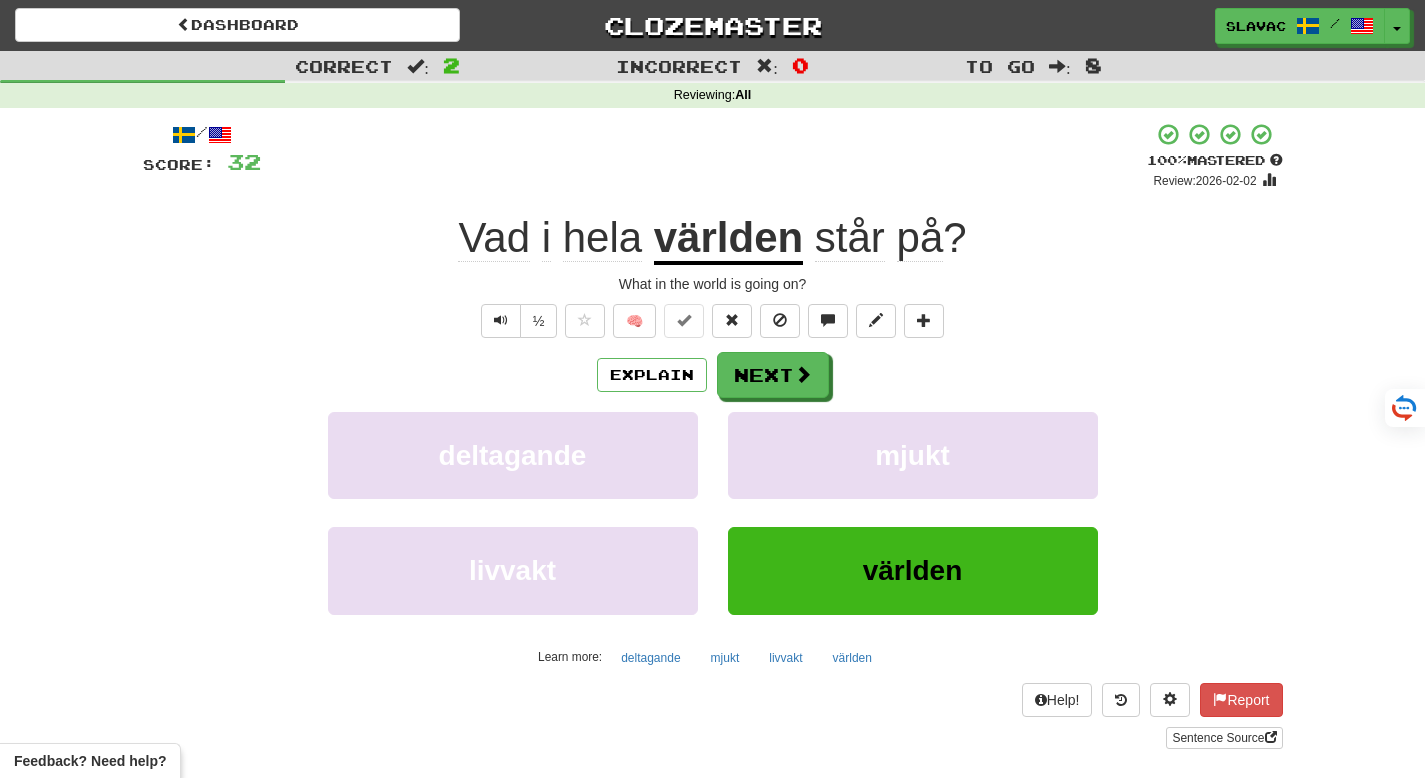 click on "/  Score:   32 + 16 100 %  Mastered Review:  2026-02-02 Vad   i   hela   världen   står   på ? What in the world is going on? ½ 🧠 Explain Next deltagande mjukt livvakt världen Learn more: deltagande mjukt livvakt världen  Help!  Report Sentence Source" at bounding box center (713, 435) 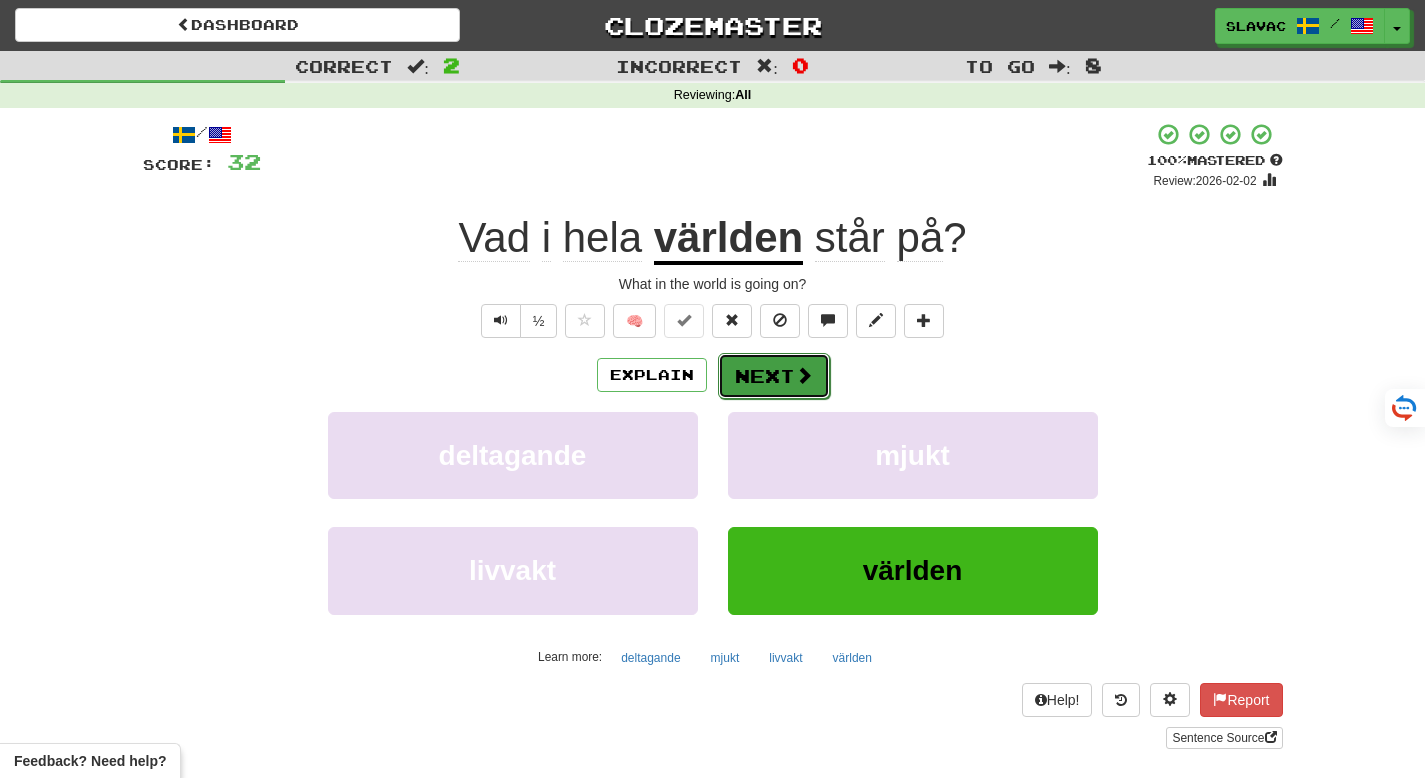 click at bounding box center [804, 375] 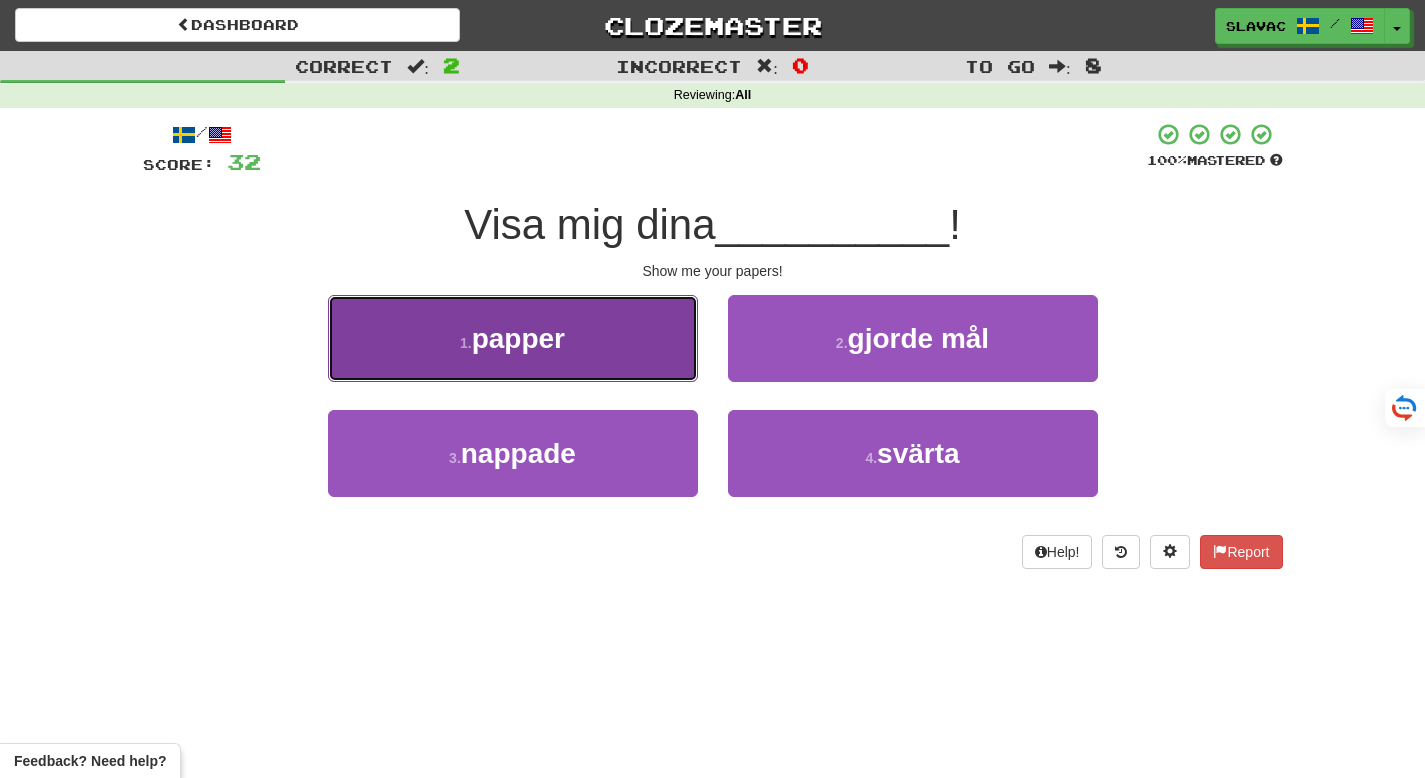 click on "1 .  papper" at bounding box center [513, 338] 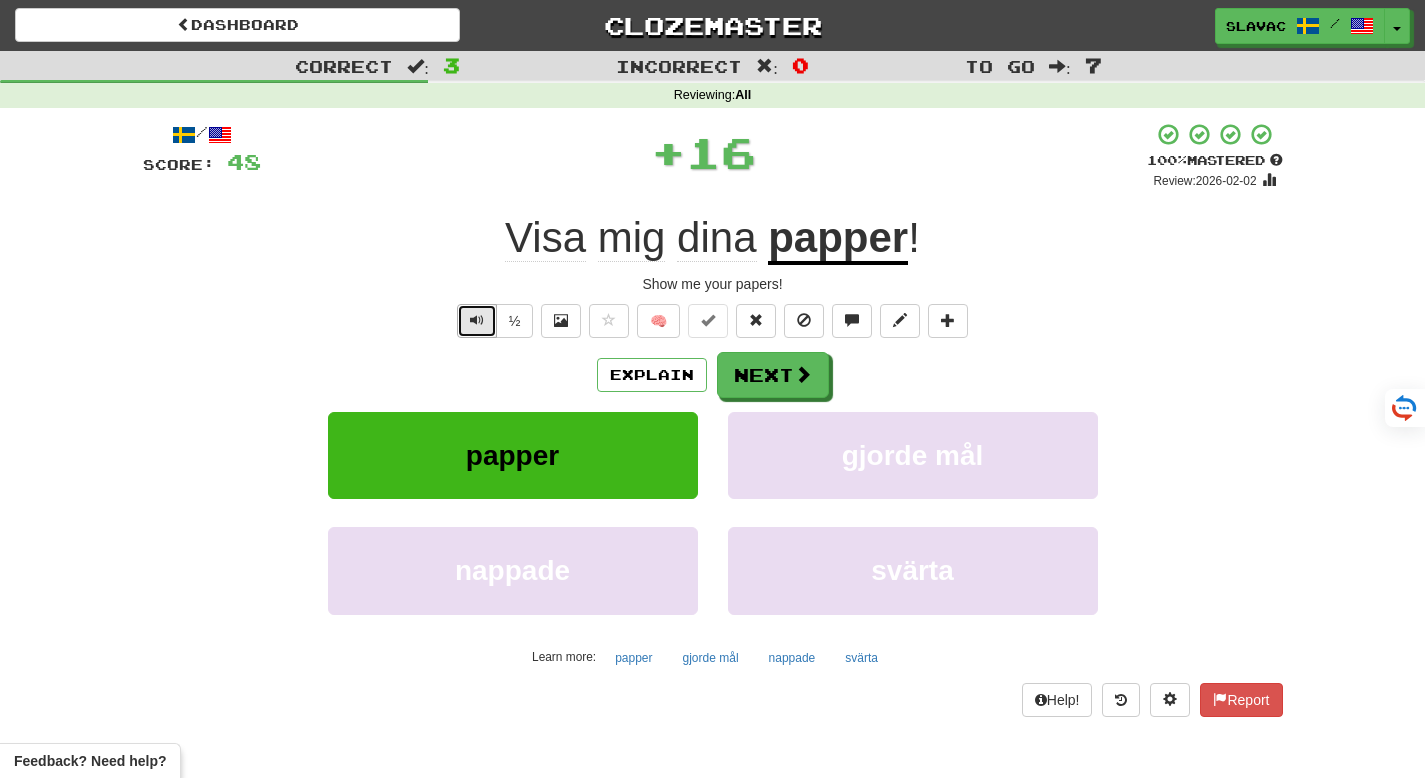 click at bounding box center [477, 320] 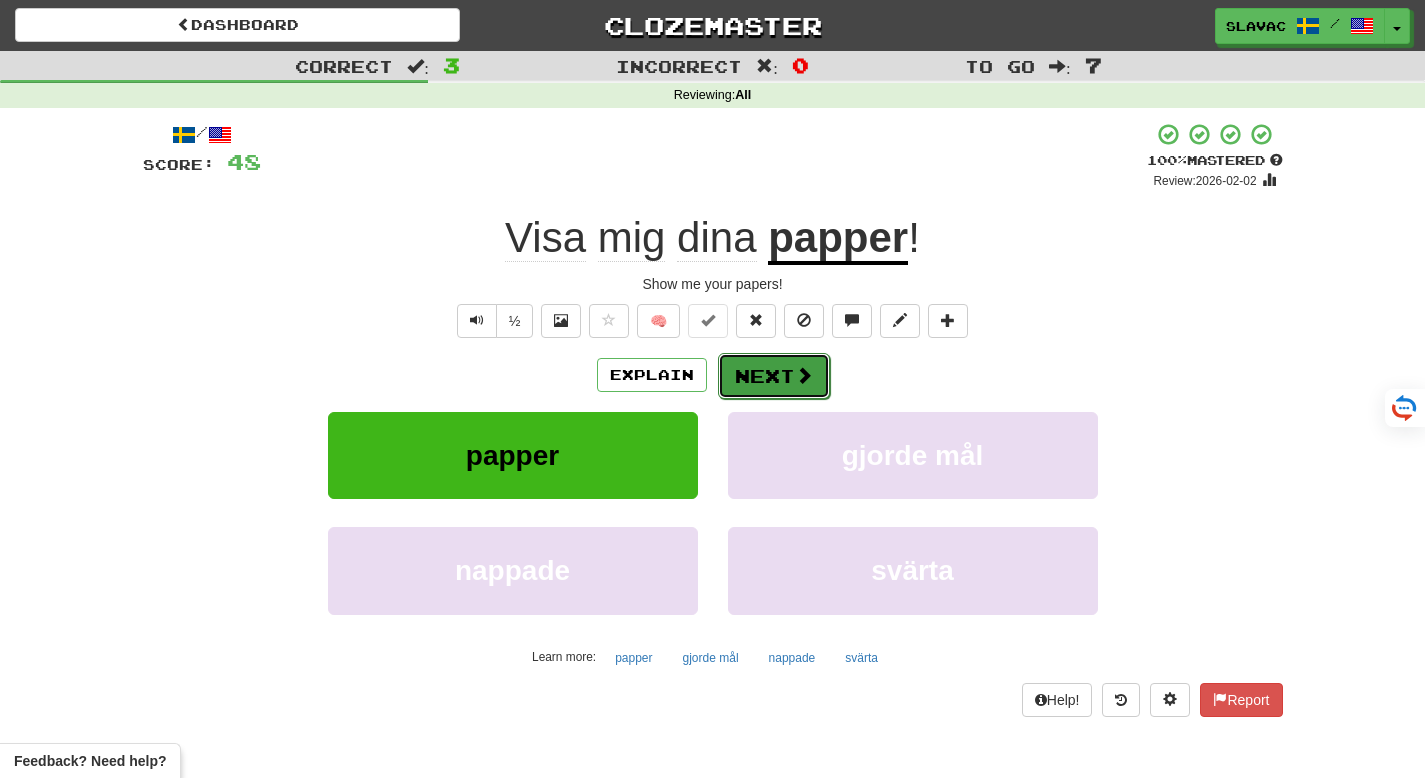 click at bounding box center [804, 375] 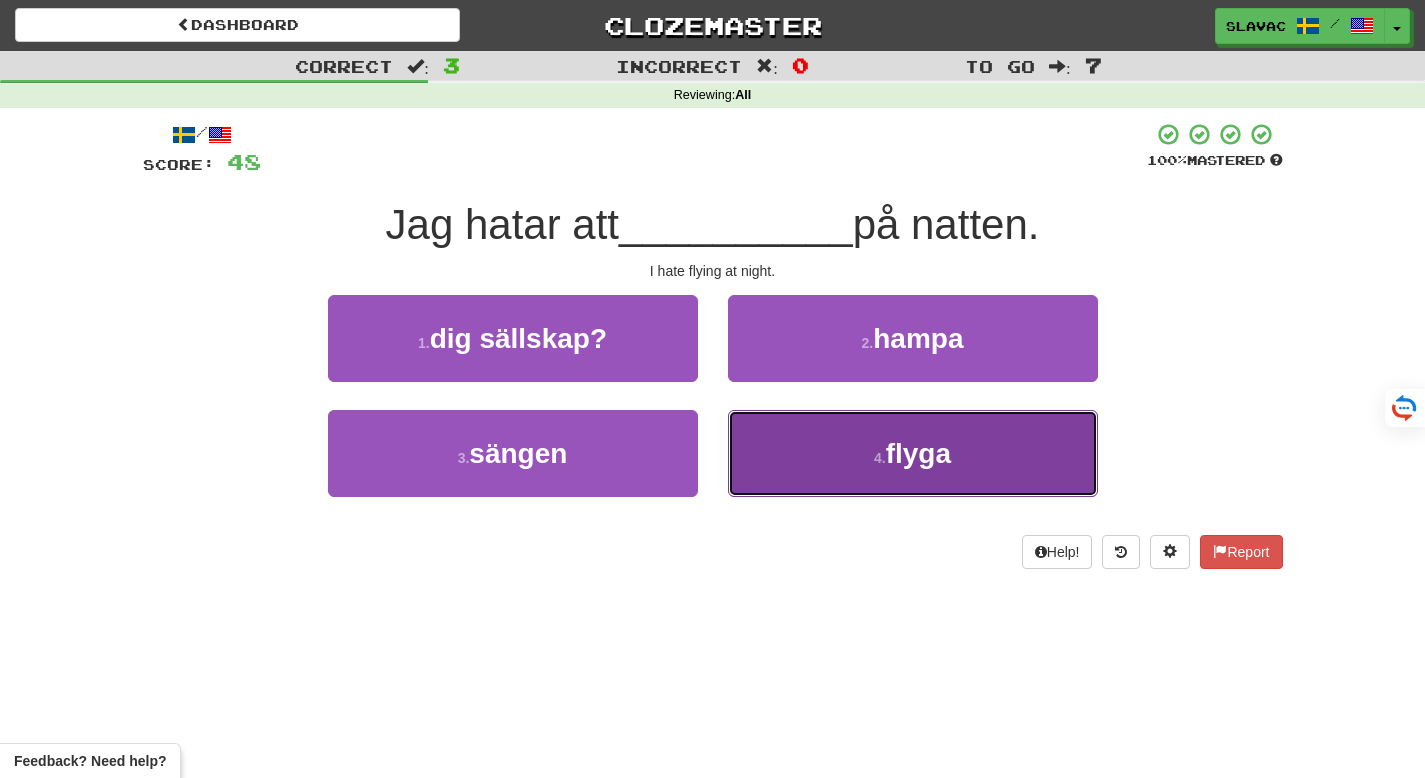 click on "4 .  flyga" at bounding box center (913, 453) 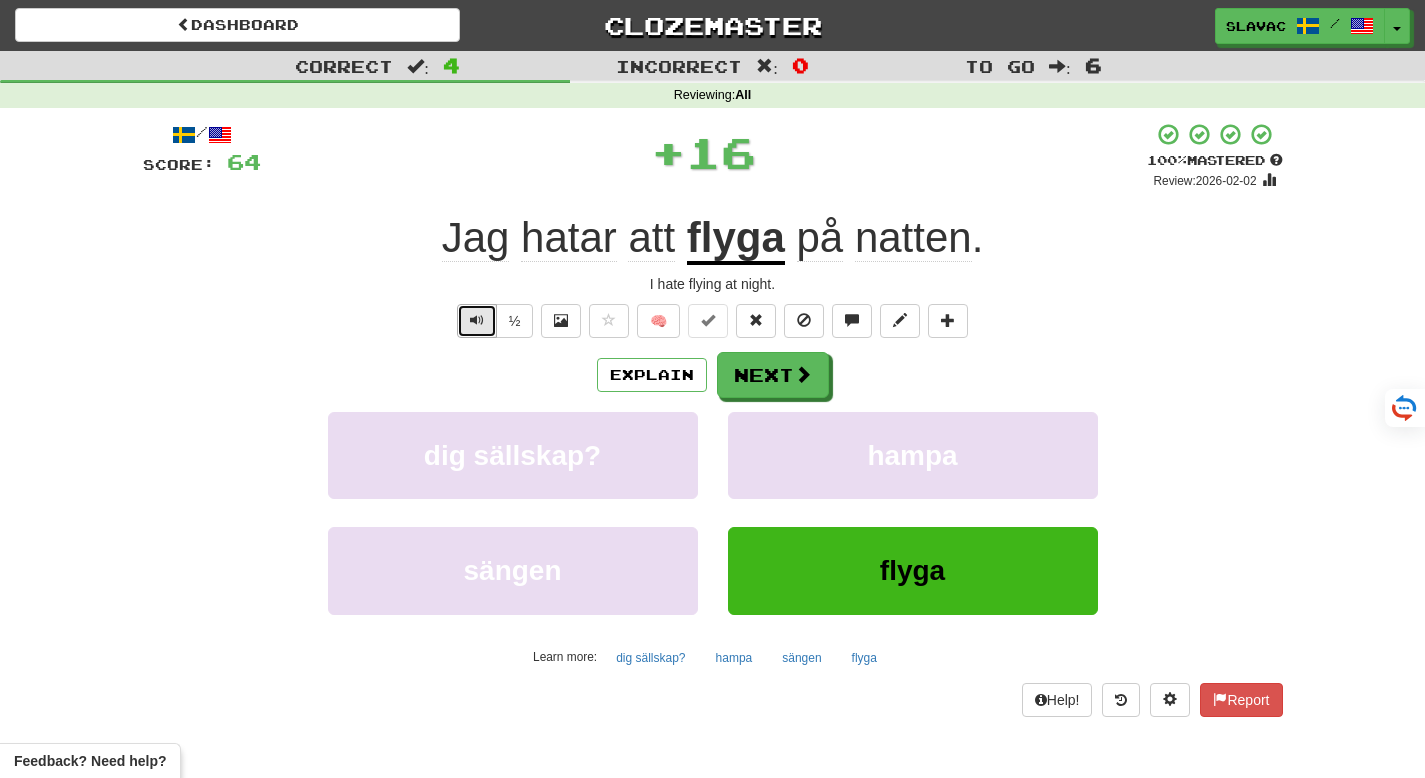 click at bounding box center (477, 321) 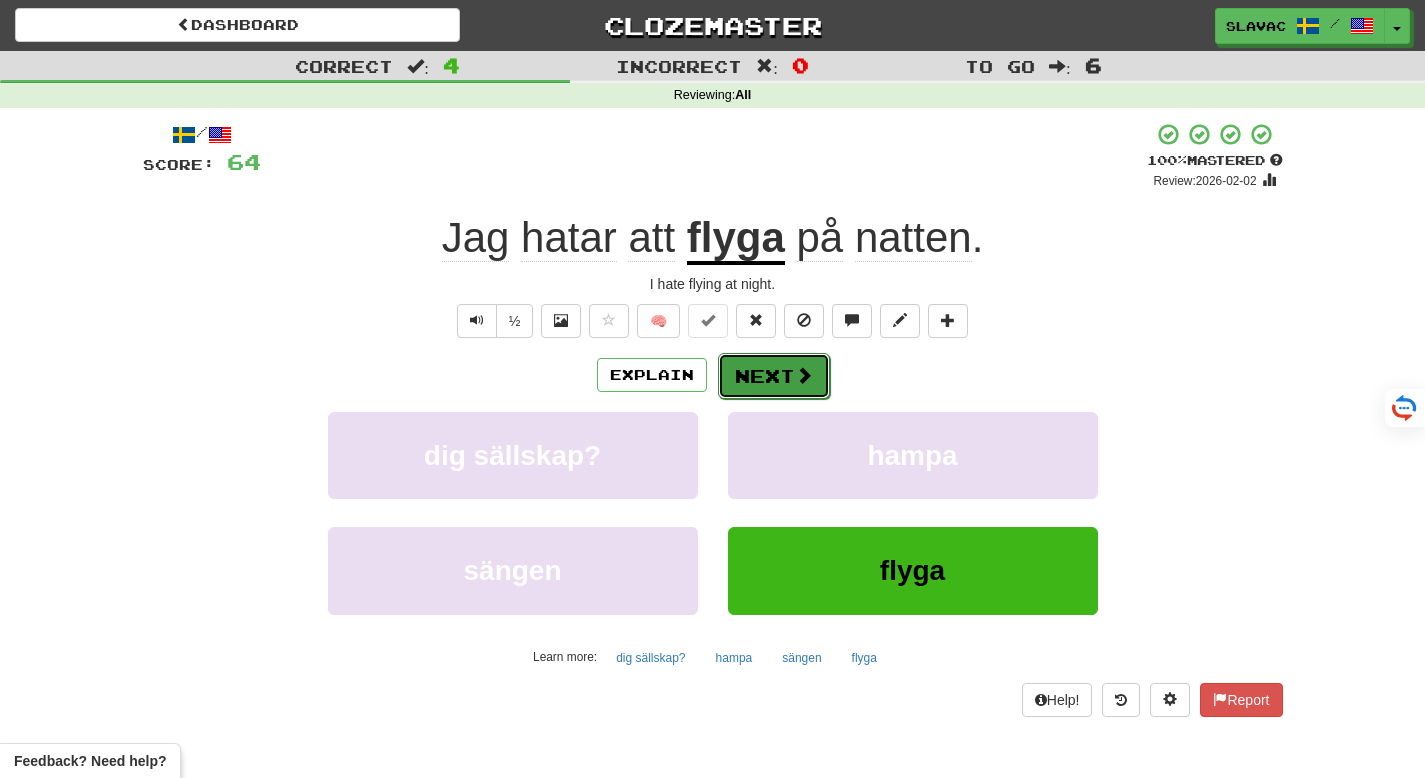 click on "Next" at bounding box center (774, 376) 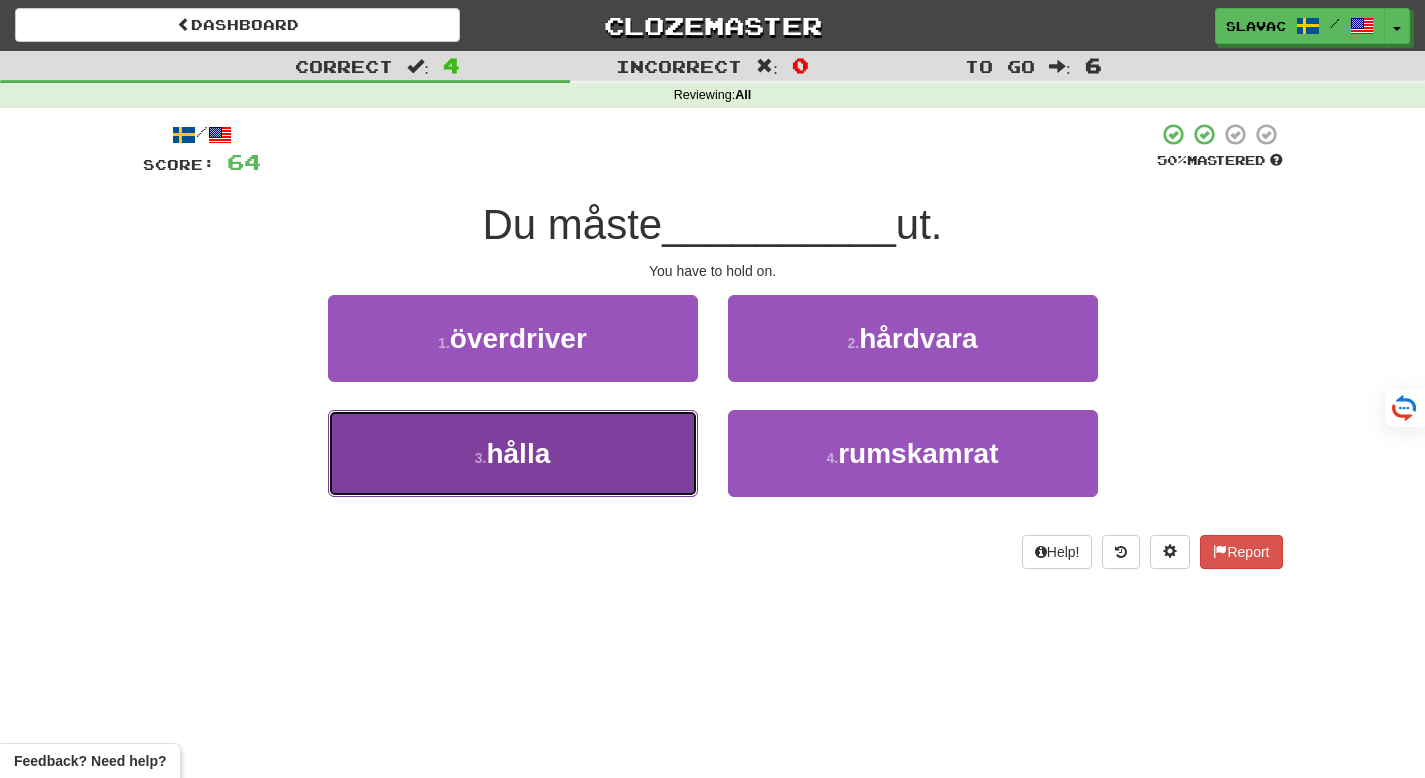 click on "3 .  hålla" at bounding box center [513, 453] 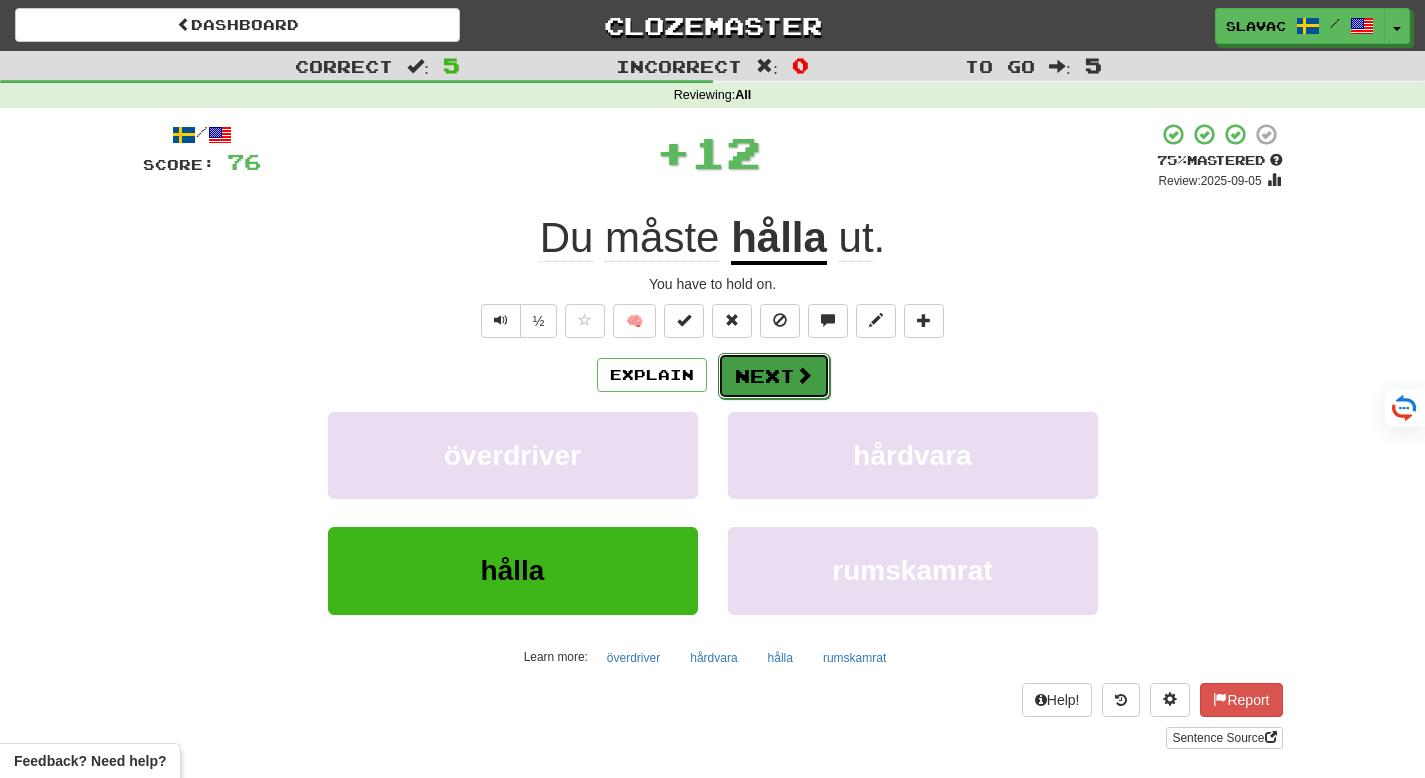 click on "Next" at bounding box center (774, 376) 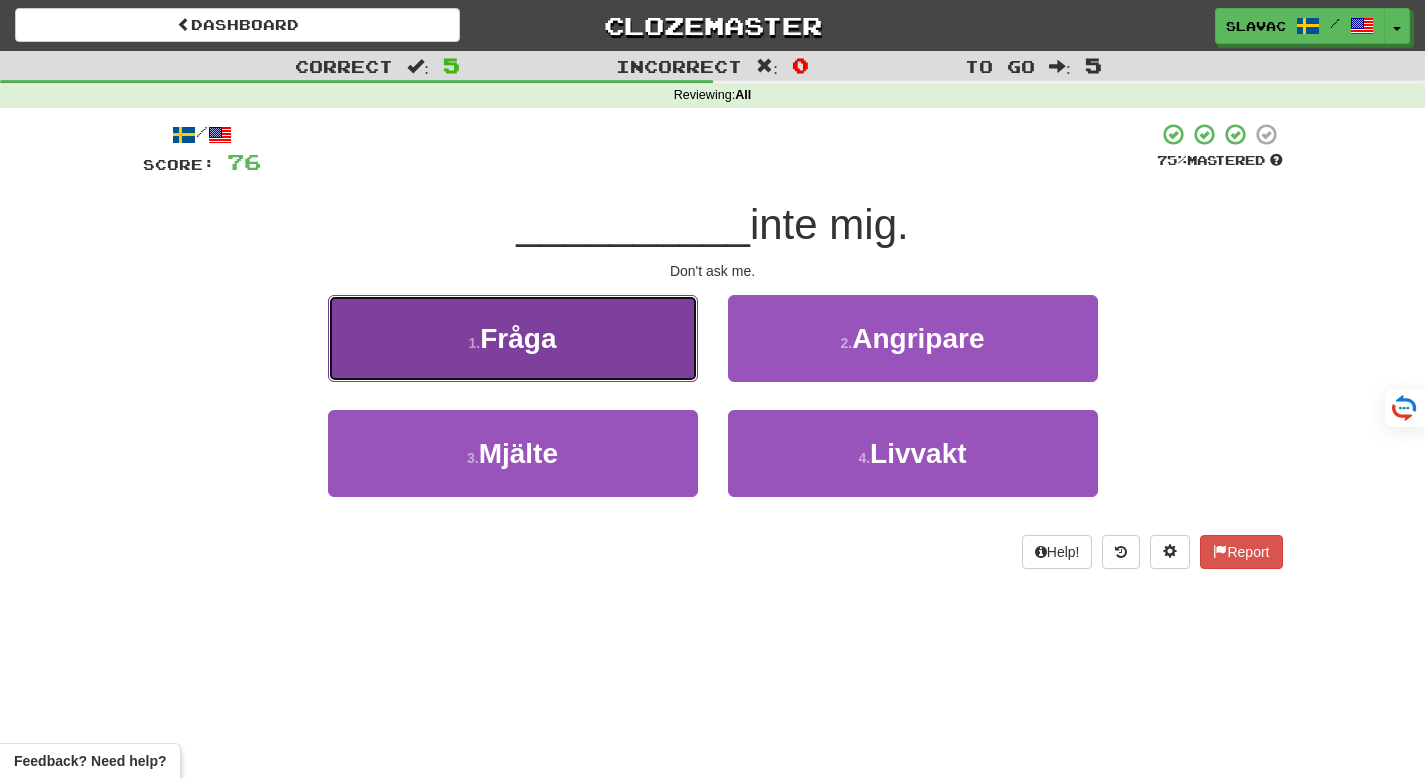 click on "1 .  Fråga" at bounding box center (513, 338) 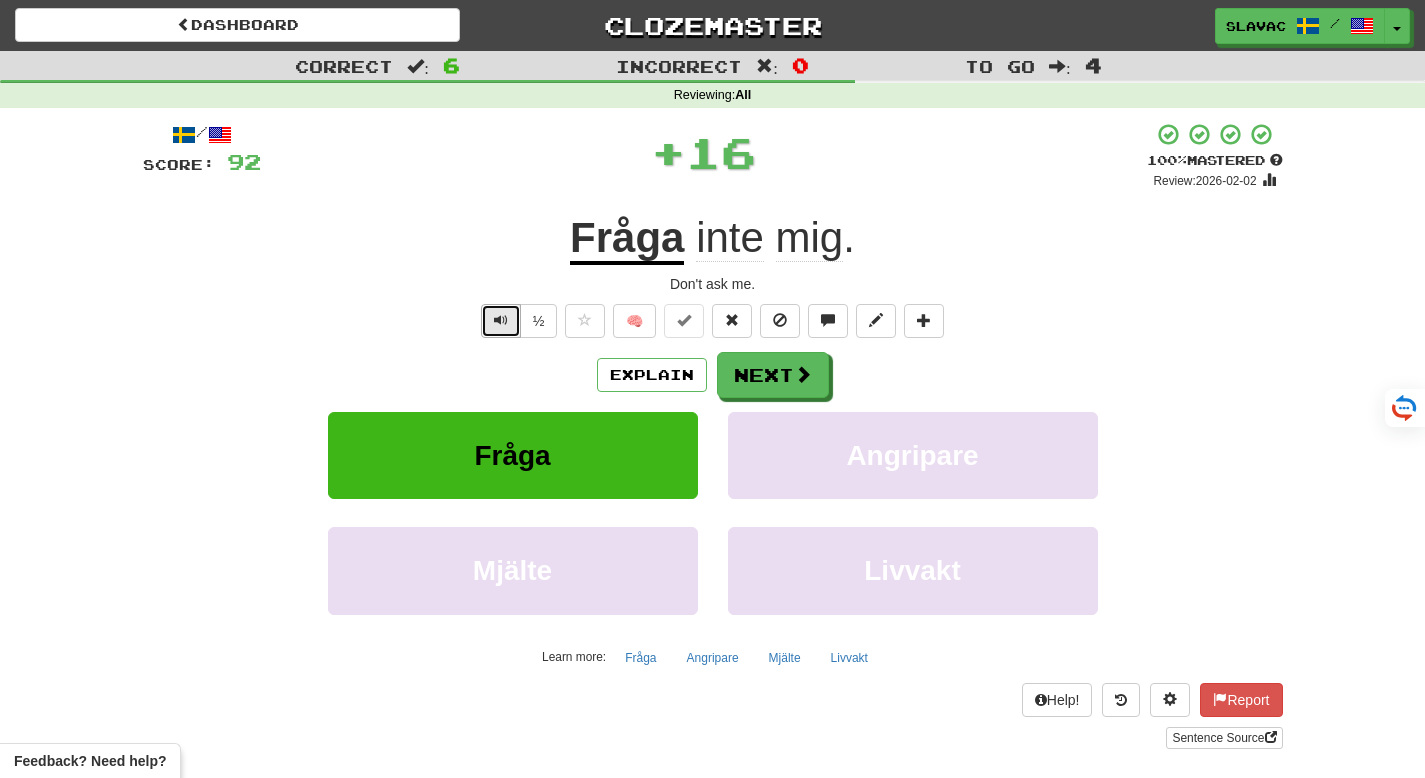 click at bounding box center (501, 320) 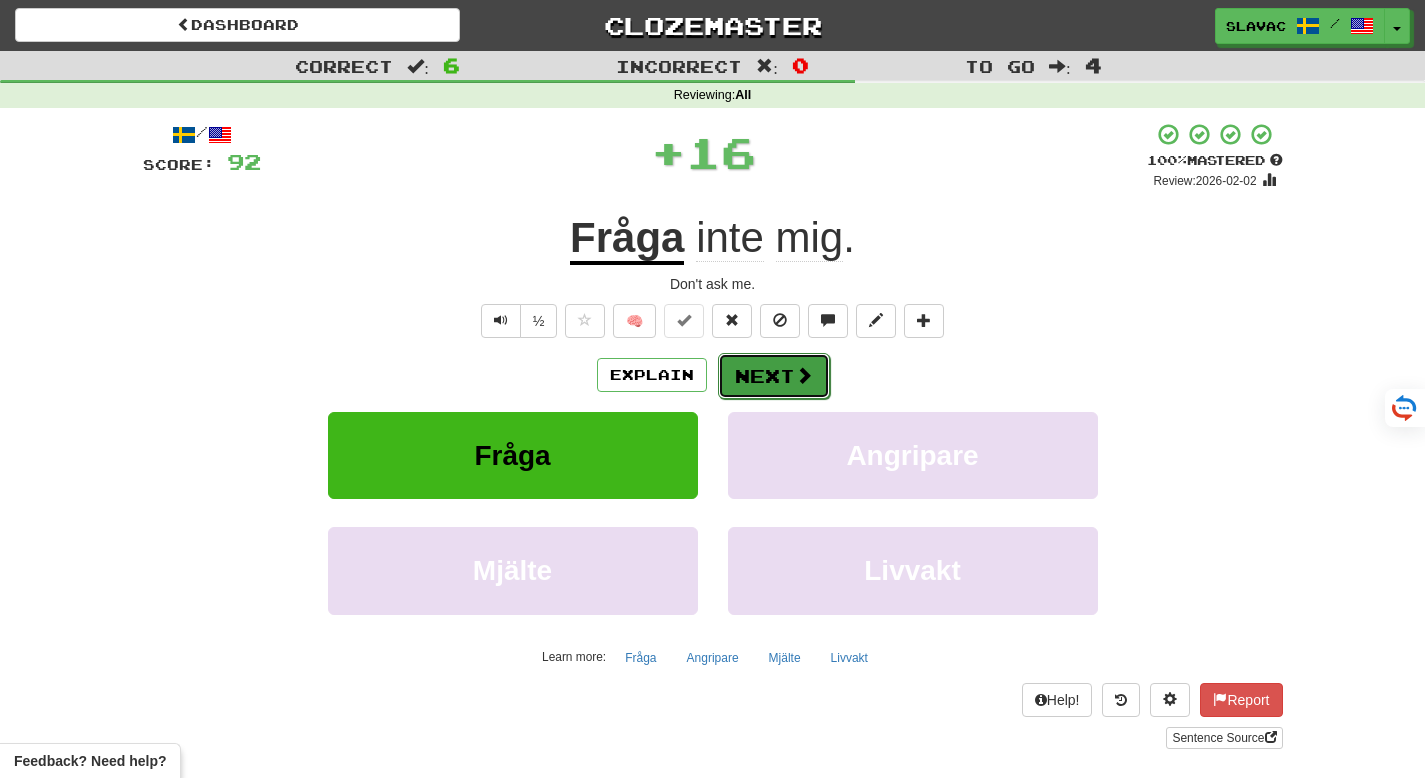 click on "Next" at bounding box center (774, 376) 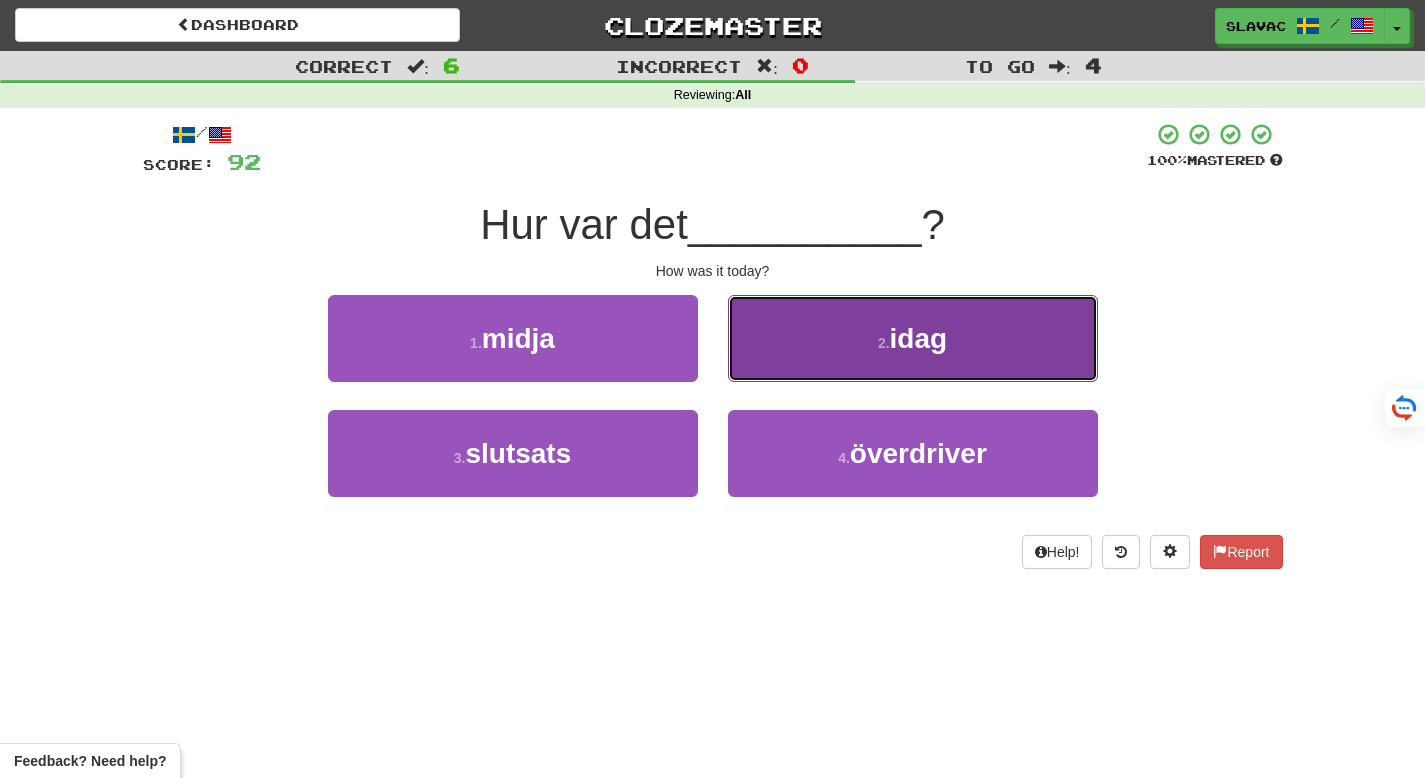 click on "2 .  idag" at bounding box center [913, 338] 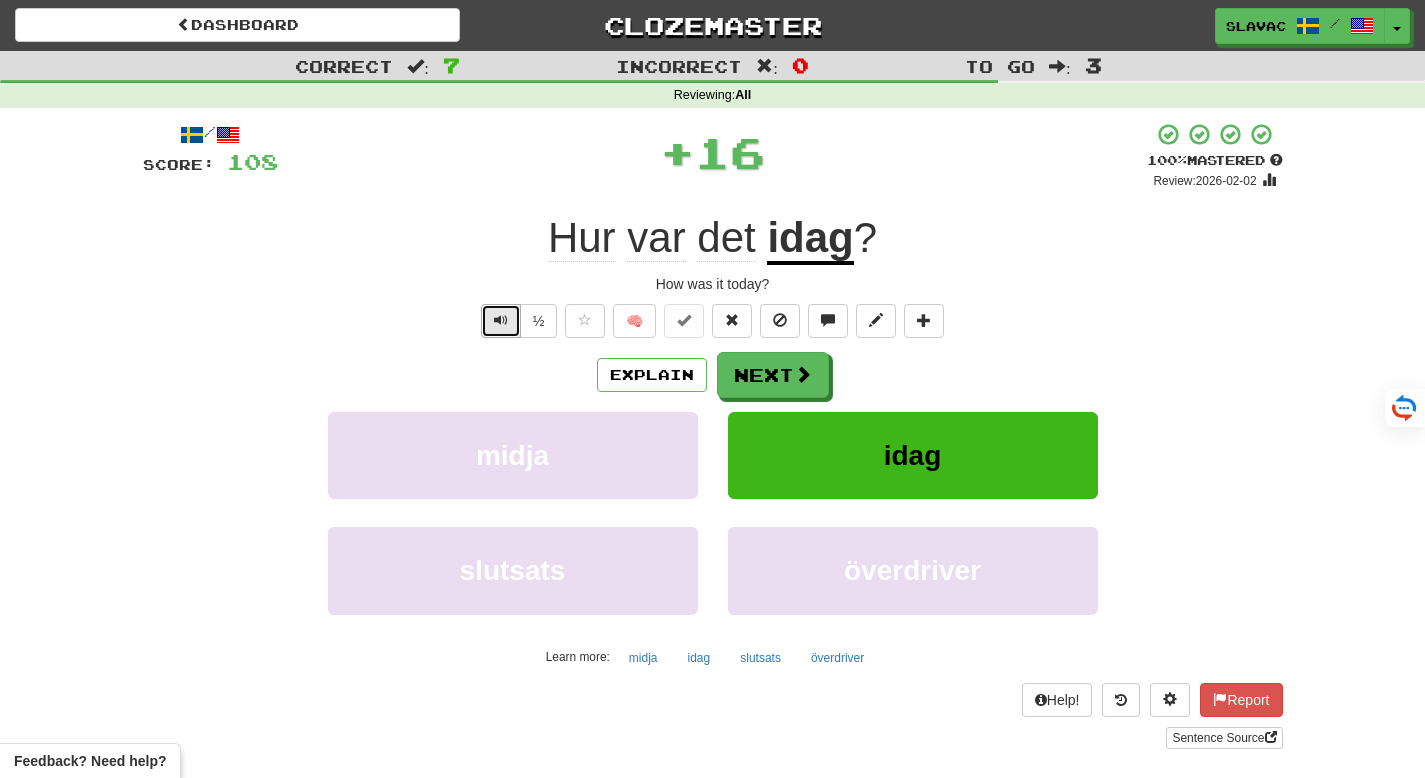 click at bounding box center (501, 320) 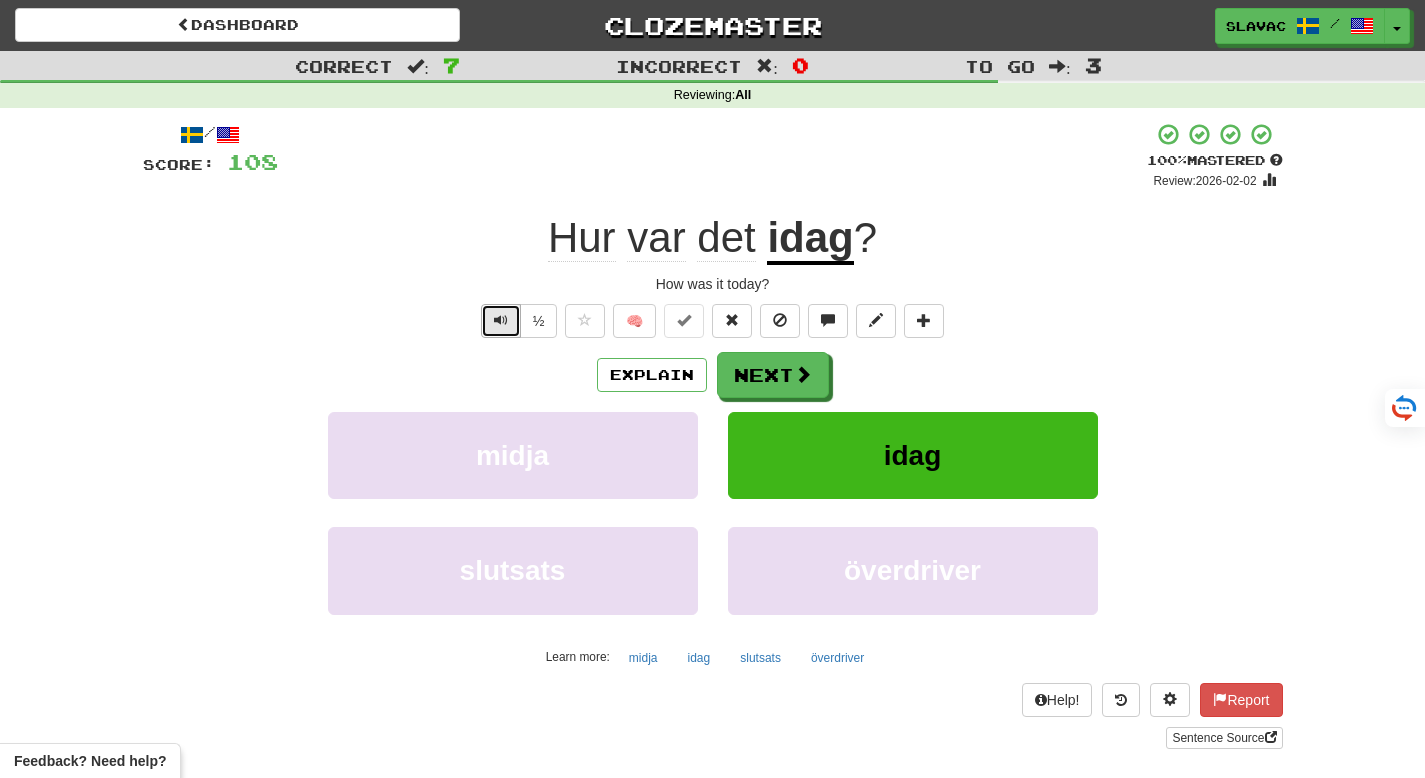 click at bounding box center [501, 321] 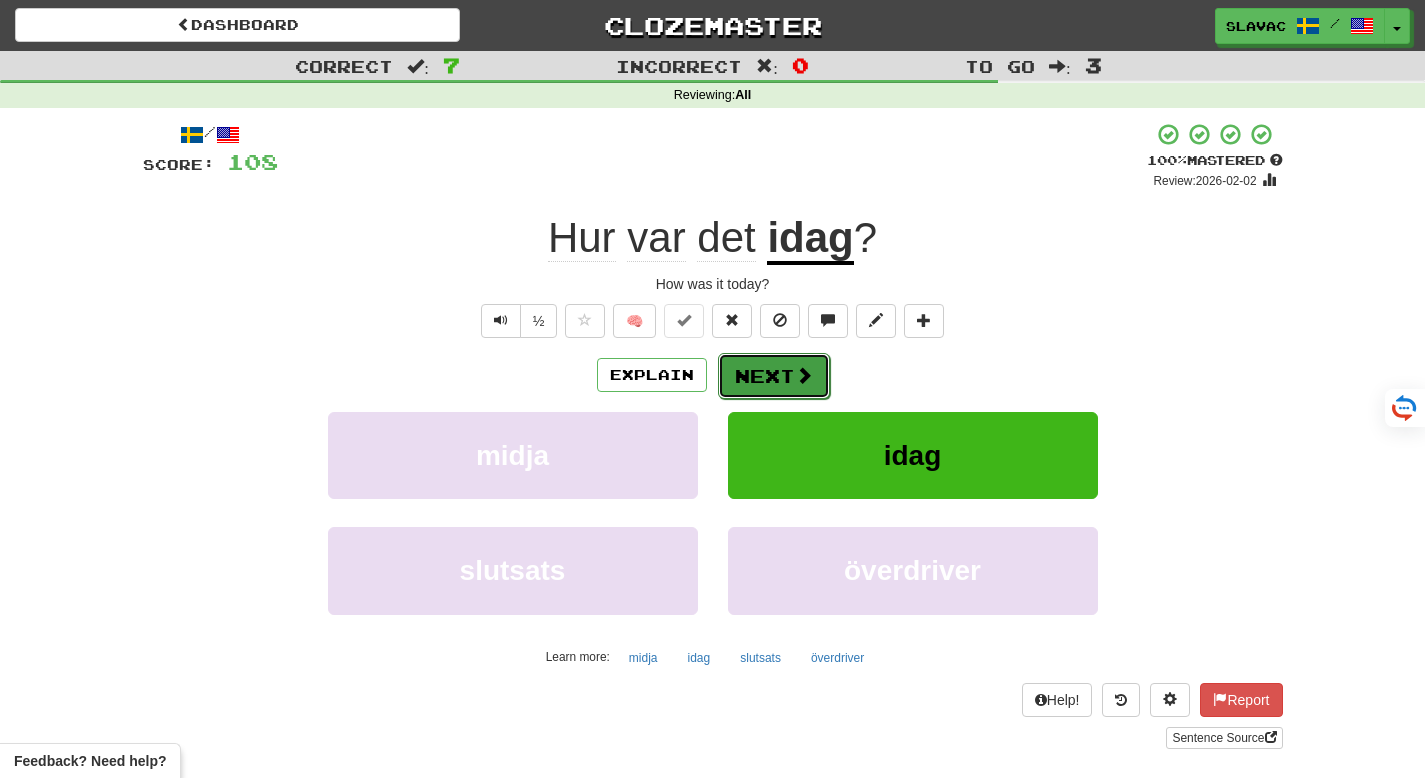 click at bounding box center (804, 375) 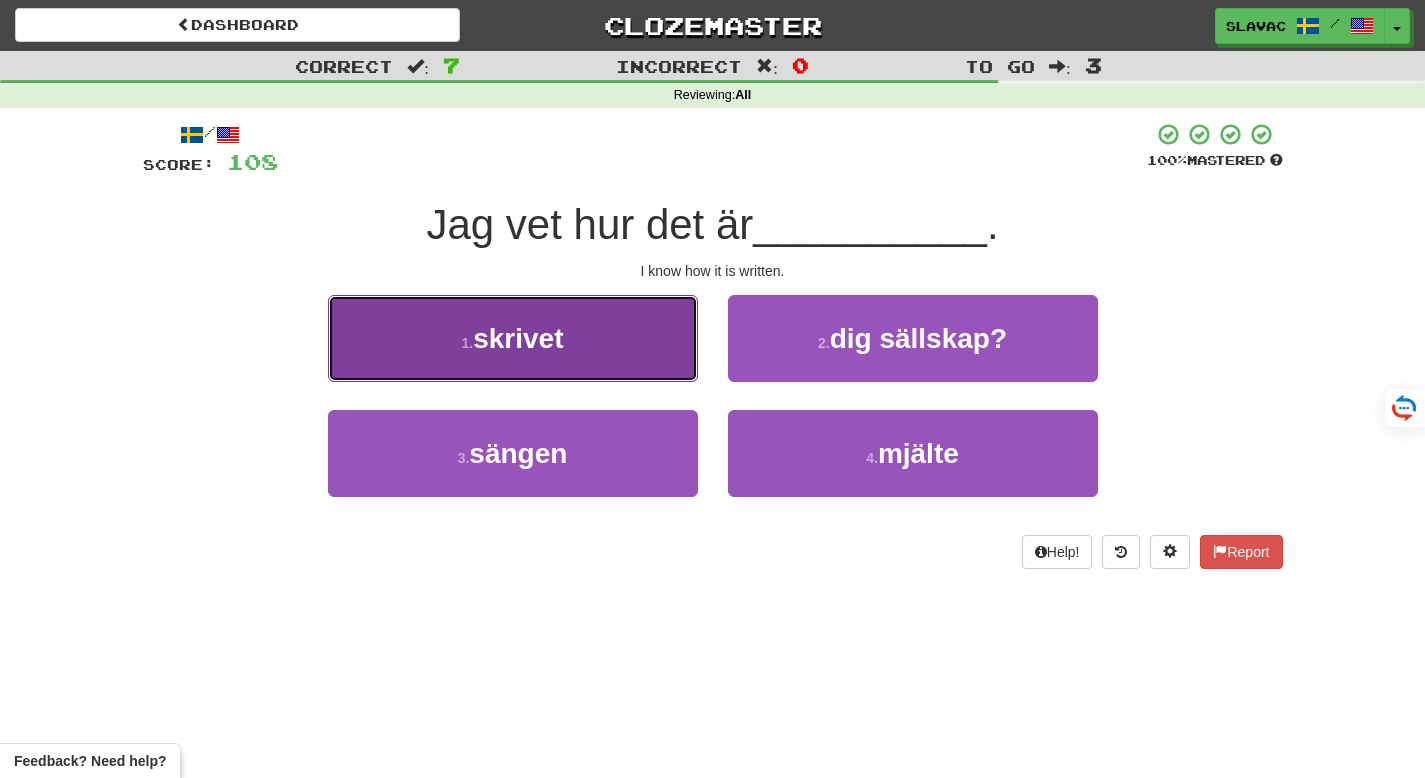 click on "skrivet" at bounding box center (518, 338) 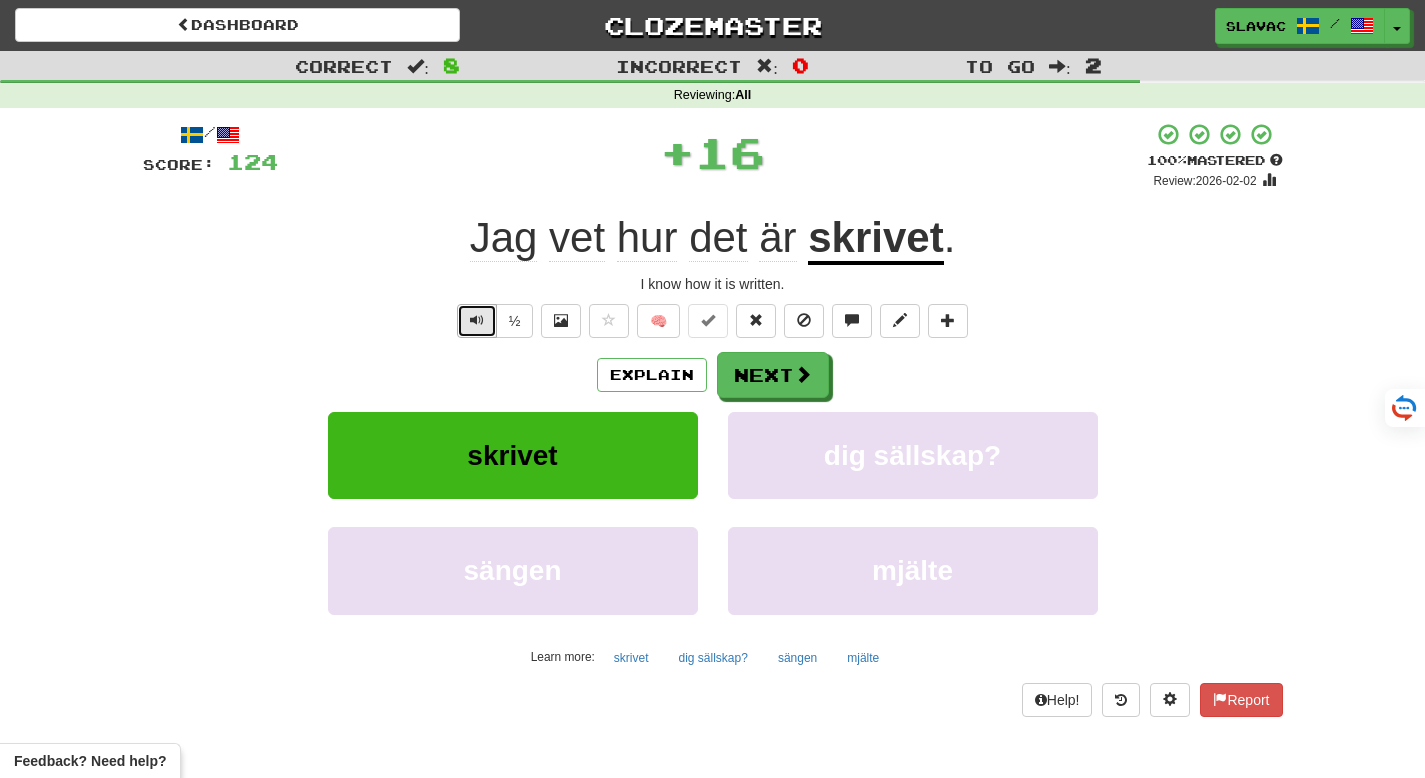 click at bounding box center [477, 320] 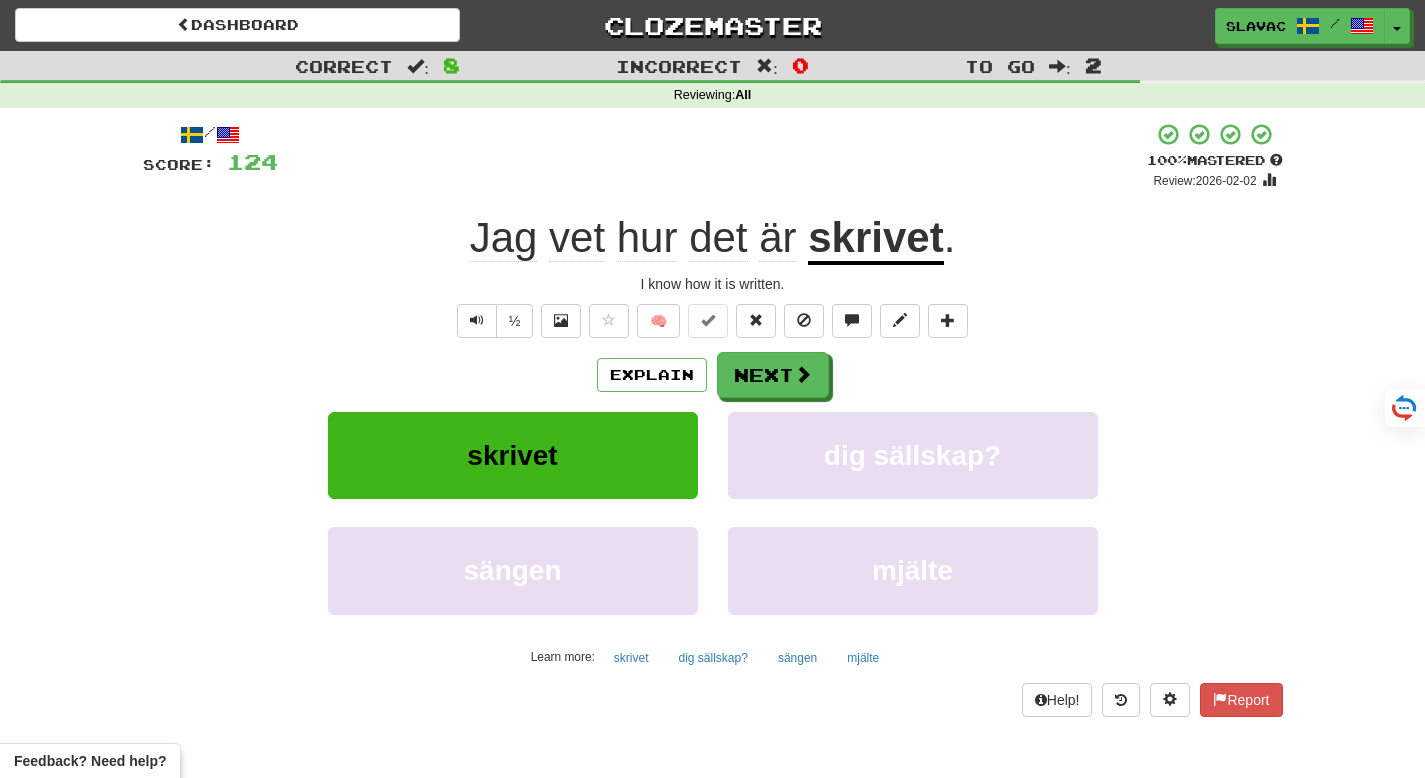click on "Jag   vet   hur   det   är   skrivet ." at bounding box center [713, 238] 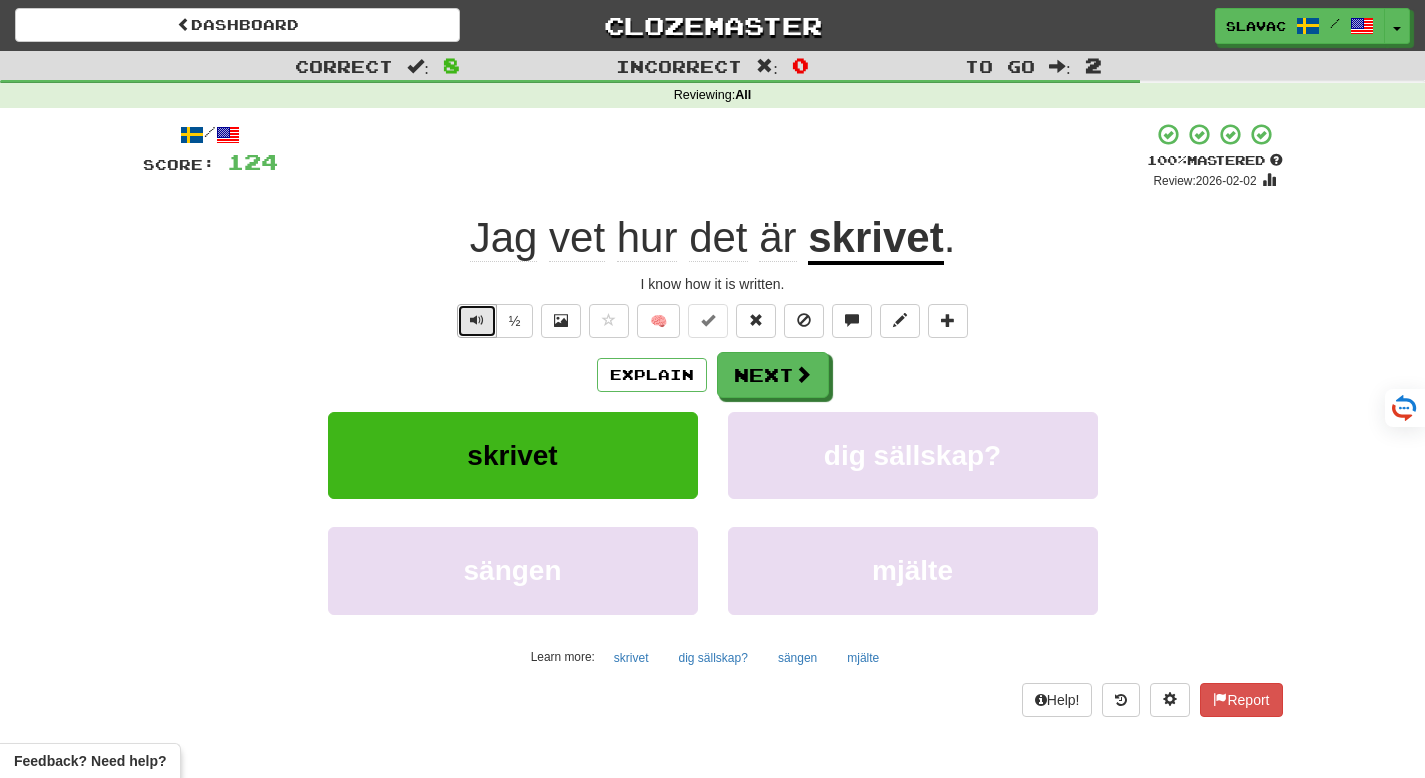 click at bounding box center (477, 320) 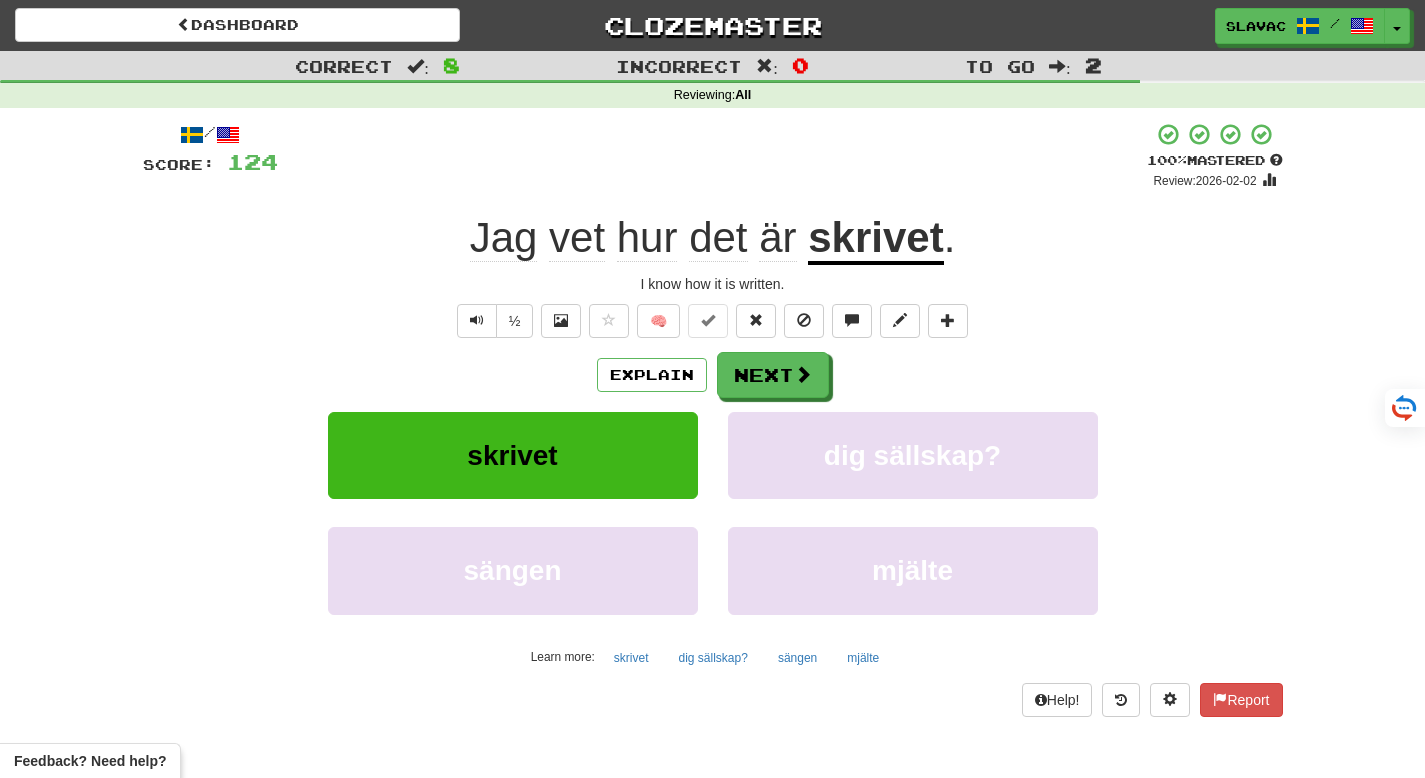click on "Jag   vet   hur   det   är   skrivet ." at bounding box center (713, 238) 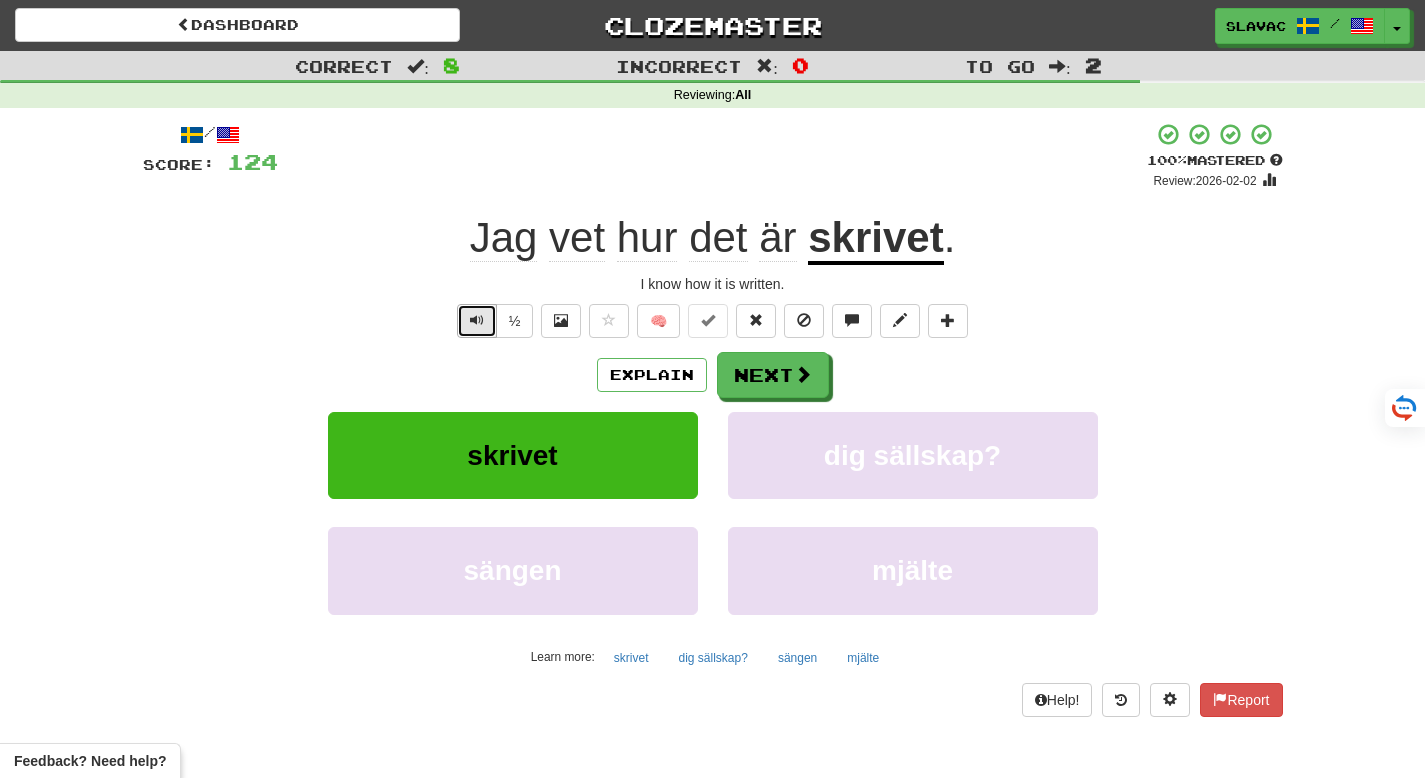 click at bounding box center [477, 321] 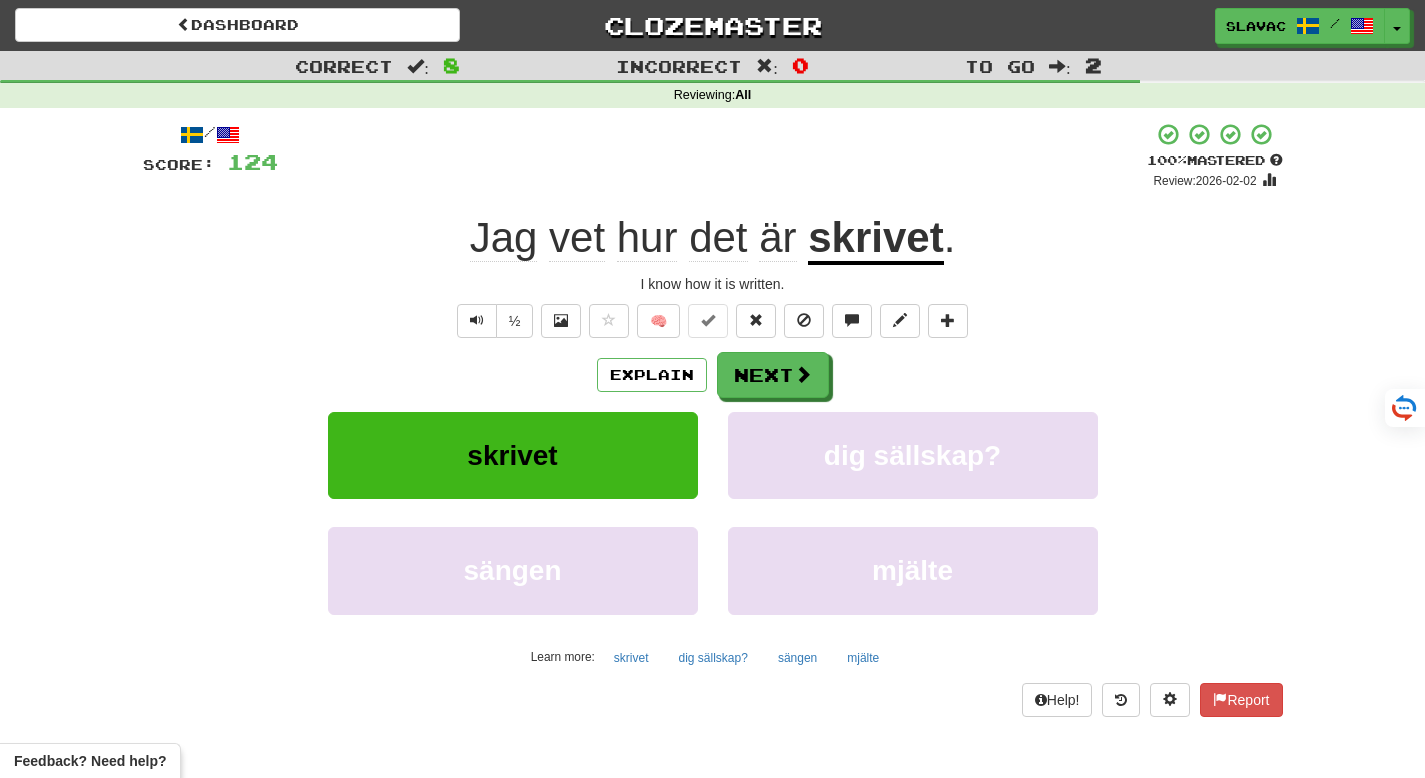 drag, startPoint x: 1257, startPoint y: 235, endPoint x: 1200, endPoint y: 285, distance: 75.82216 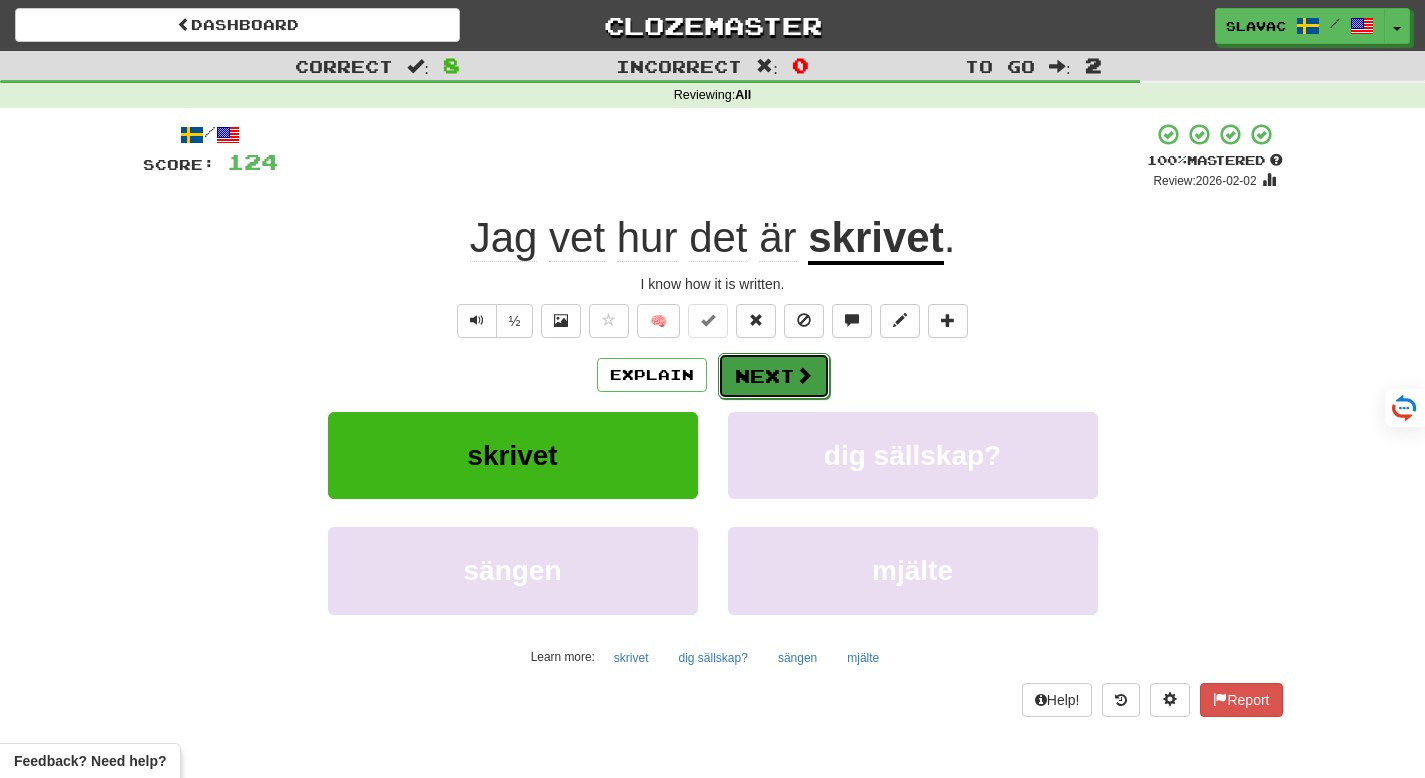 click on "Next" at bounding box center [774, 376] 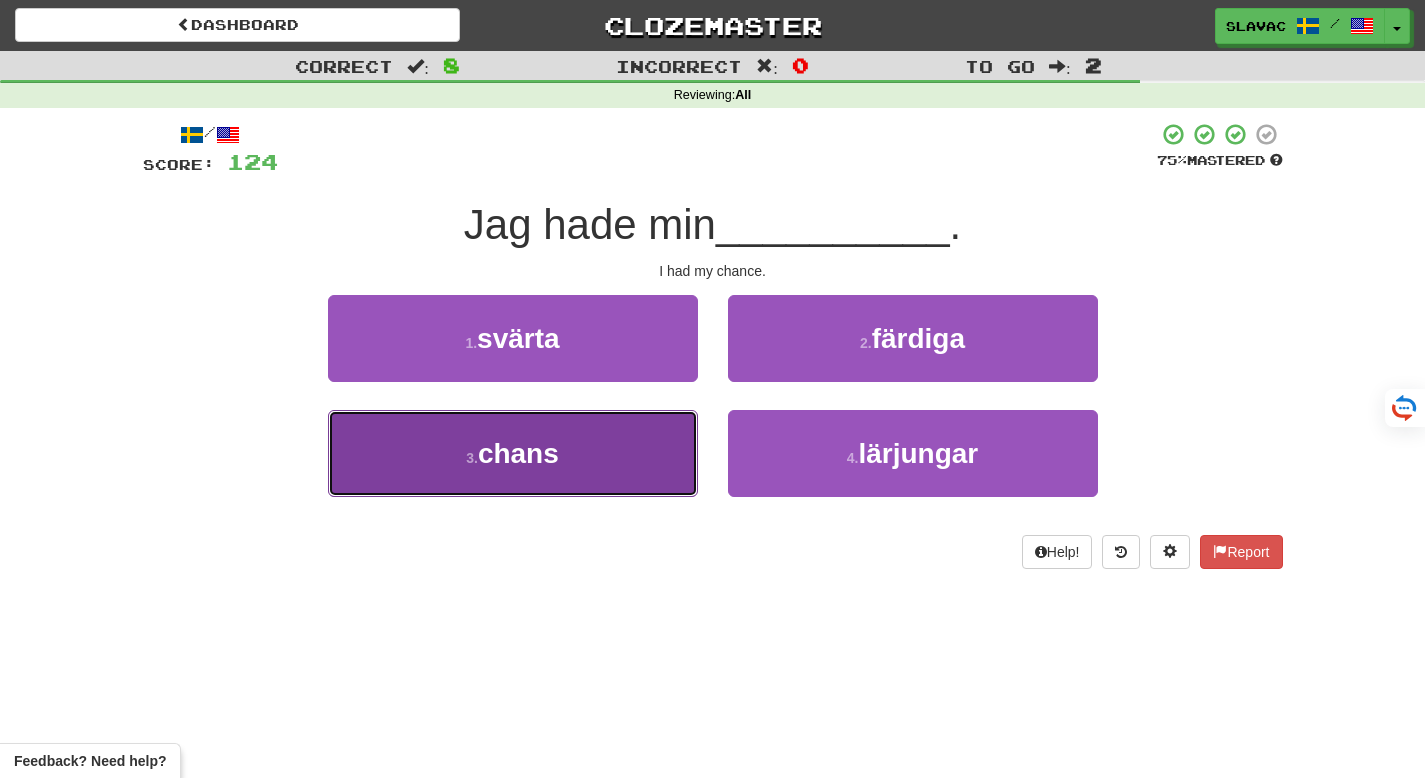 click on "3 .  chans" at bounding box center [513, 453] 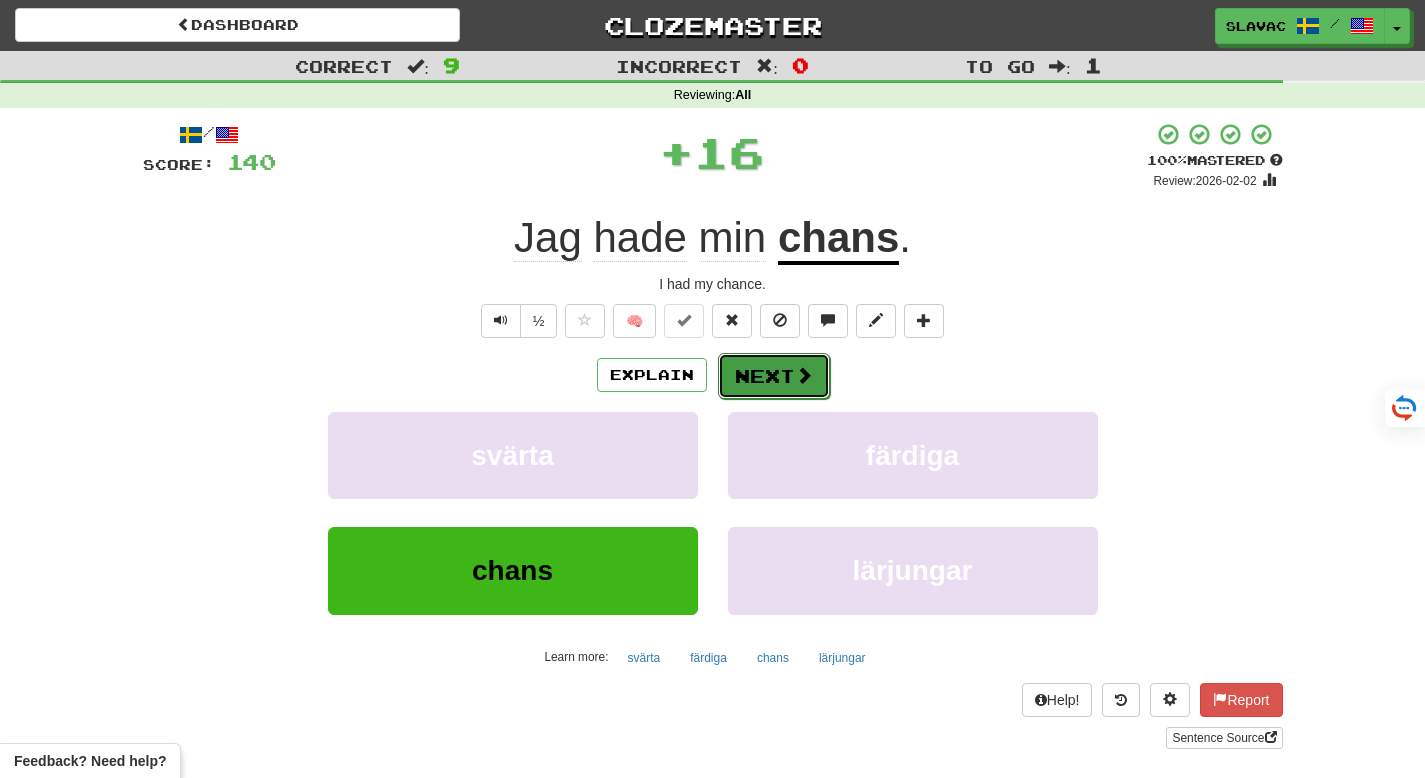 click on "Next" at bounding box center [774, 376] 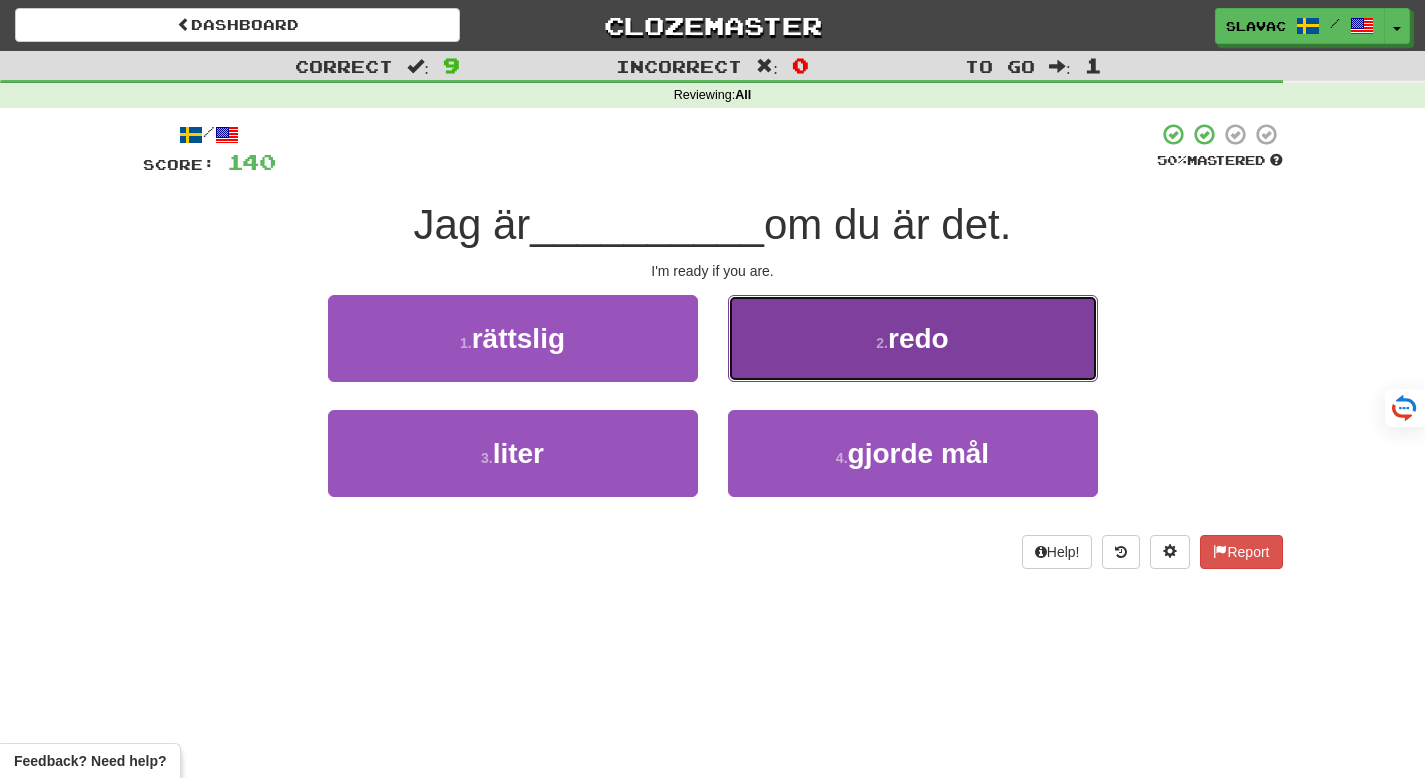click on "2 .  redo" at bounding box center (913, 338) 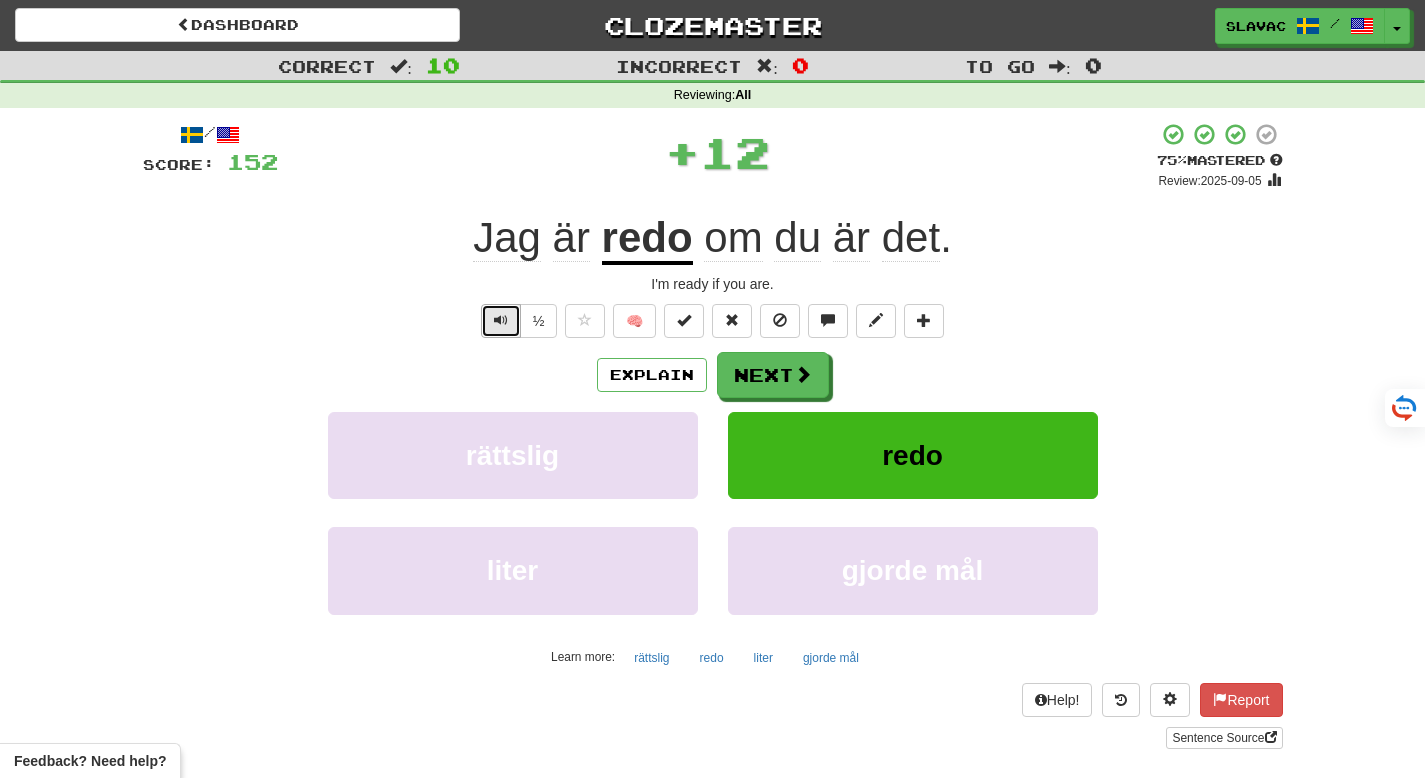 click at bounding box center [501, 320] 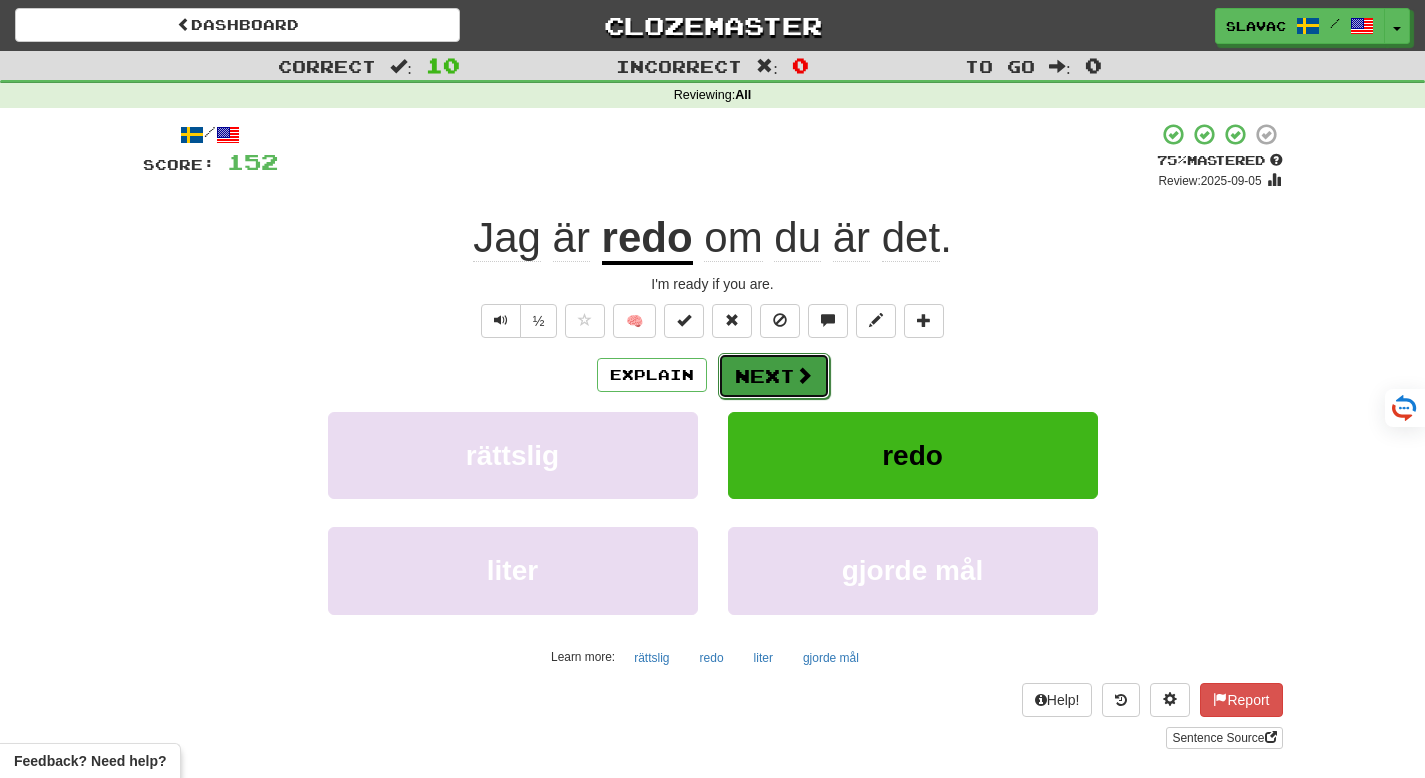 click on "Next" at bounding box center (774, 376) 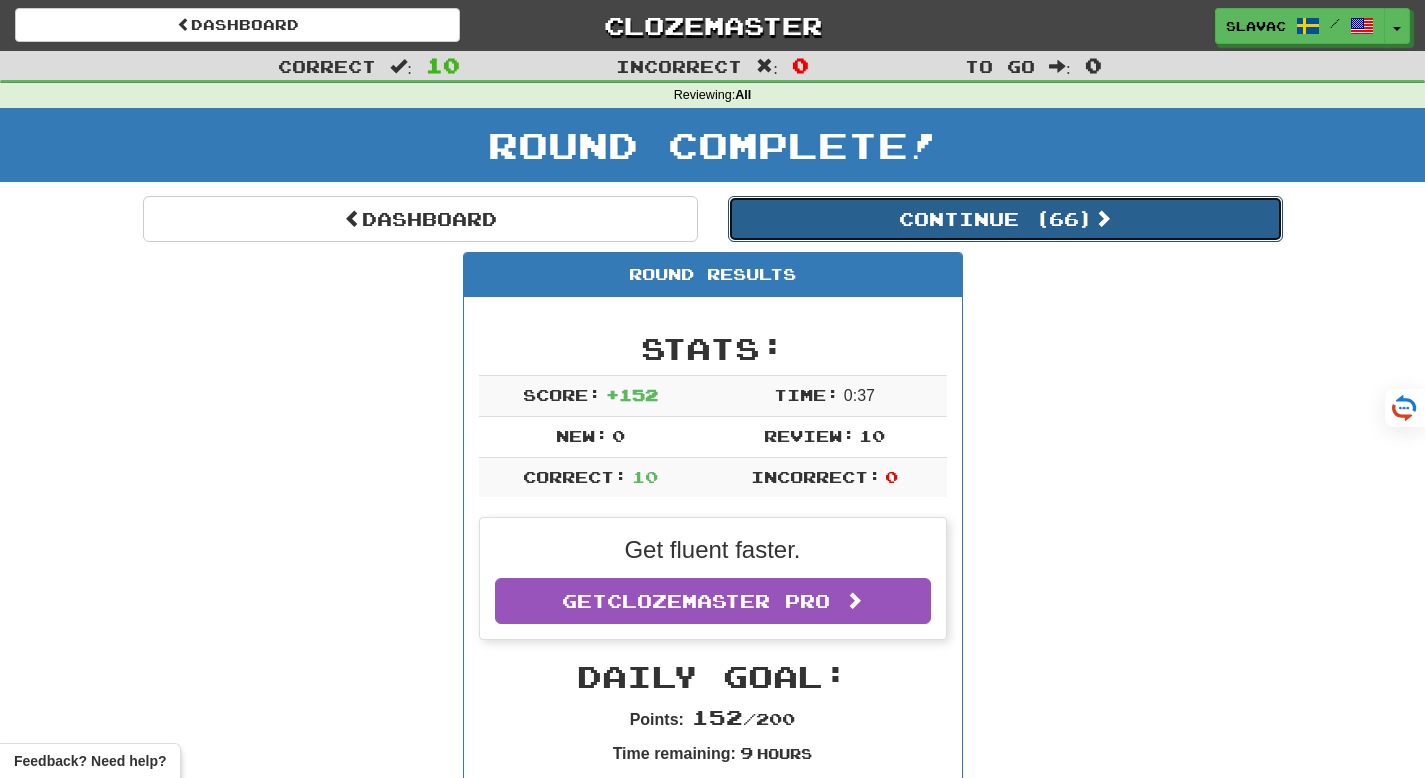 click on "Continue ( 66 )" at bounding box center [1005, 219] 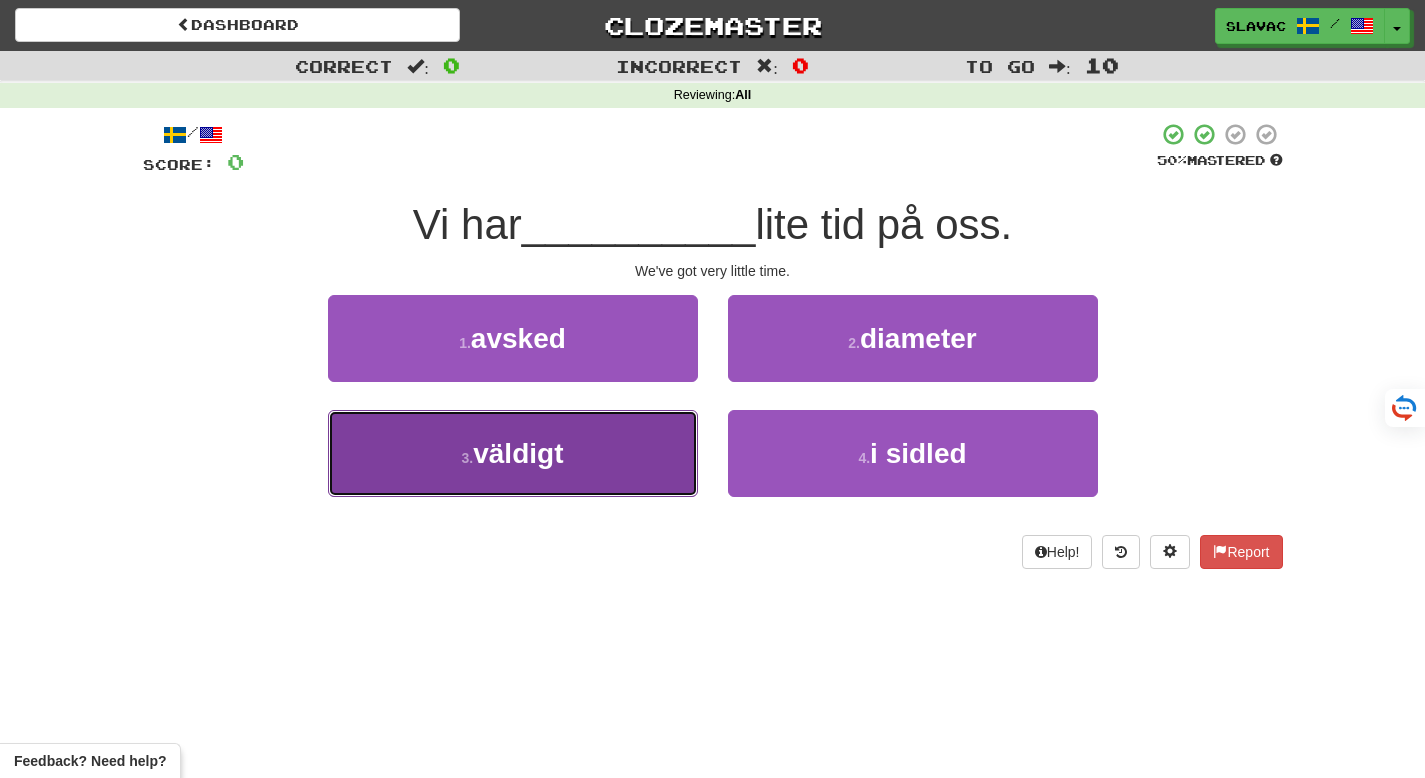 click on "3 .  väldigt" at bounding box center (513, 453) 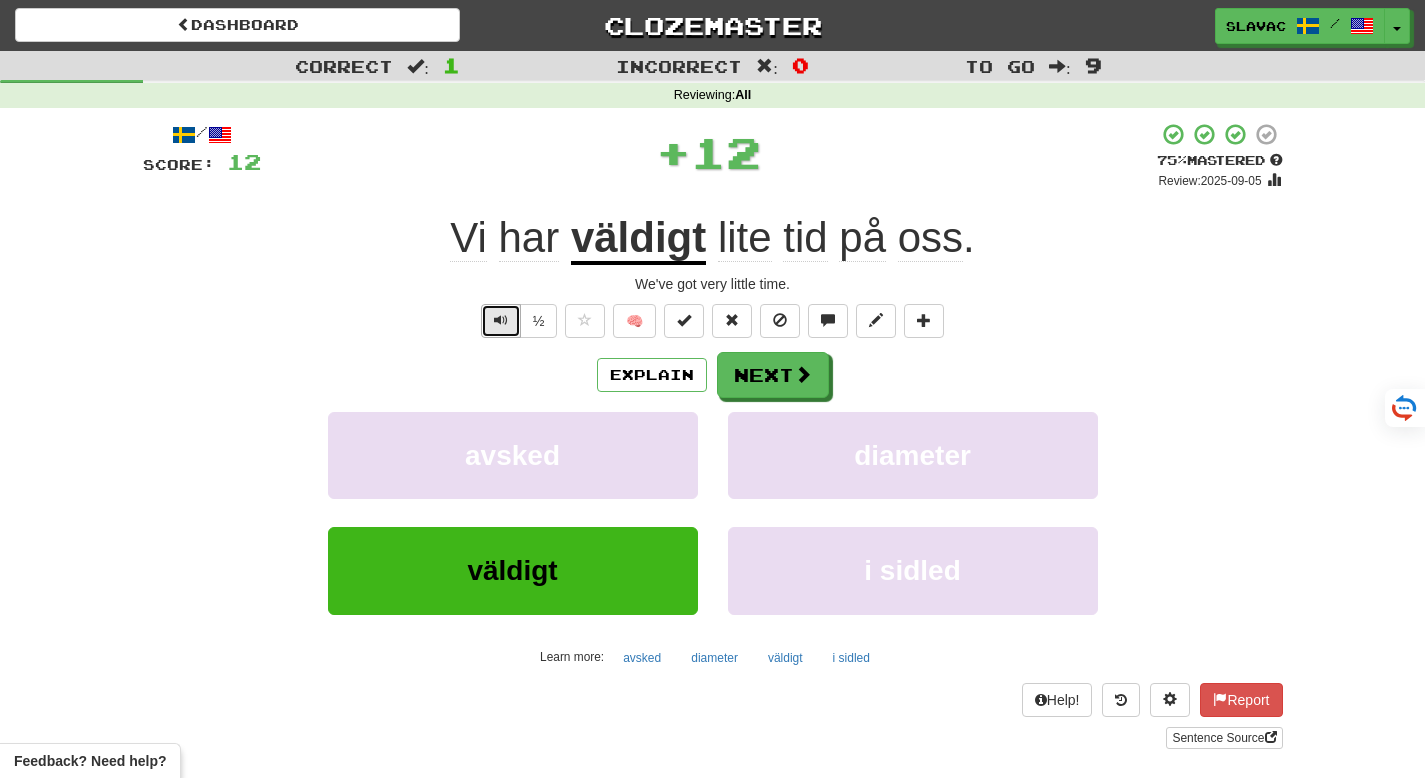 click at bounding box center [501, 321] 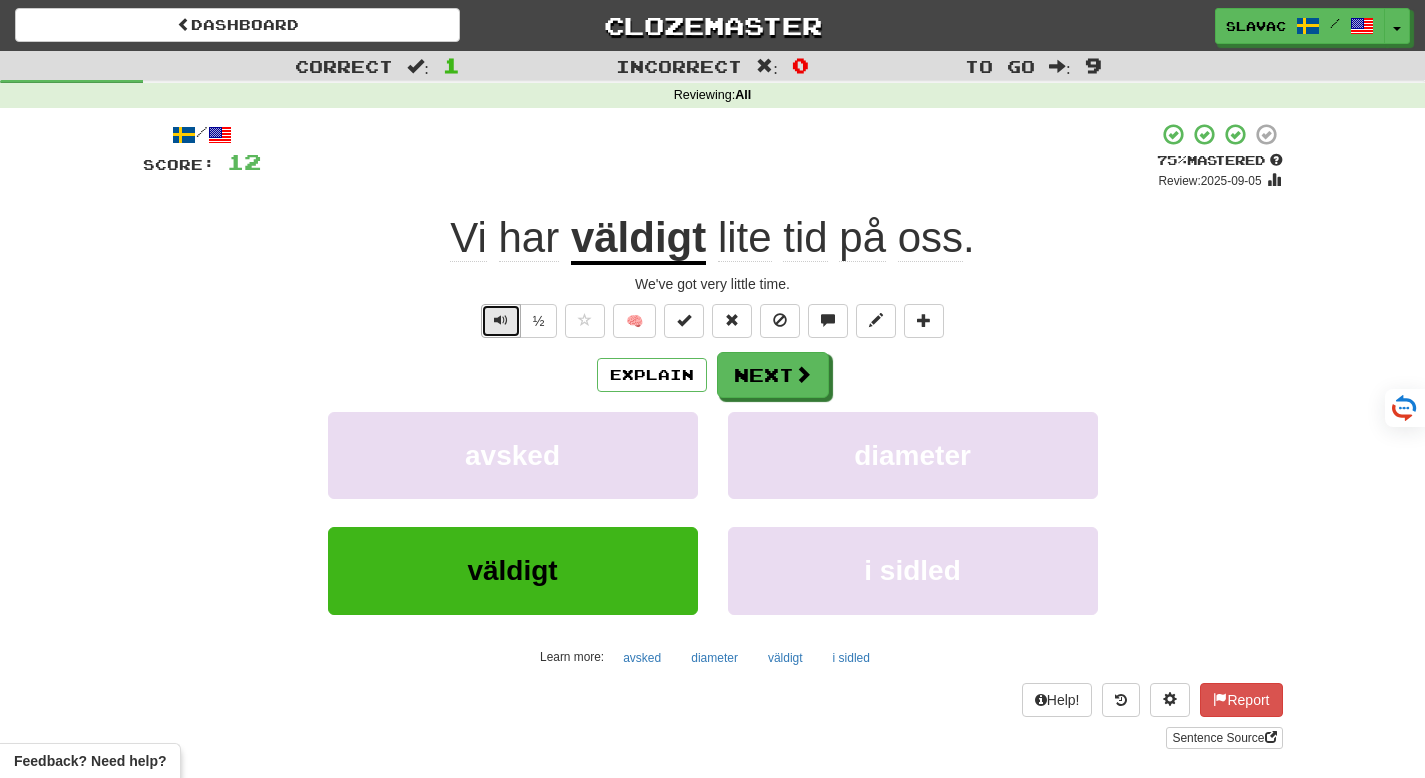 click at bounding box center (501, 321) 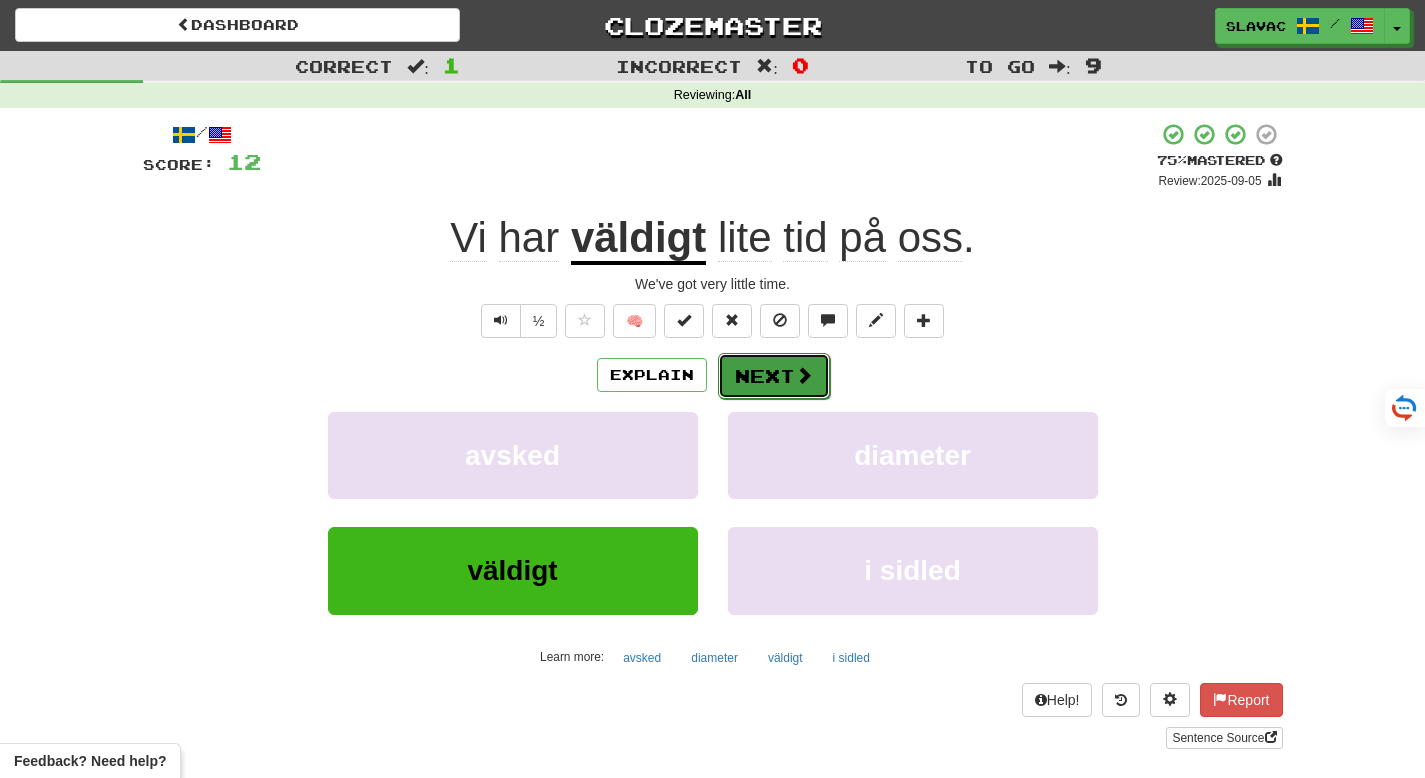 click at bounding box center [804, 375] 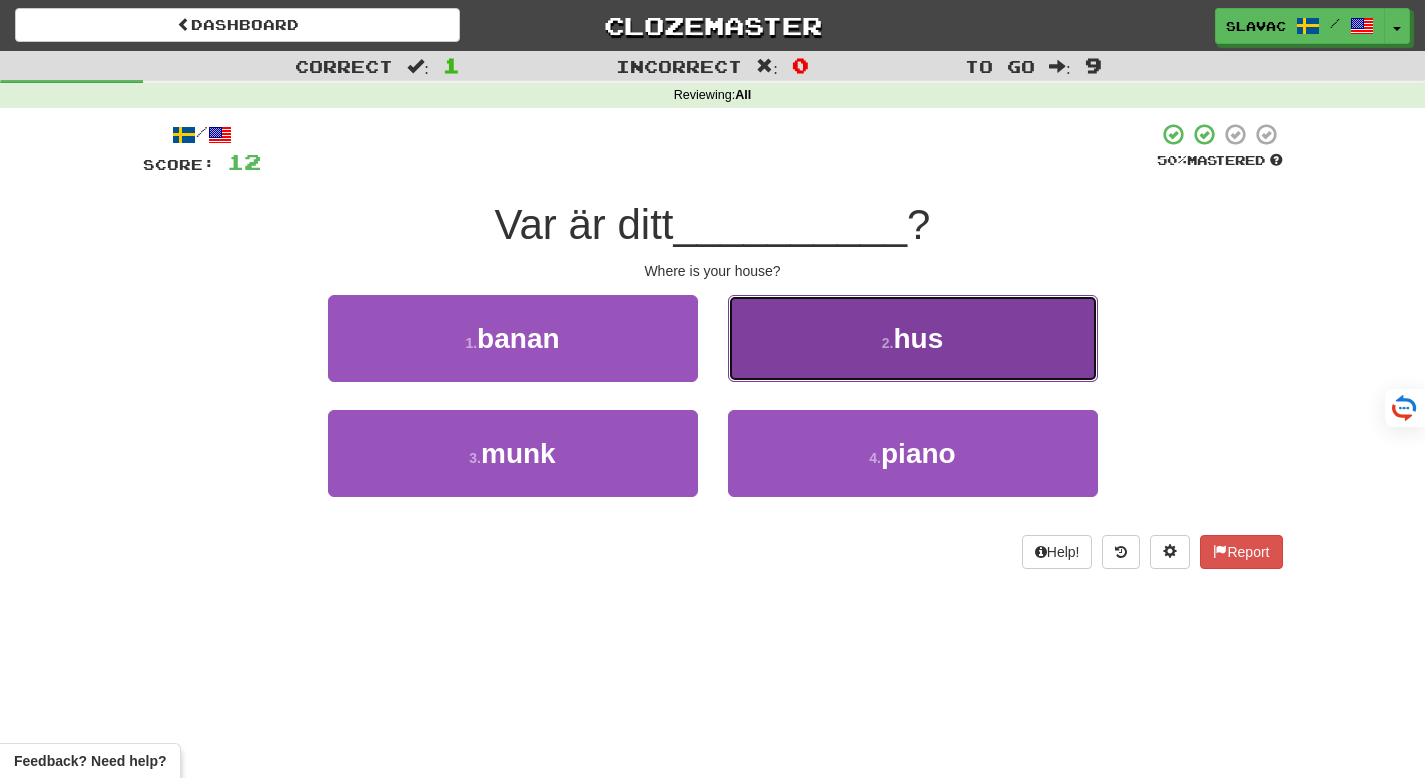 click on "2 .  hus" at bounding box center (913, 338) 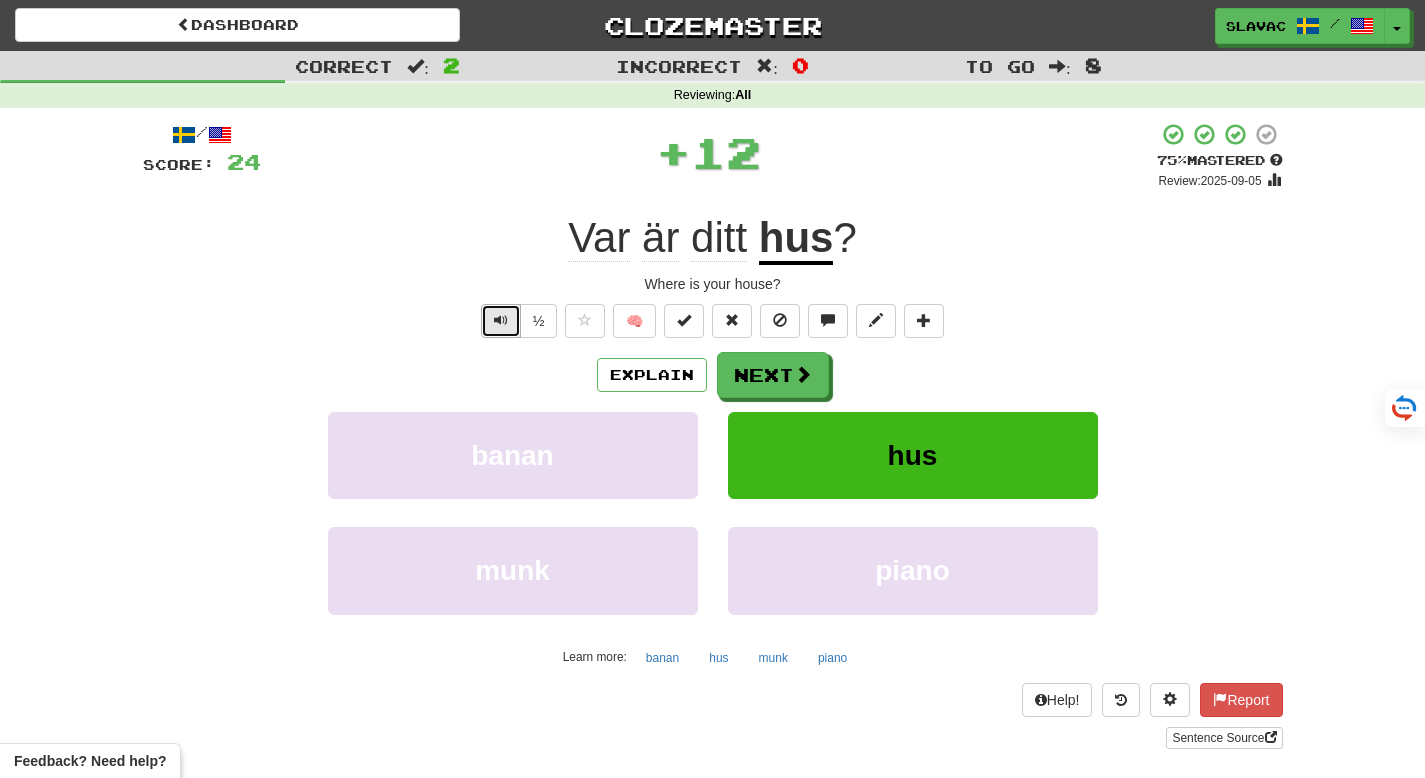 click at bounding box center (501, 320) 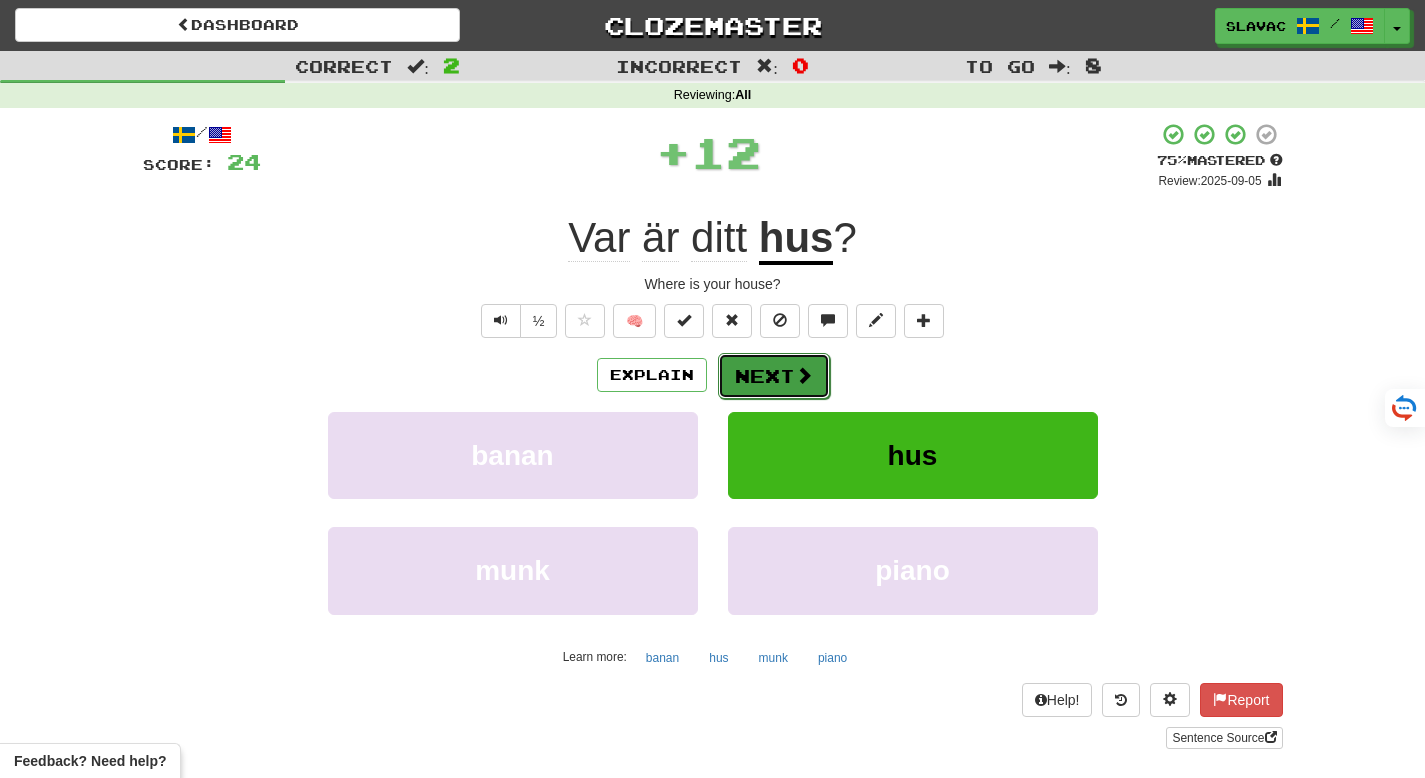 click on "Next" at bounding box center (774, 376) 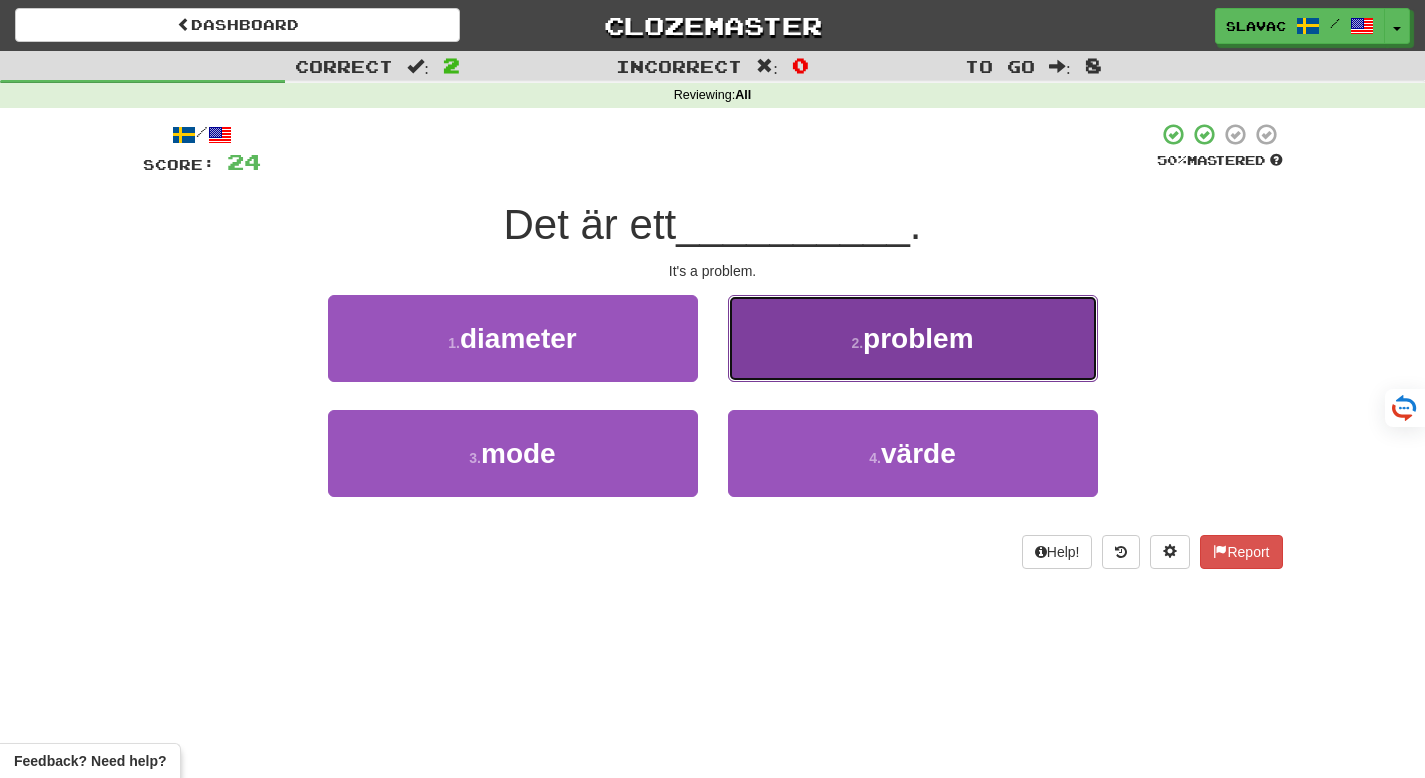 click on "problem" at bounding box center (918, 338) 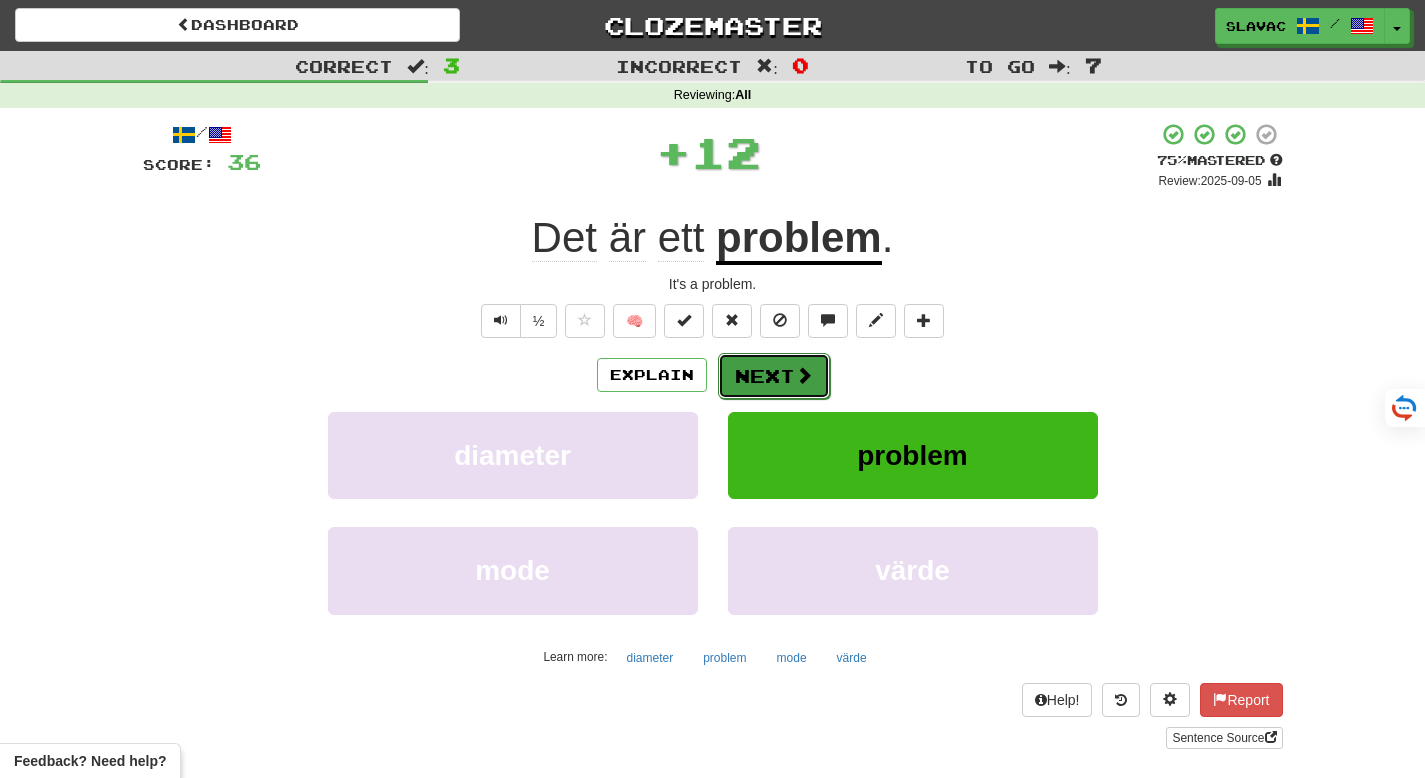 click on "Next" at bounding box center (774, 376) 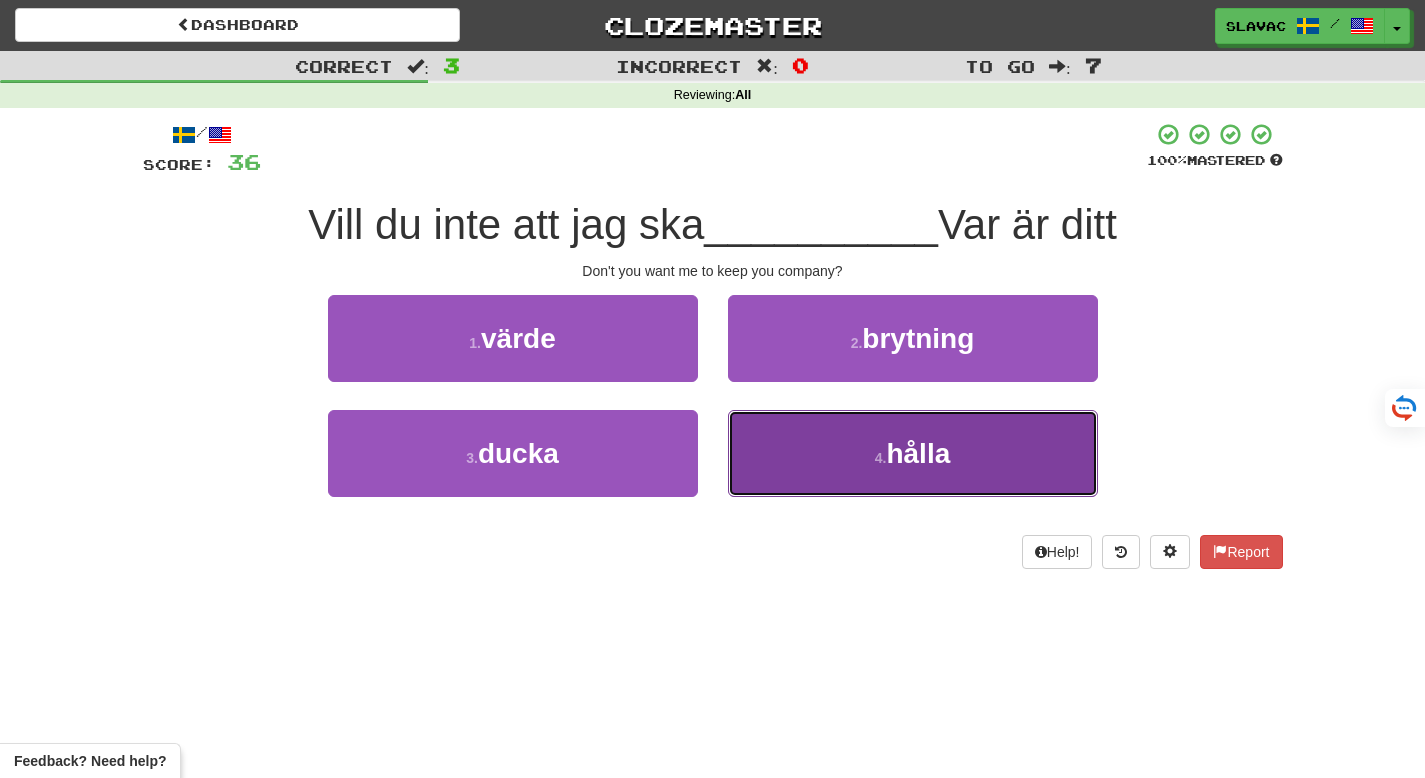 click on "4 .  hålla" at bounding box center [913, 453] 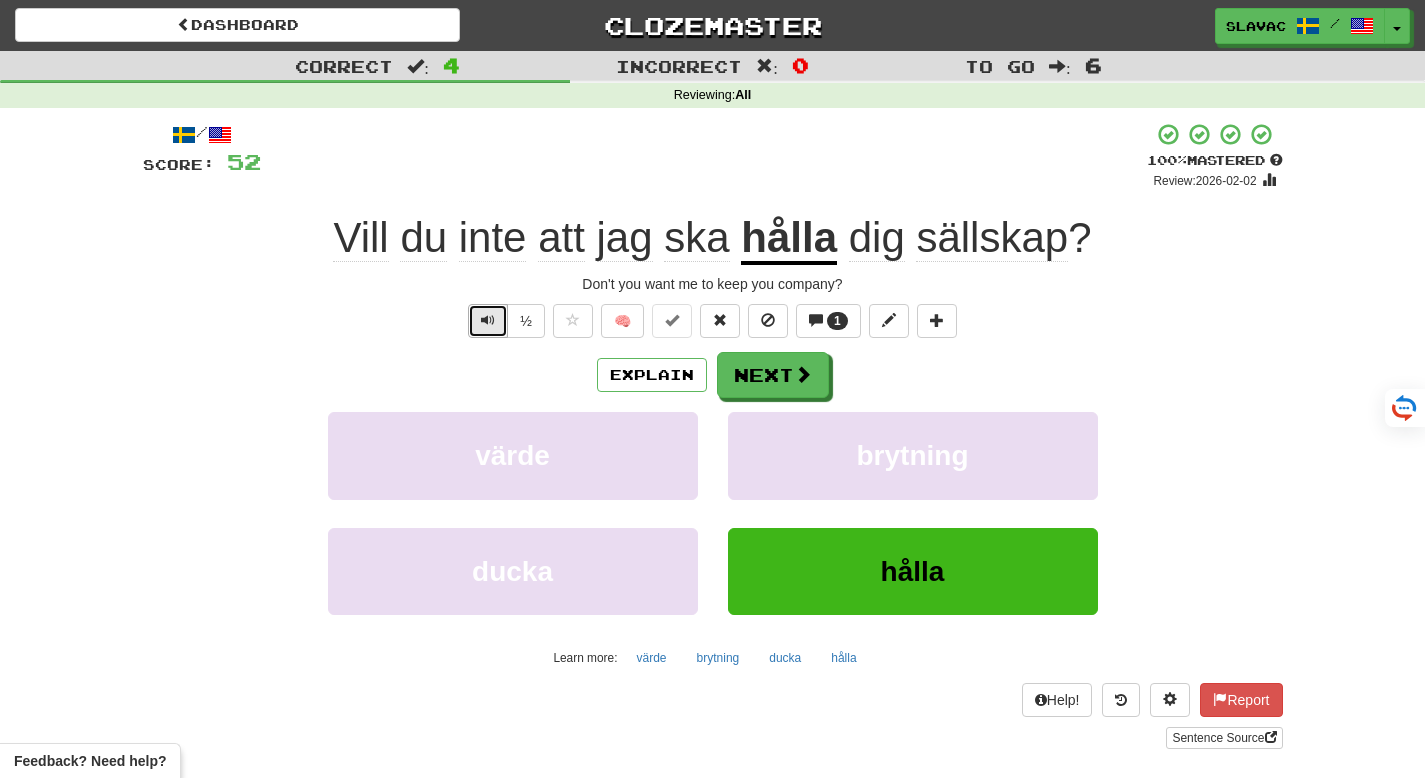 click at bounding box center (488, 320) 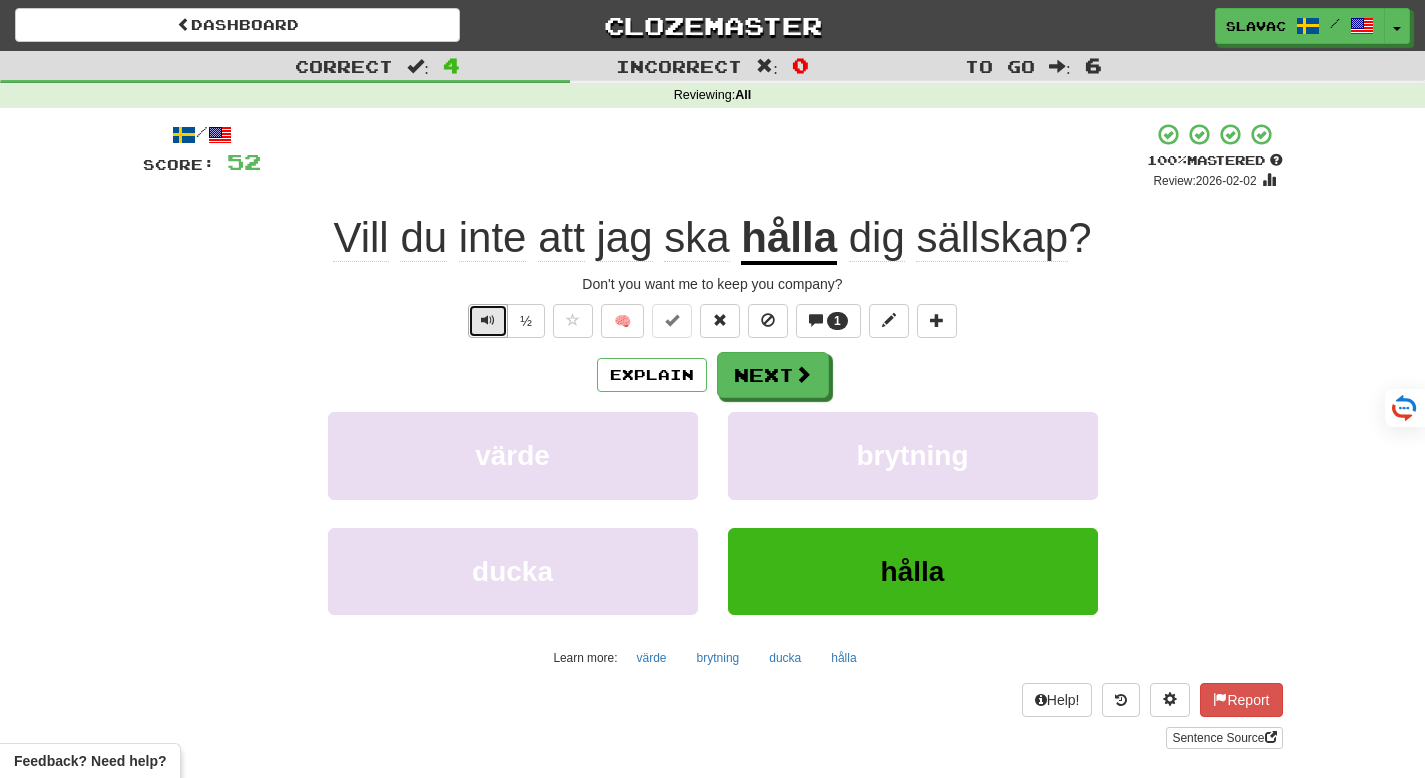 click at bounding box center [488, 320] 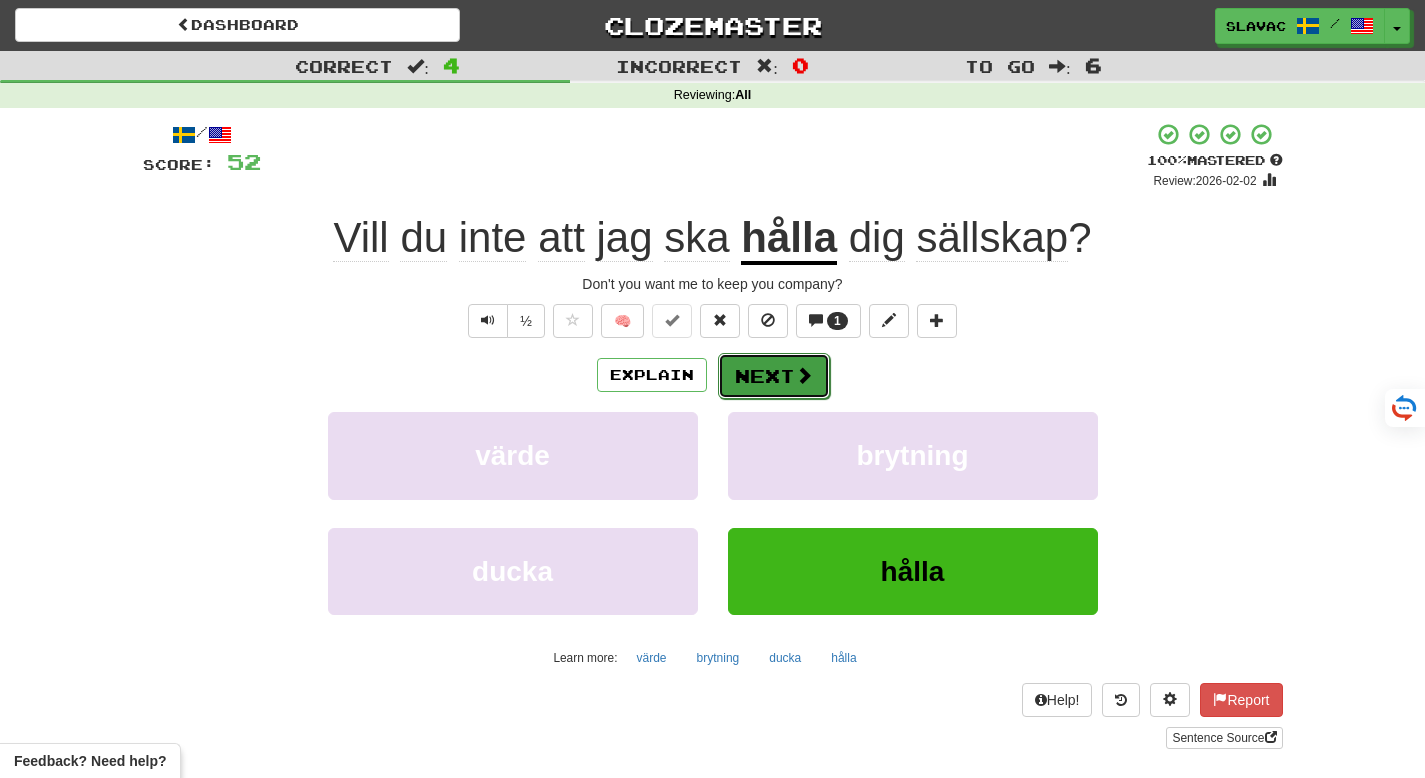 click on "Next" at bounding box center (774, 376) 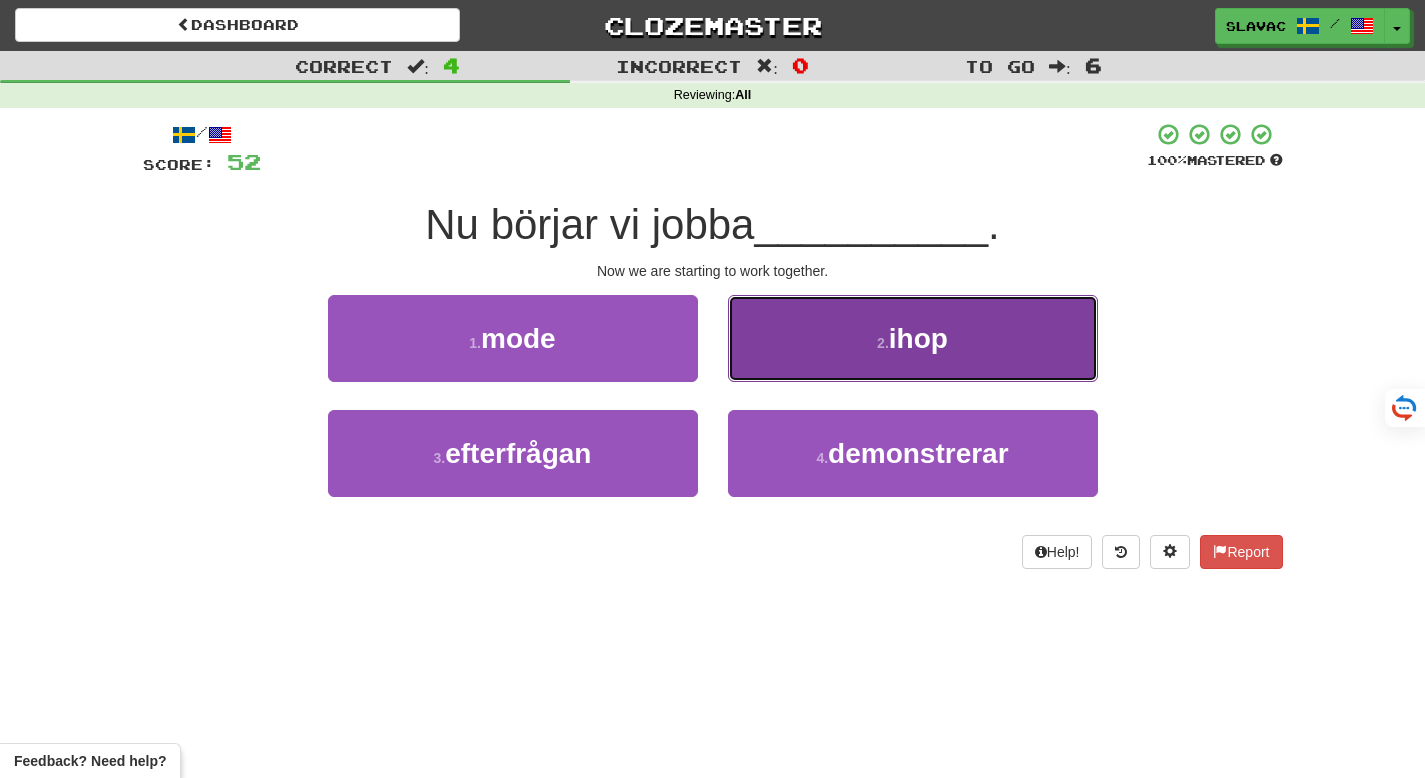 click on "2 .  ihop" at bounding box center (913, 338) 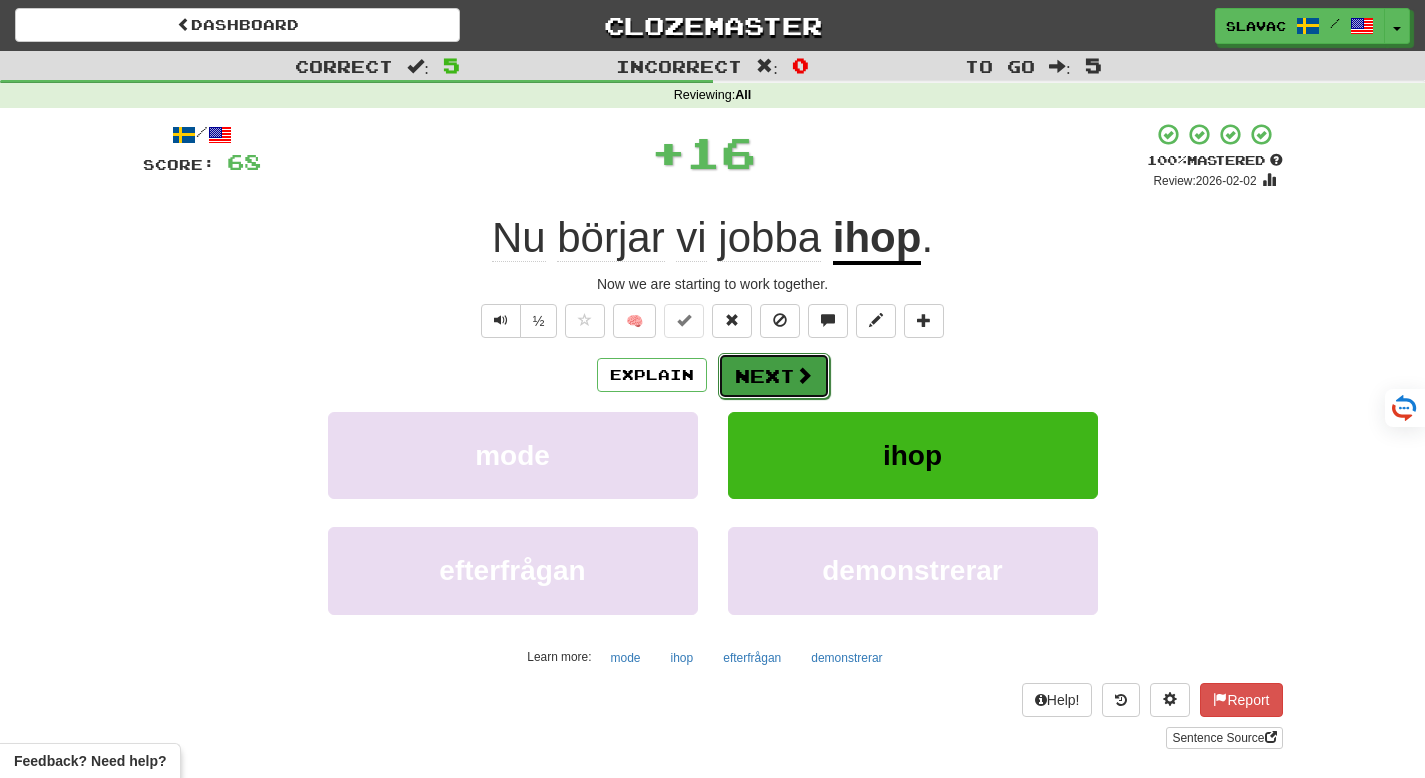 click at bounding box center [804, 375] 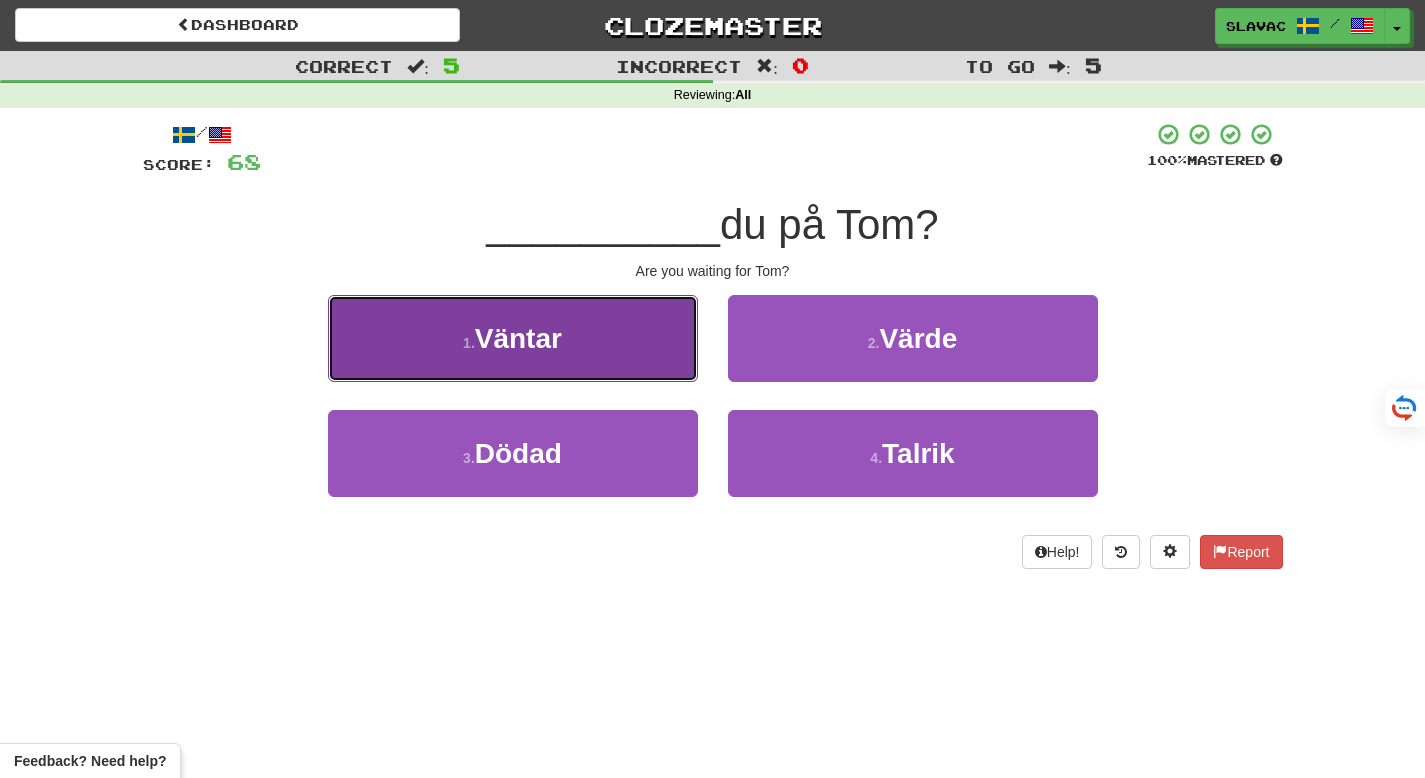 click on "1 .  Väntar" at bounding box center (513, 338) 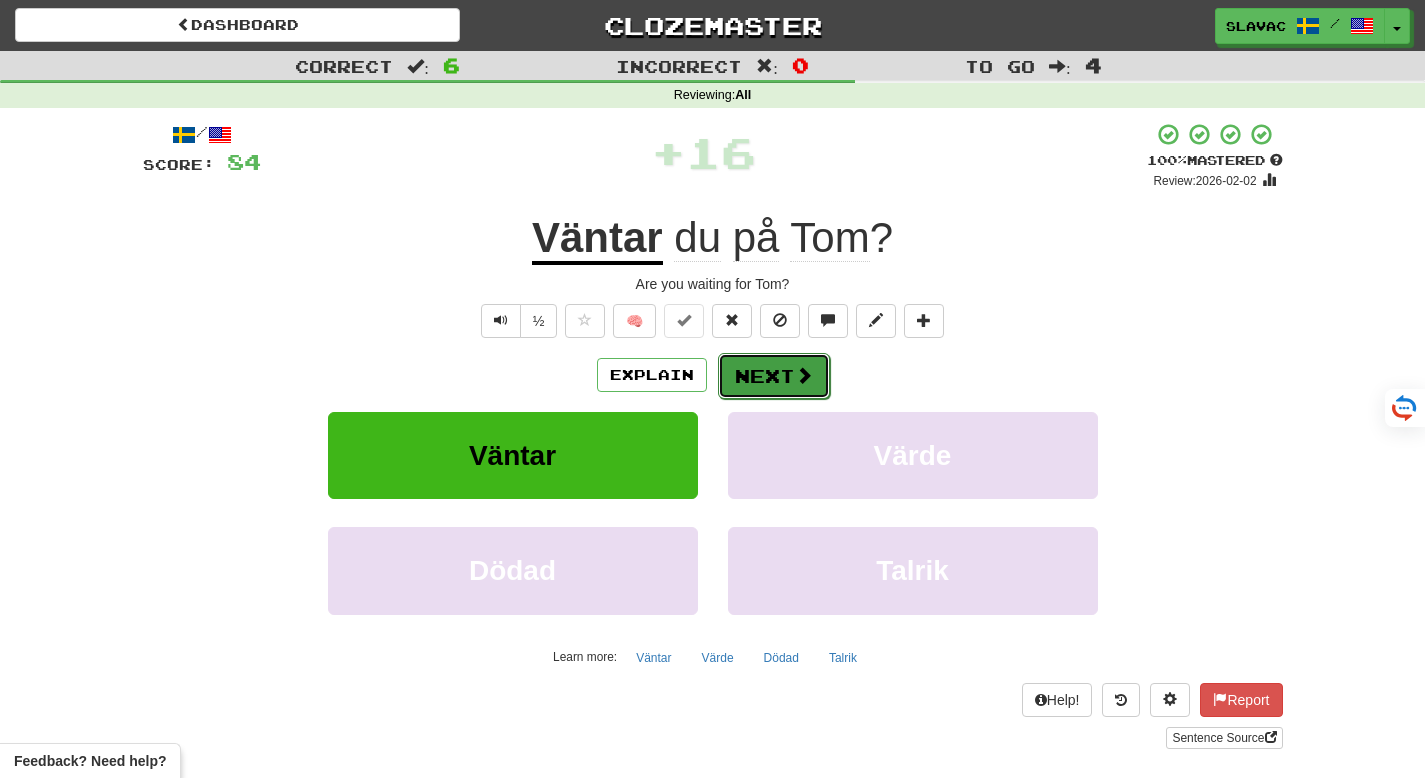 click on "Next" at bounding box center [774, 376] 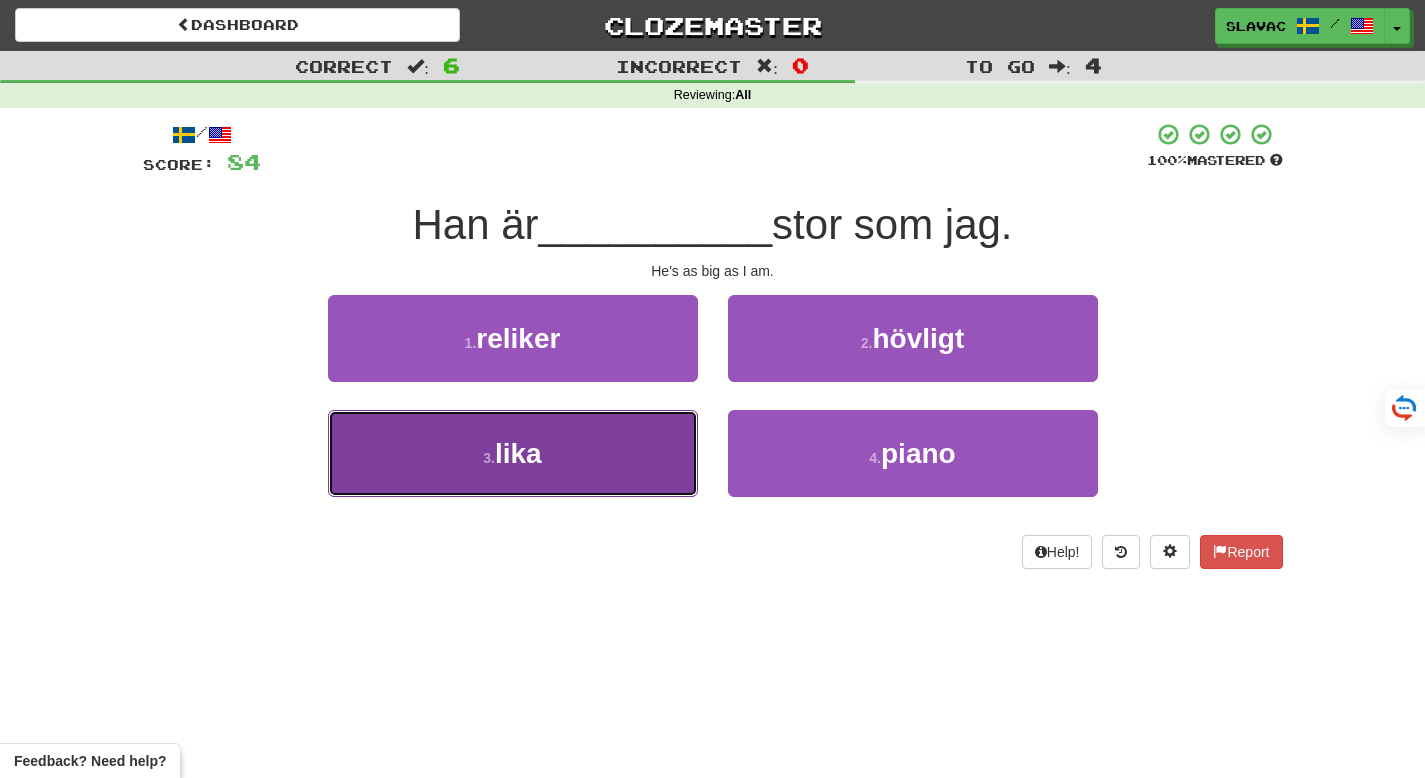 click on "3 .  lika" at bounding box center [513, 453] 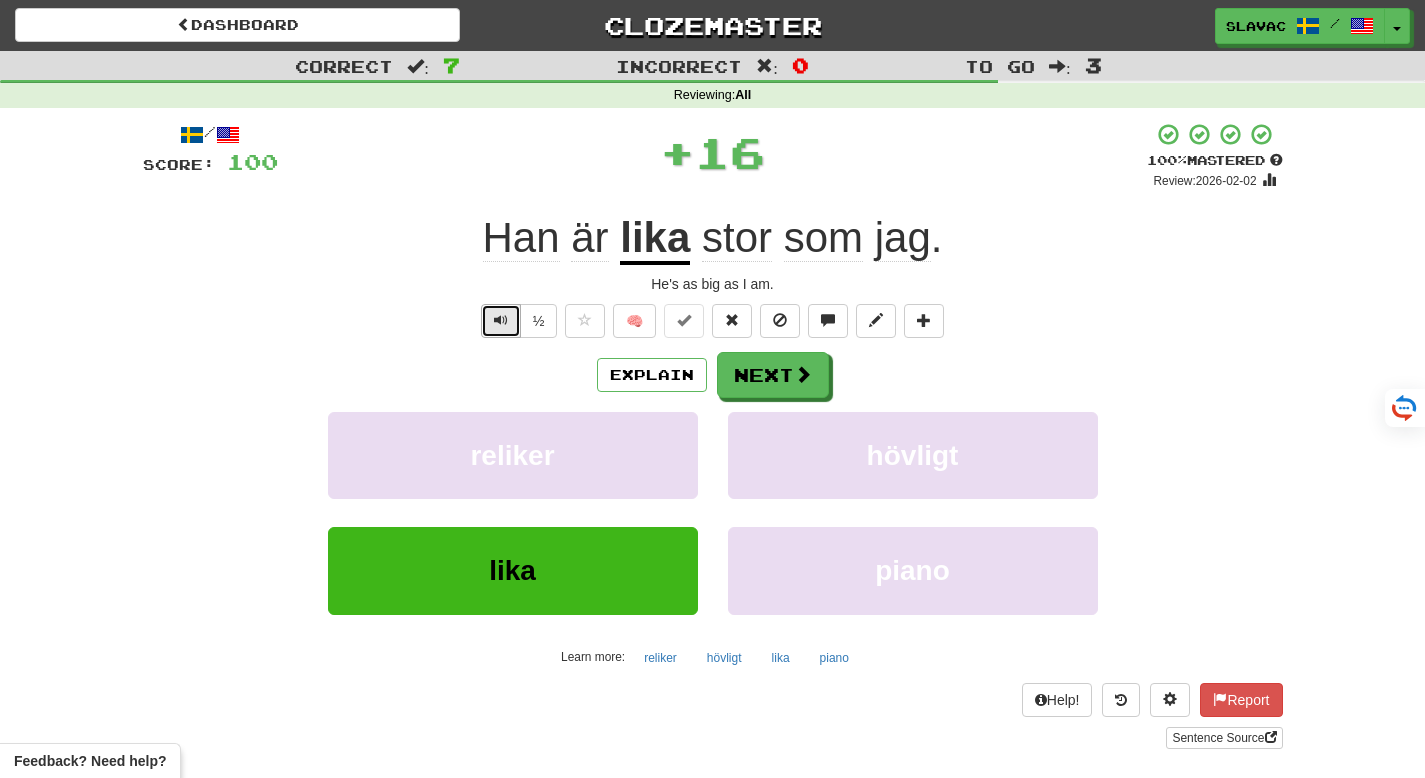 click at bounding box center [501, 320] 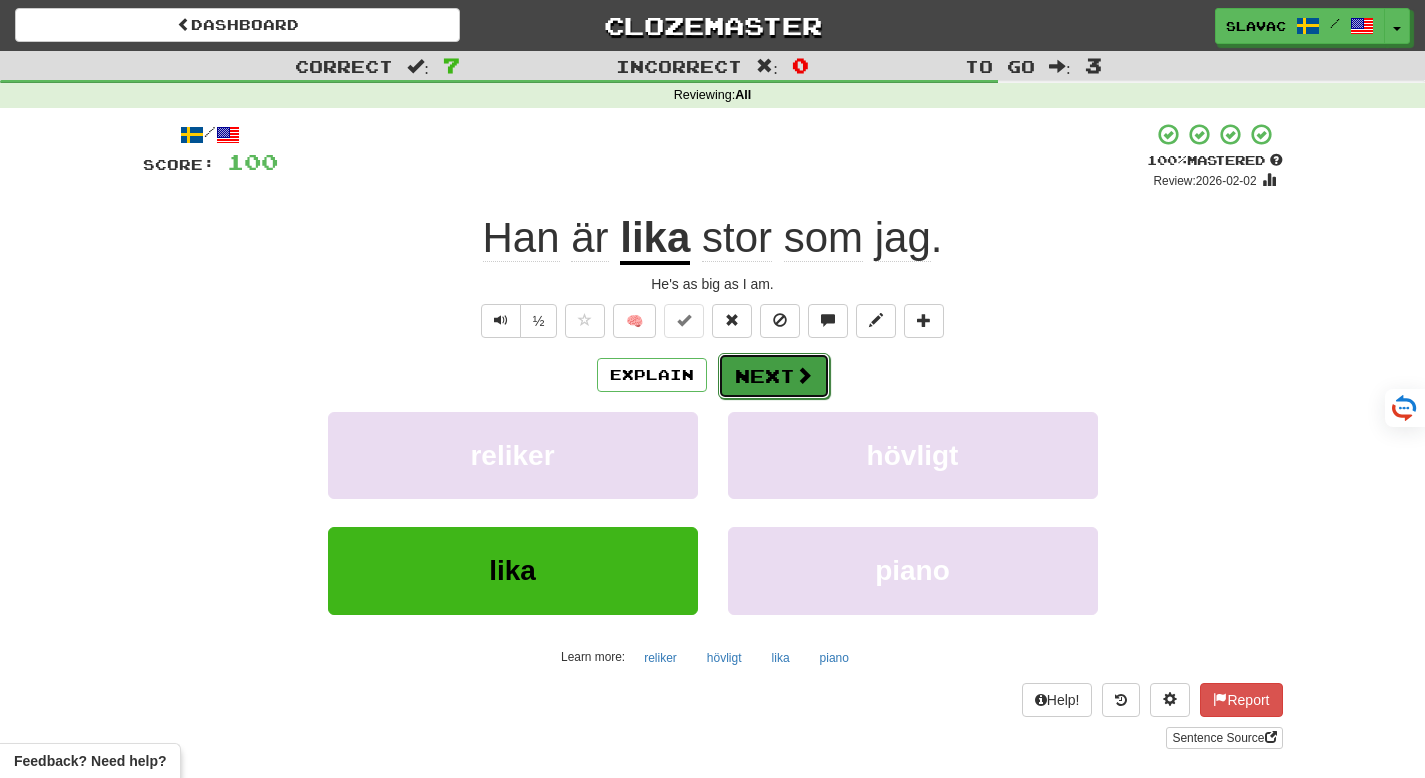 click on "Next" at bounding box center [774, 376] 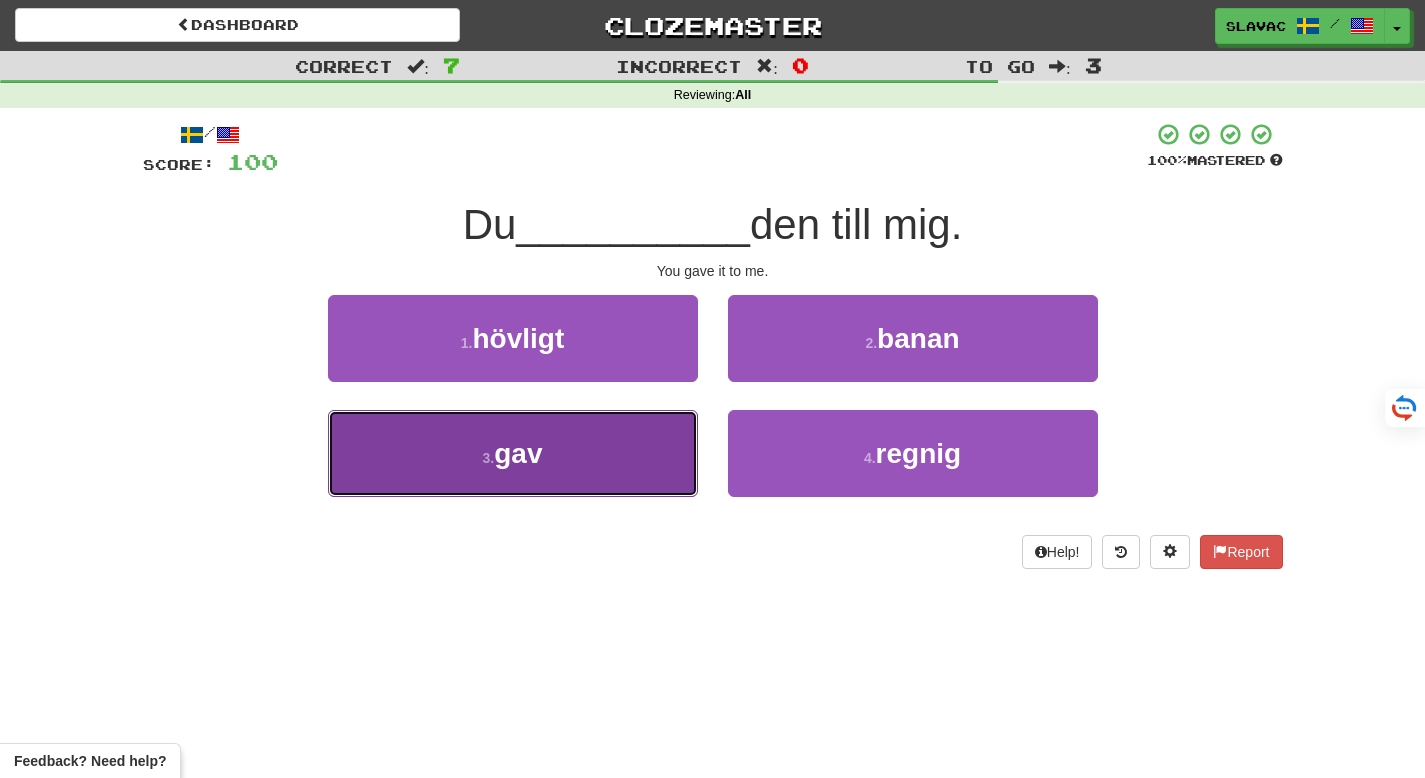 click on "3 .  gav" at bounding box center [513, 453] 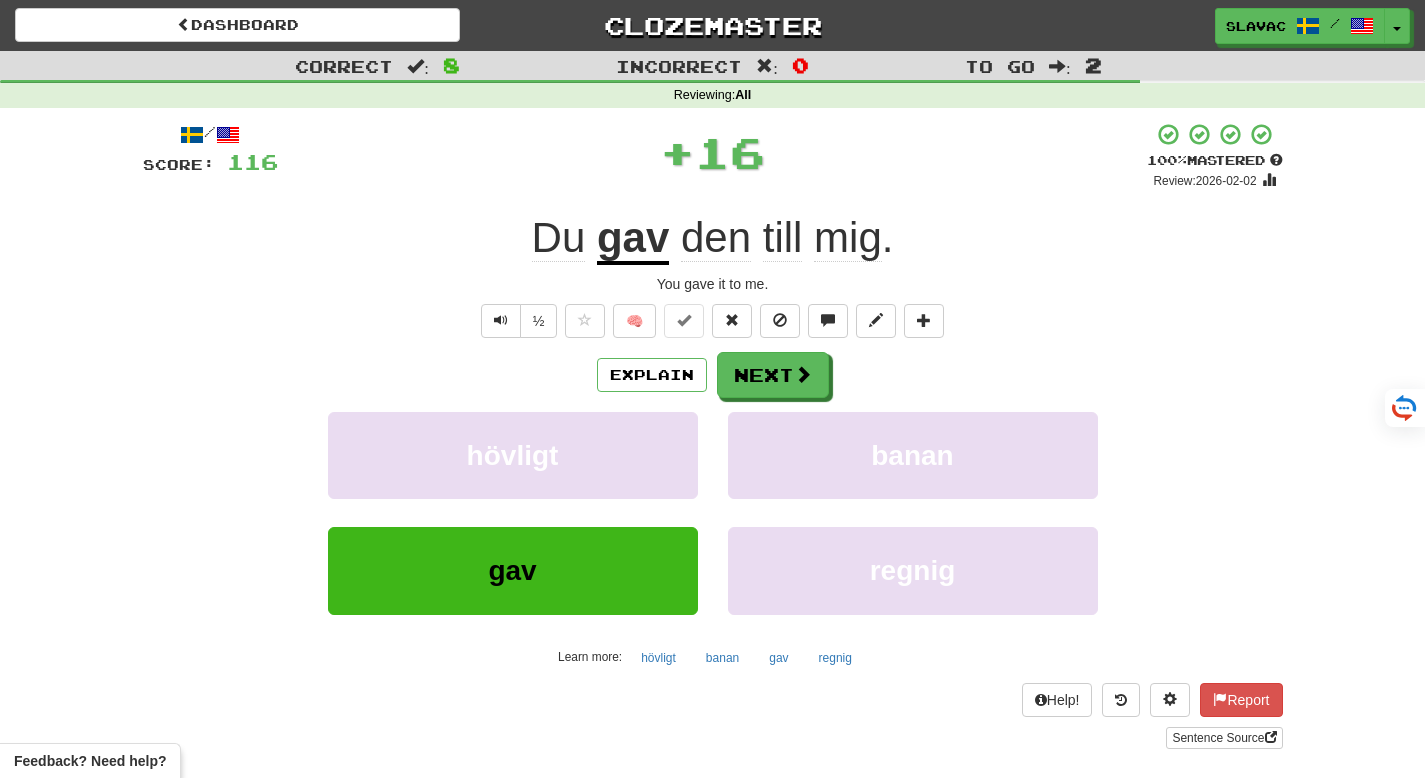 click on "½ 🧠" at bounding box center [713, 321] 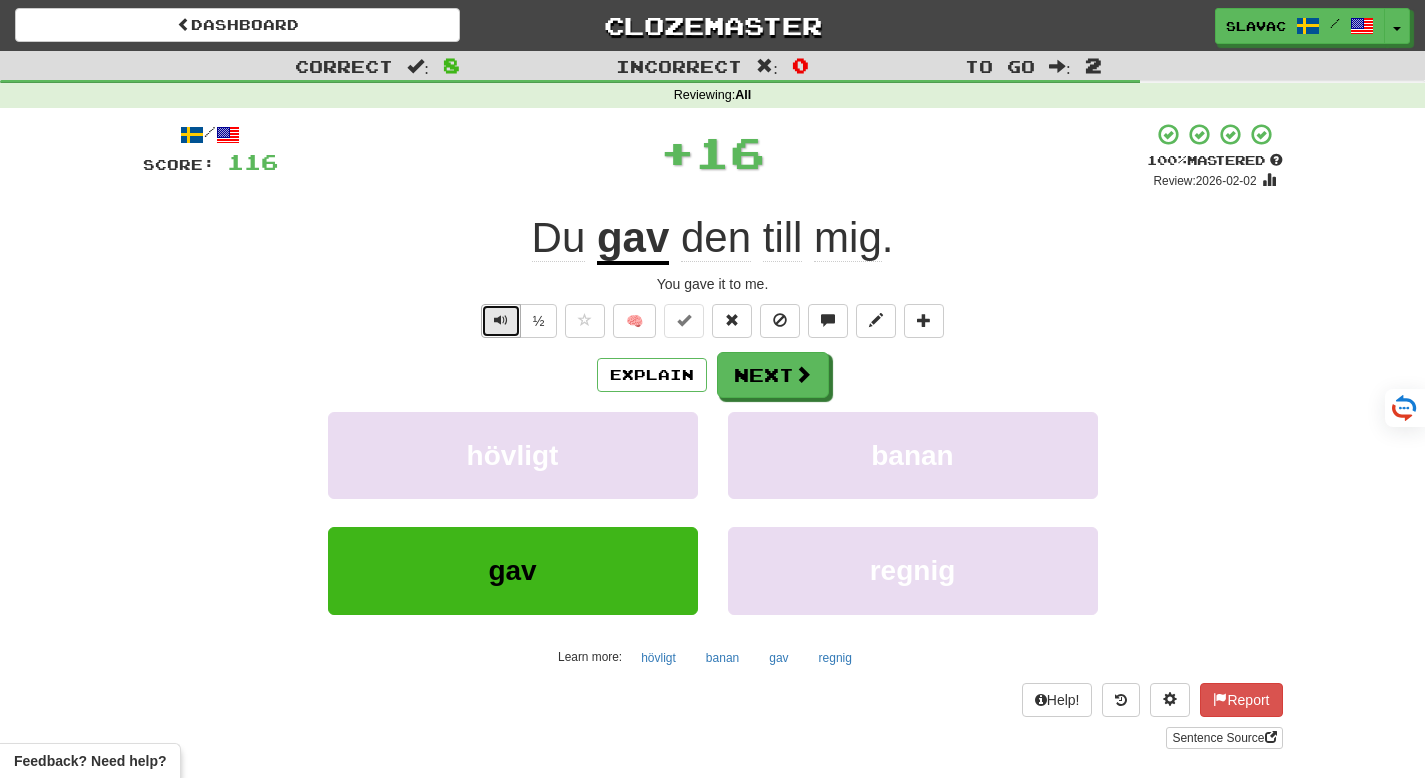 click at bounding box center [501, 321] 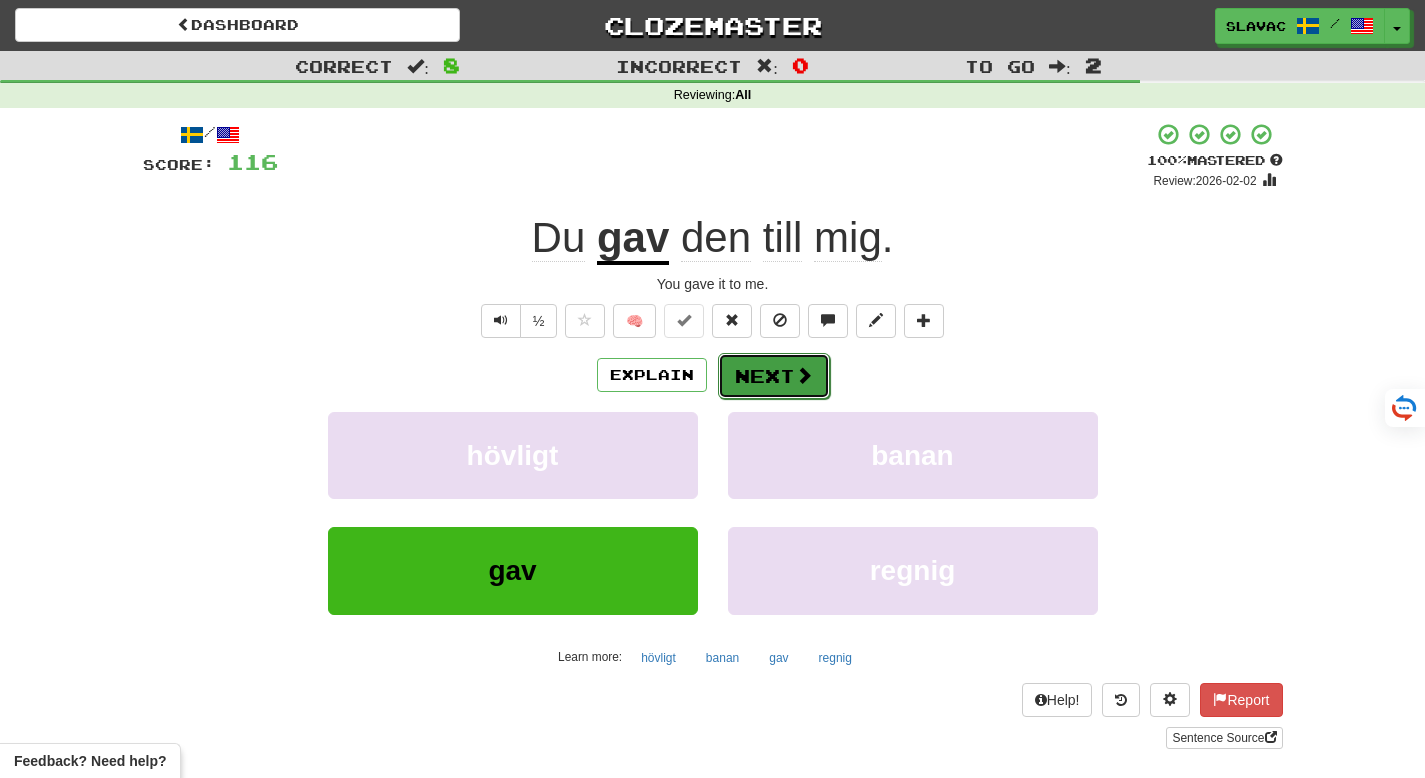 click at bounding box center (804, 375) 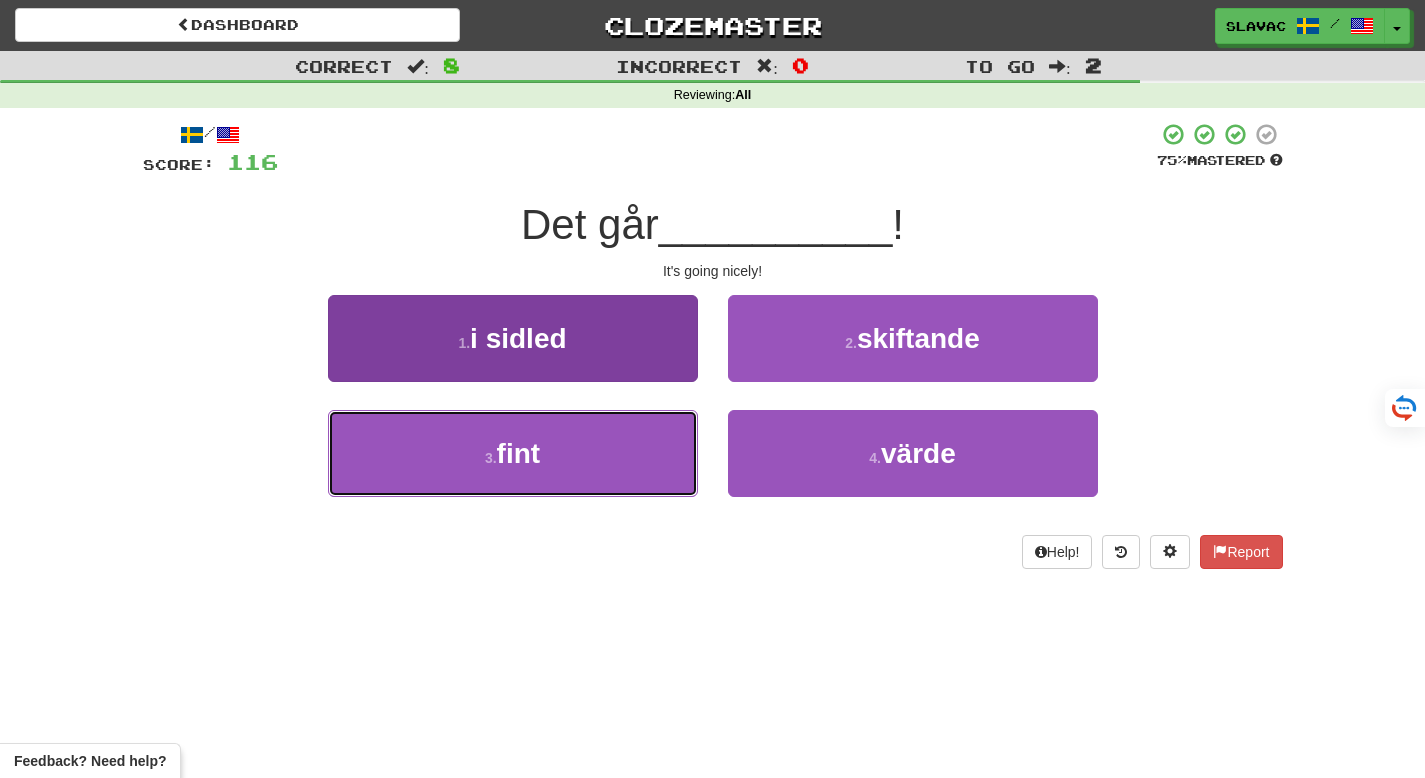 click on "3 .  fint" at bounding box center (513, 453) 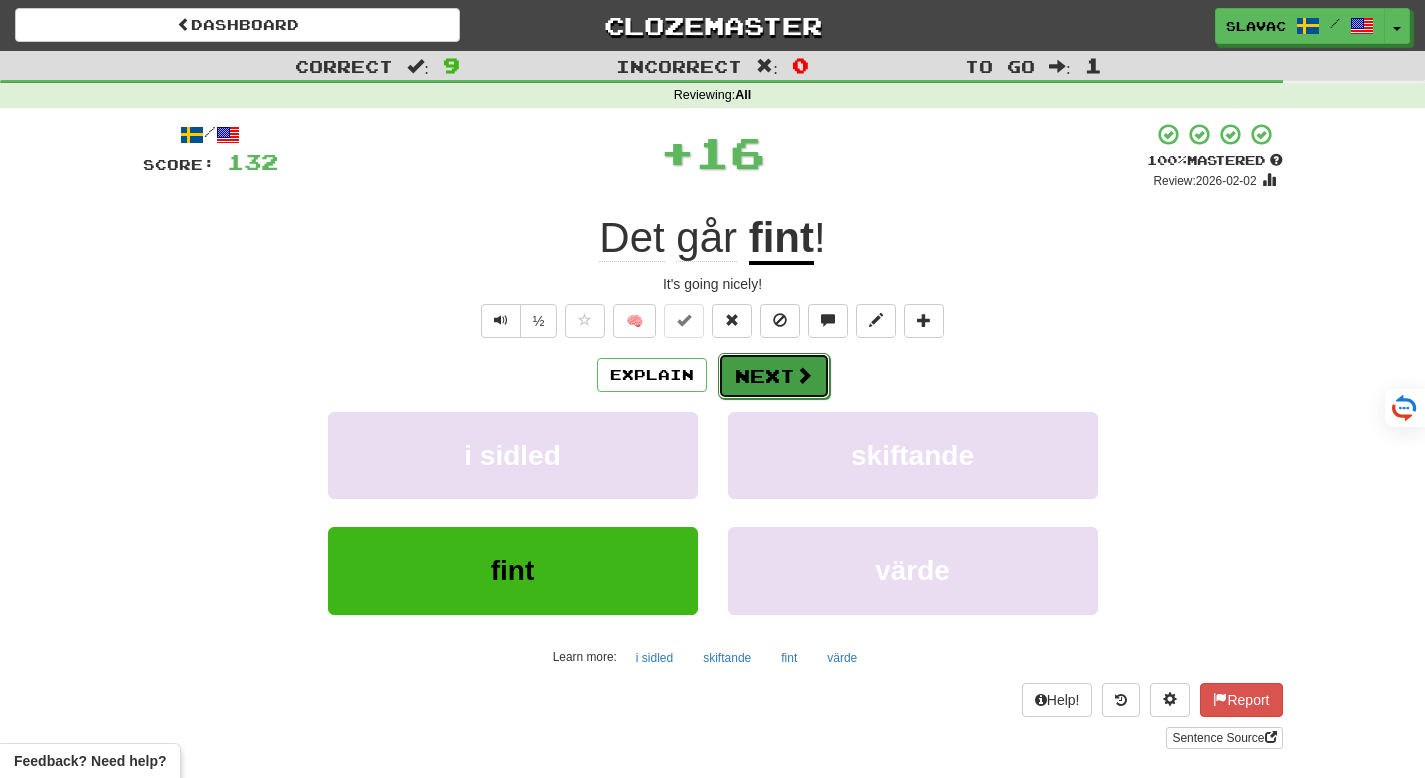 click on "Next" at bounding box center (774, 376) 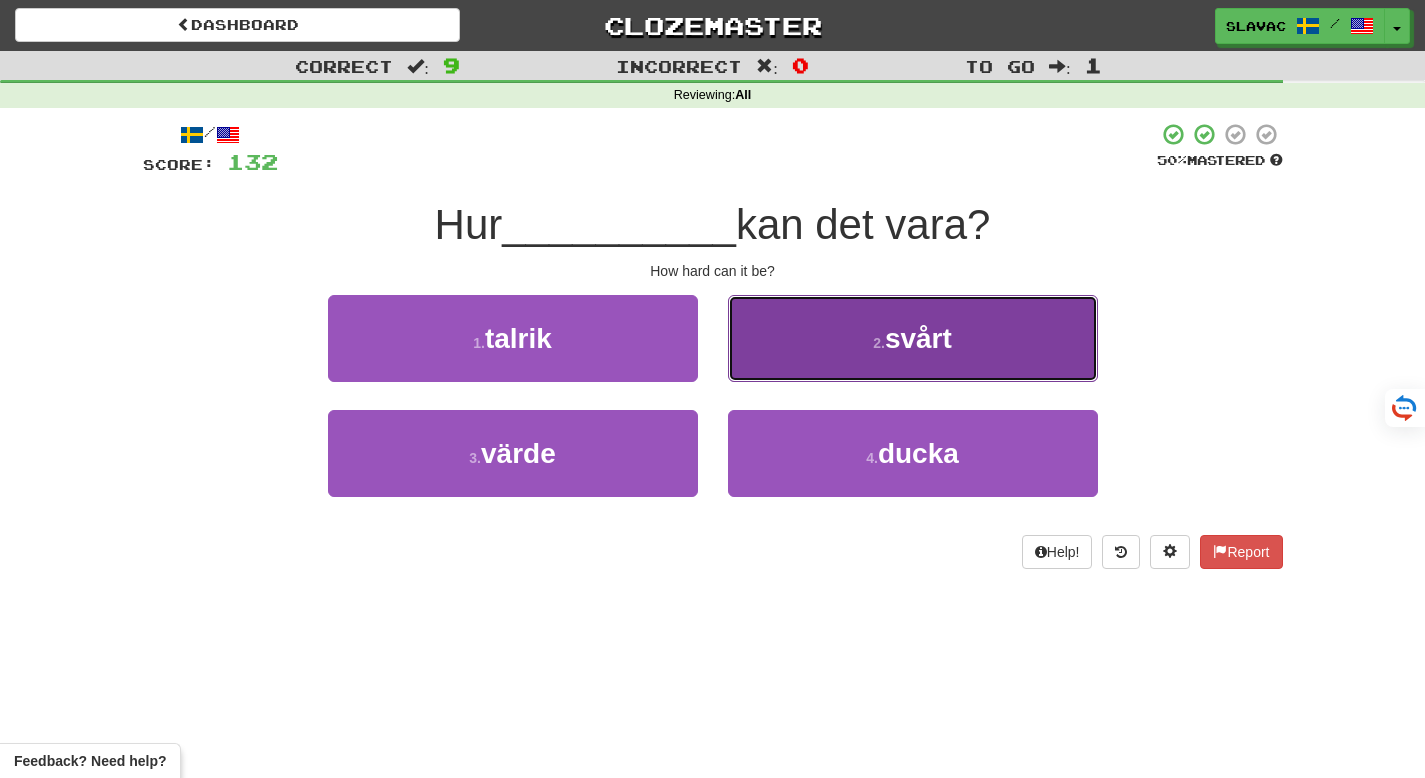 click on "2 .  svårt" at bounding box center [913, 338] 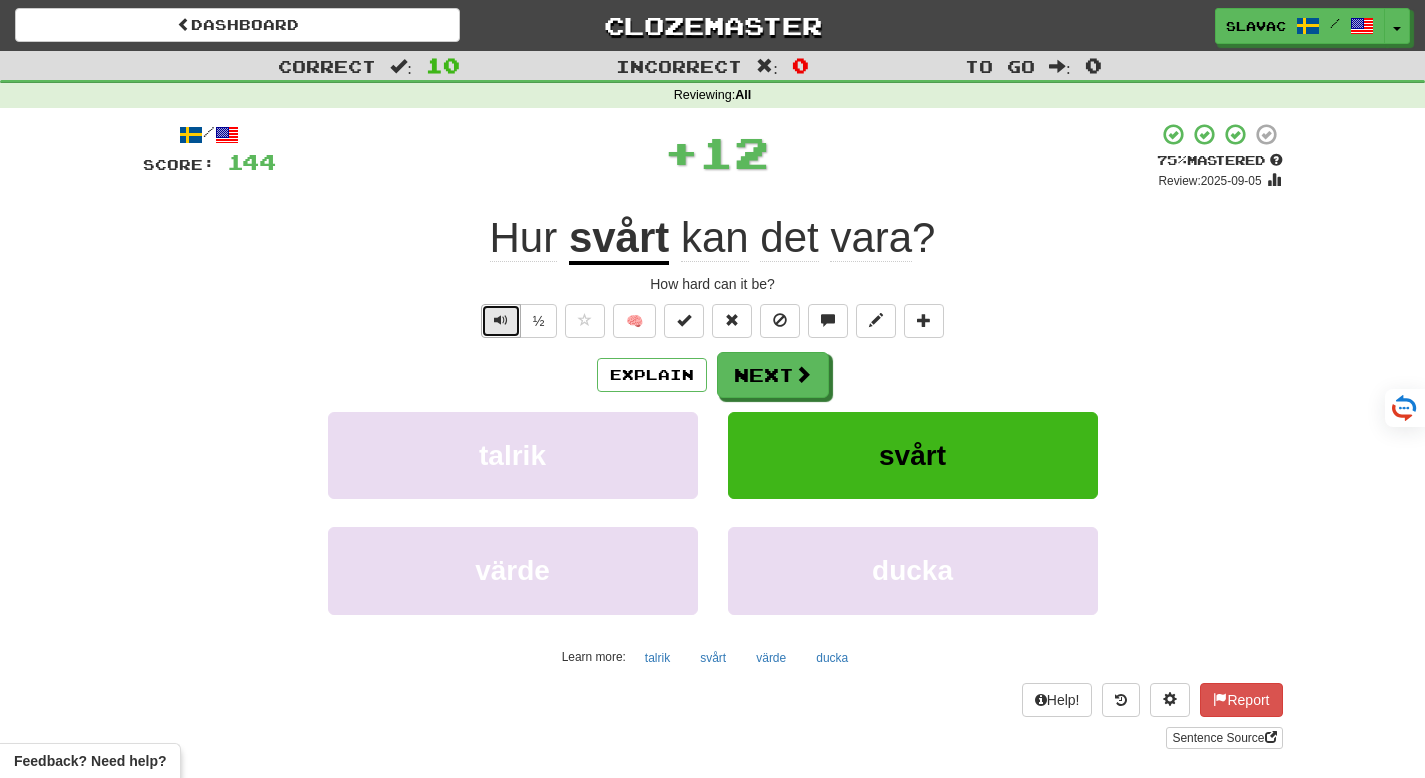 click at bounding box center (501, 320) 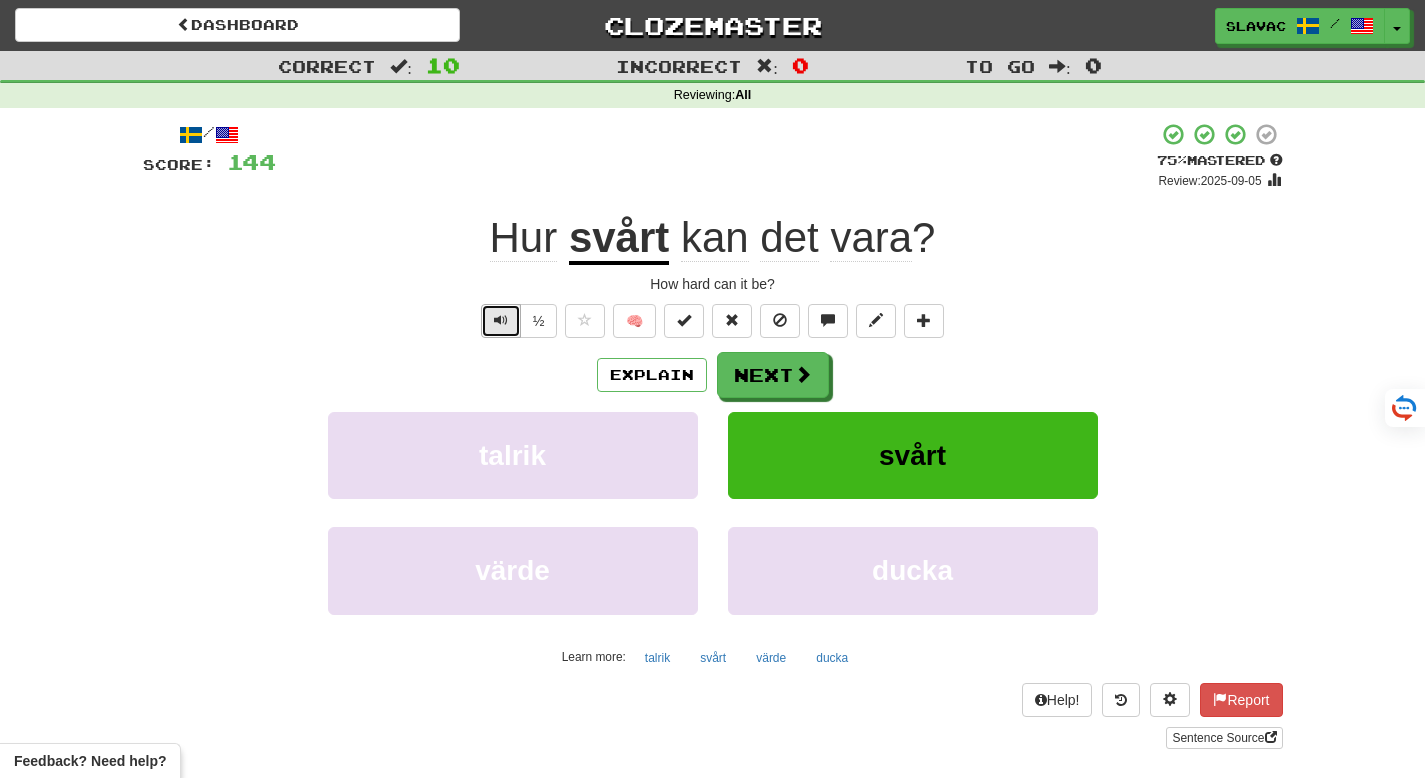 click at bounding box center (501, 321) 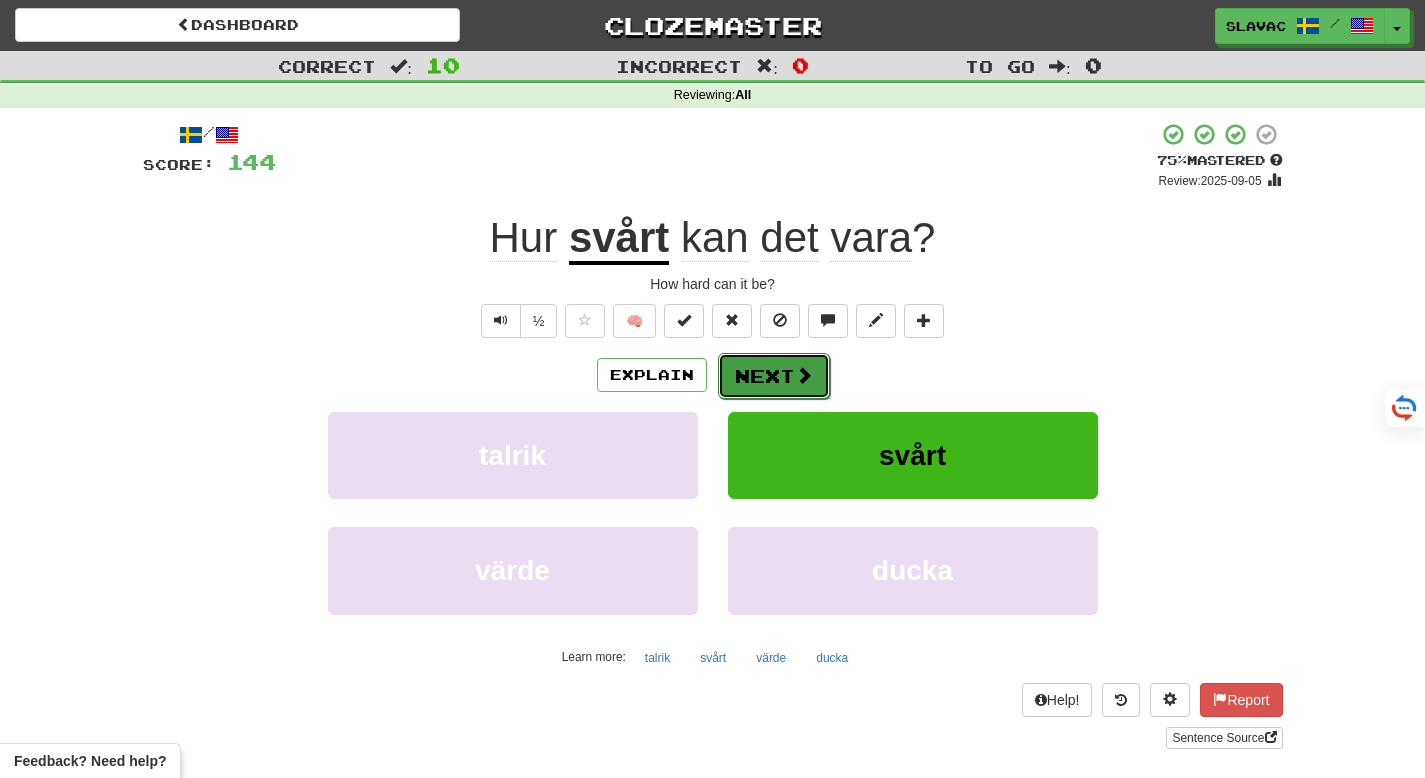 click on "Next" at bounding box center (774, 376) 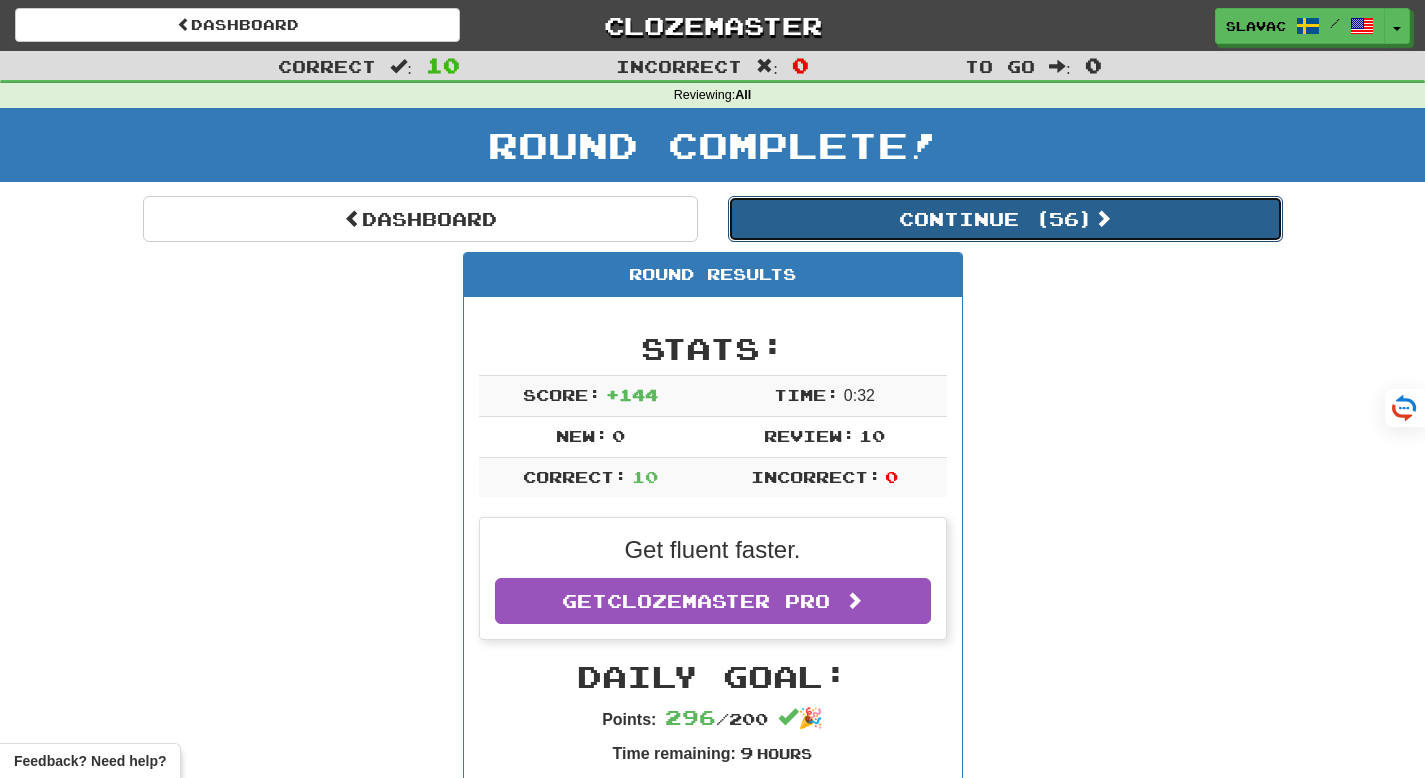 click on "Continue ( 56 )" at bounding box center [1005, 219] 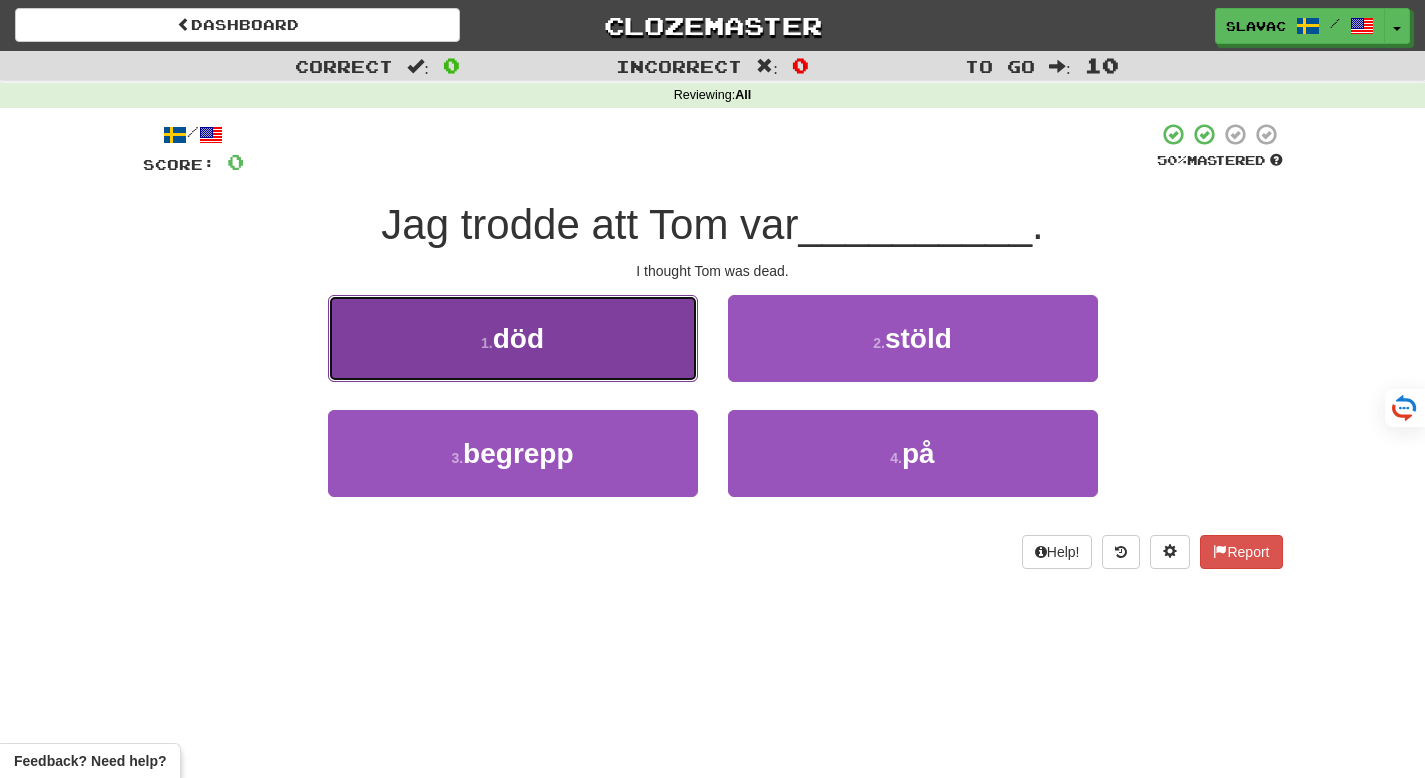 click on "1 .  död" at bounding box center [513, 338] 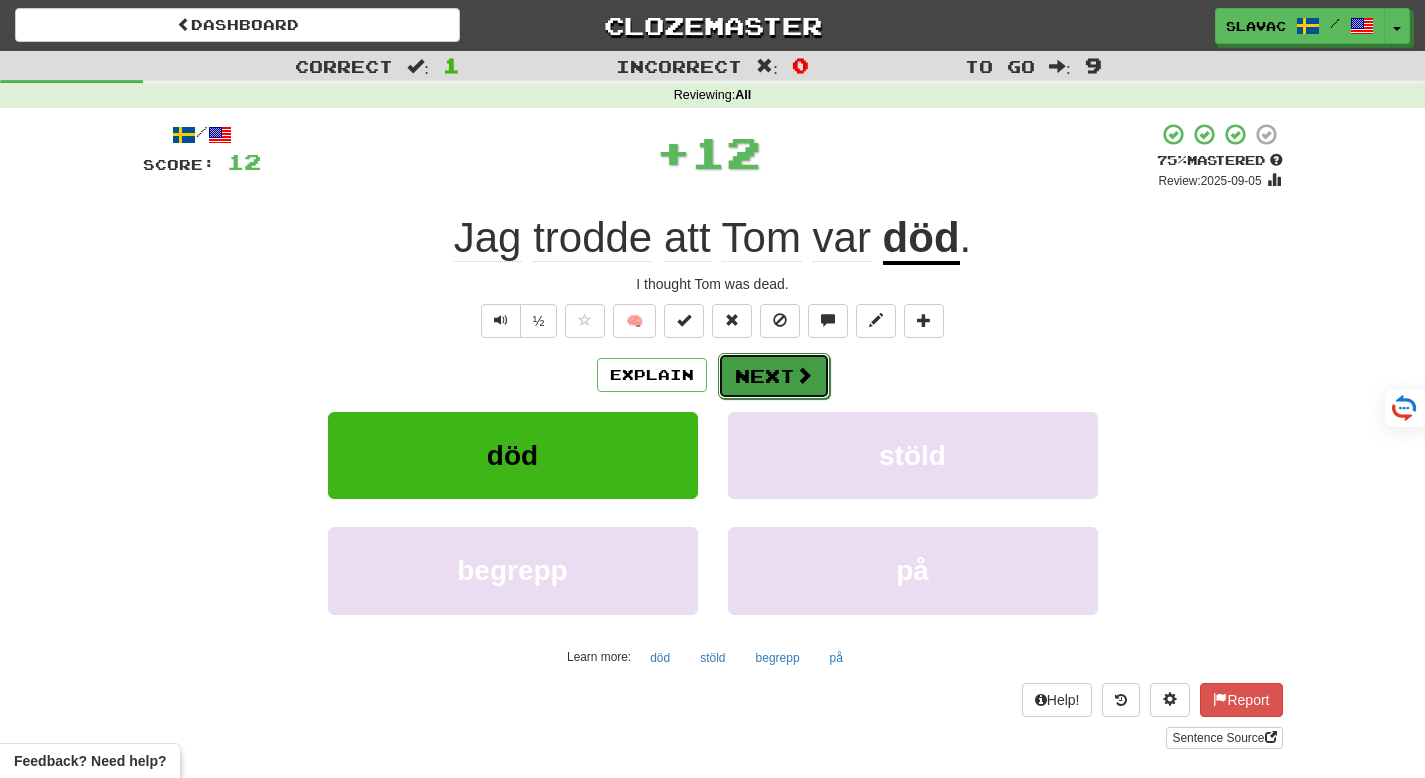 click on "Next" at bounding box center (774, 376) 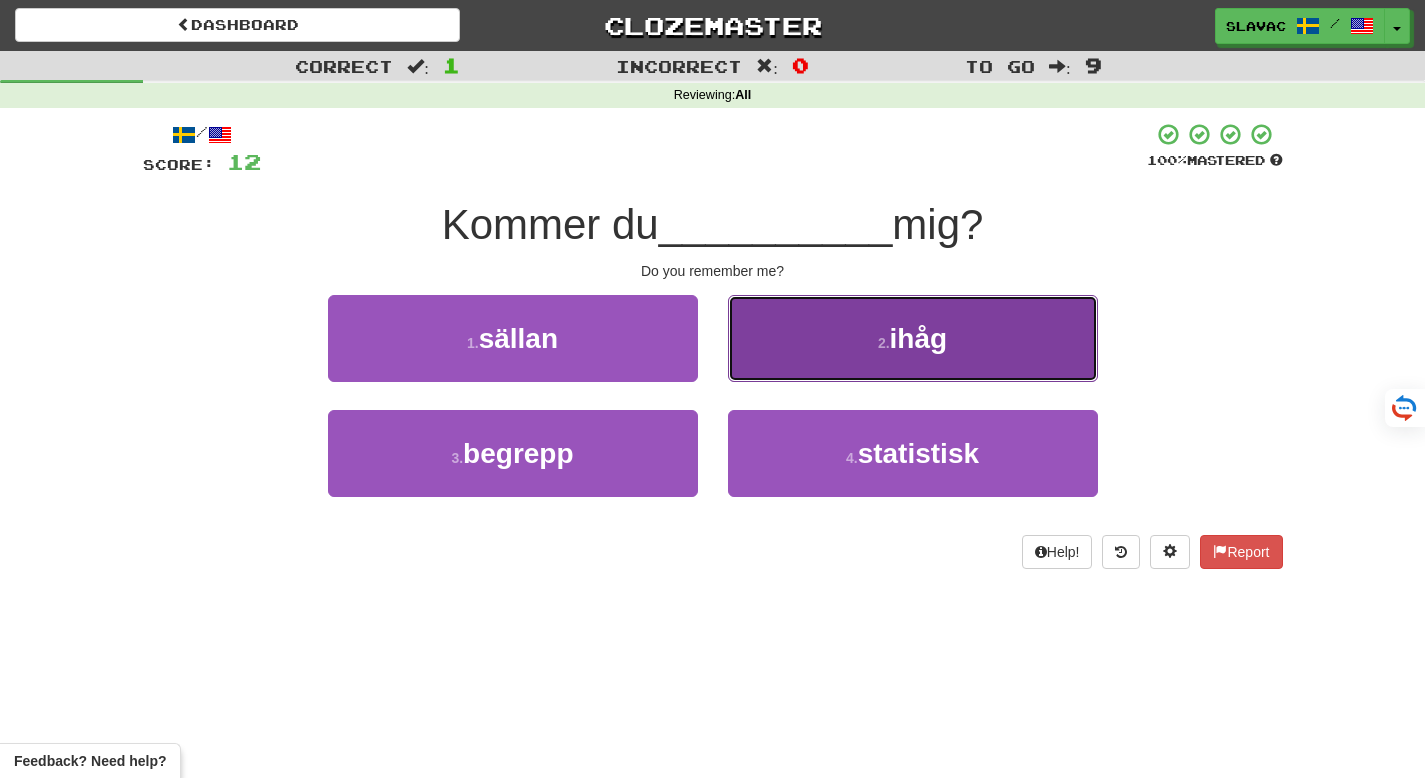 click on "2 .  ihåg" at bounding box center (913, 338) 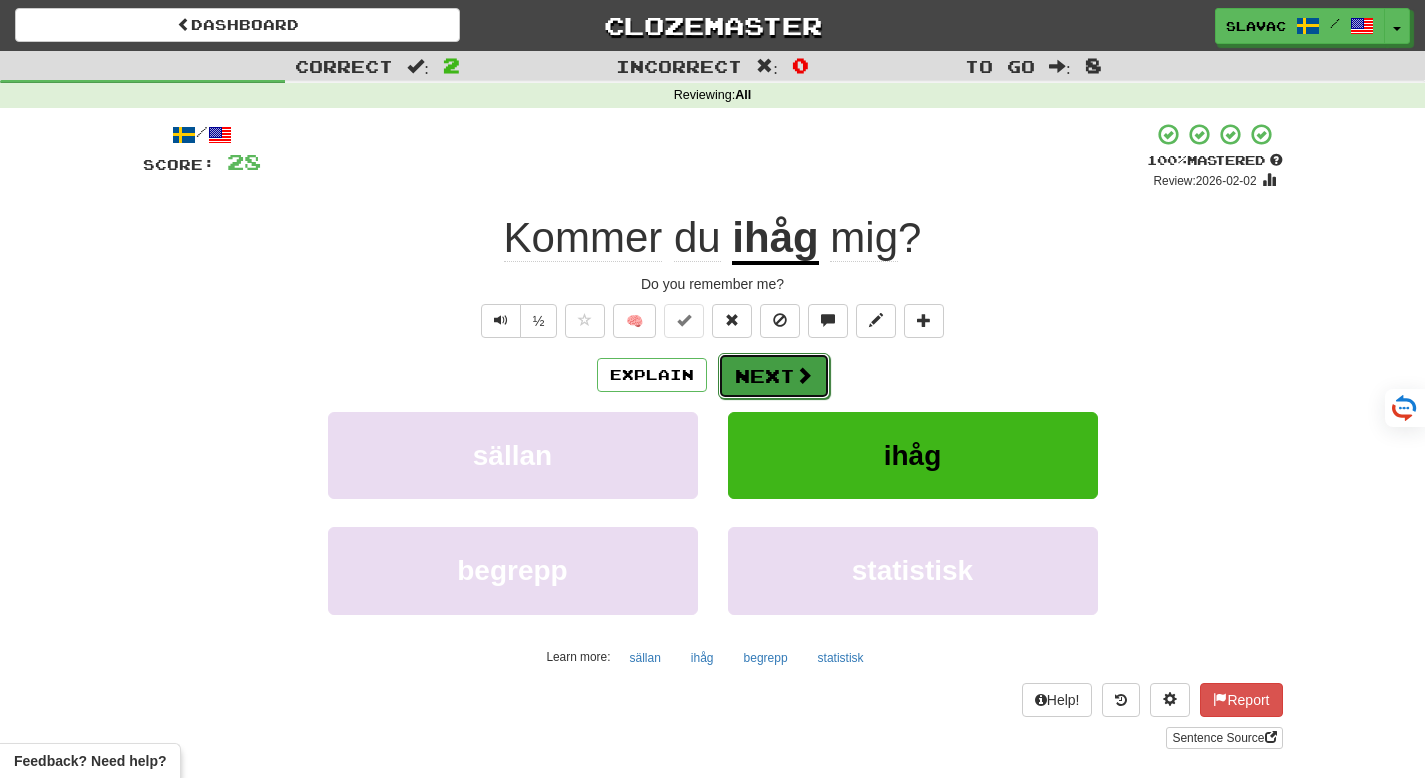 click on "Next" at bounding box center [774, 376] 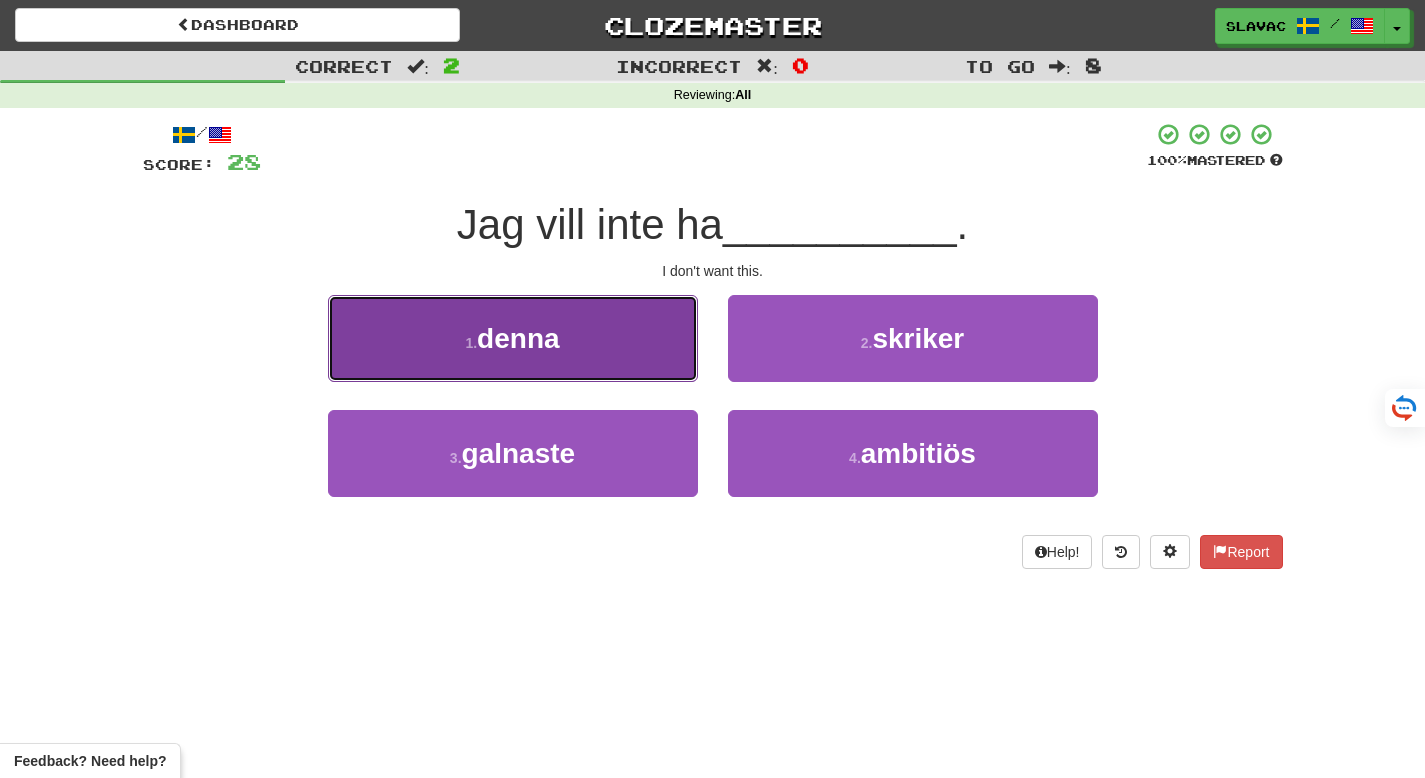 click on "1 .  denna" at bounding box center (513, 338) 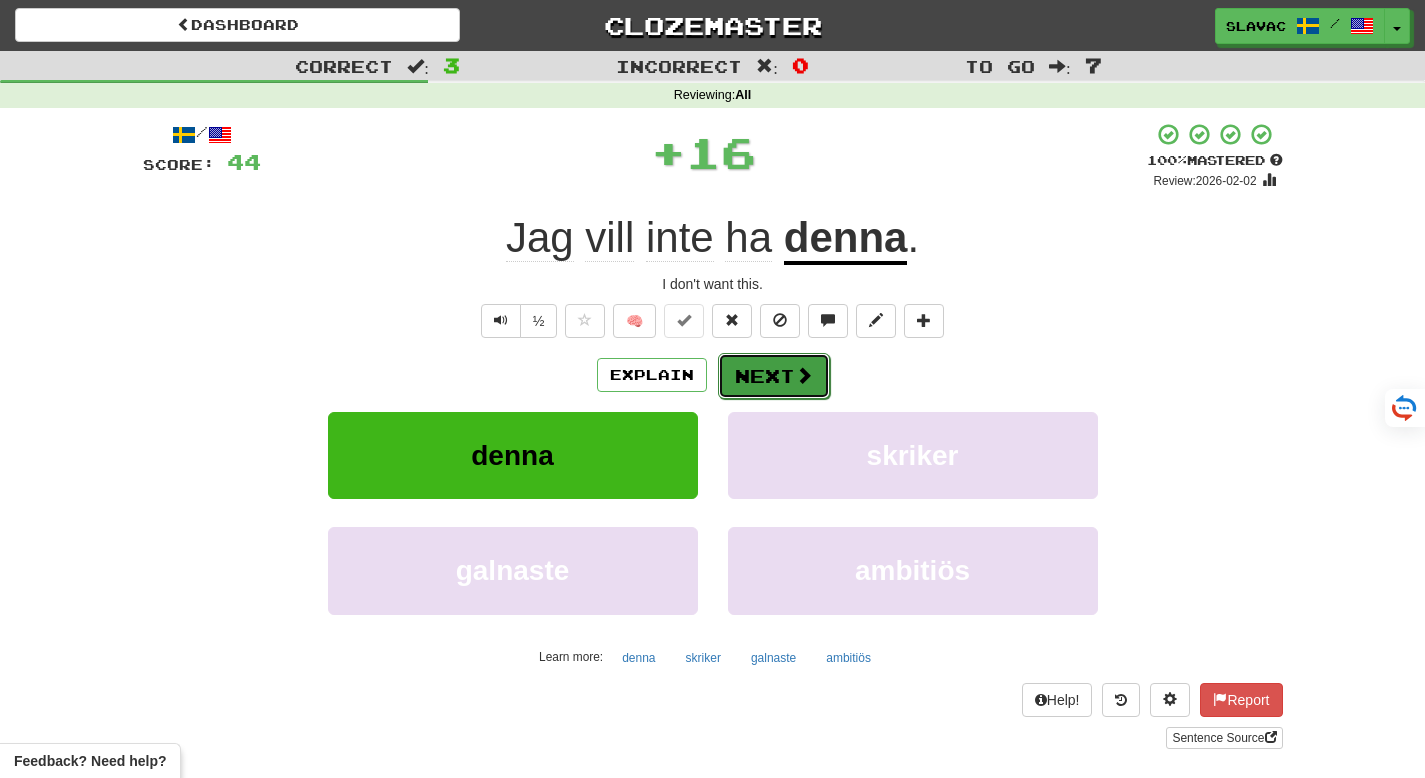 click at bounding box center (804, 375) 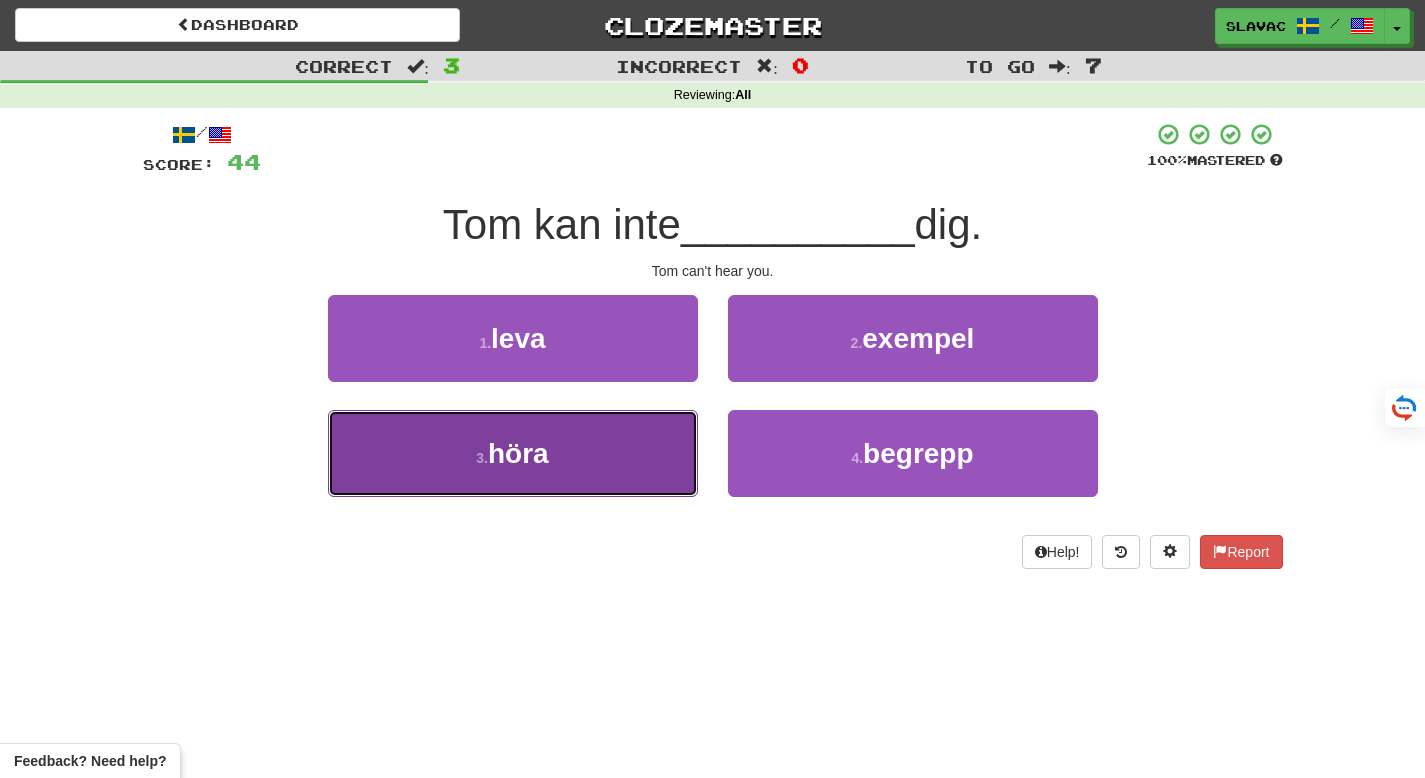 click on "3 .  höra" at bounding box center (513, 453) 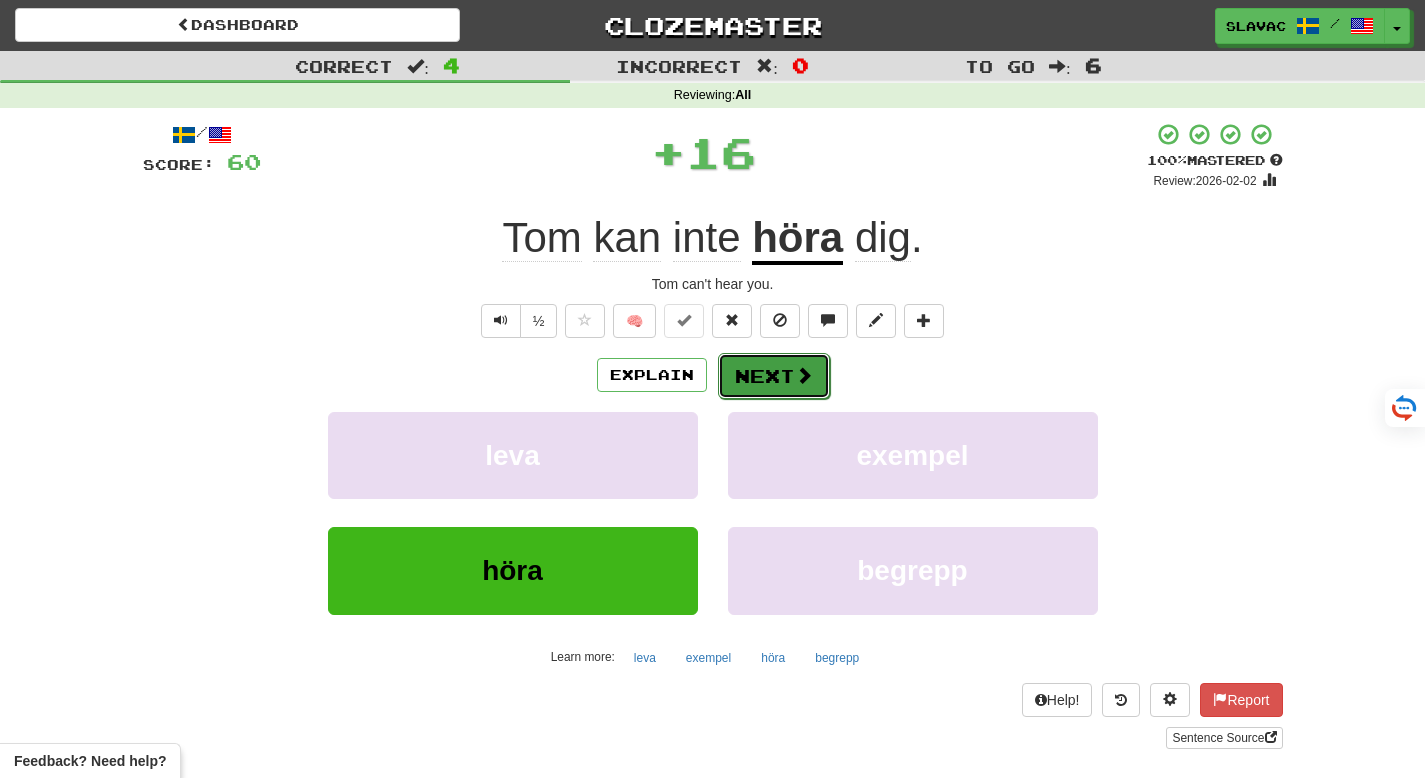 click on "Next" at bounding box center (774, 376) 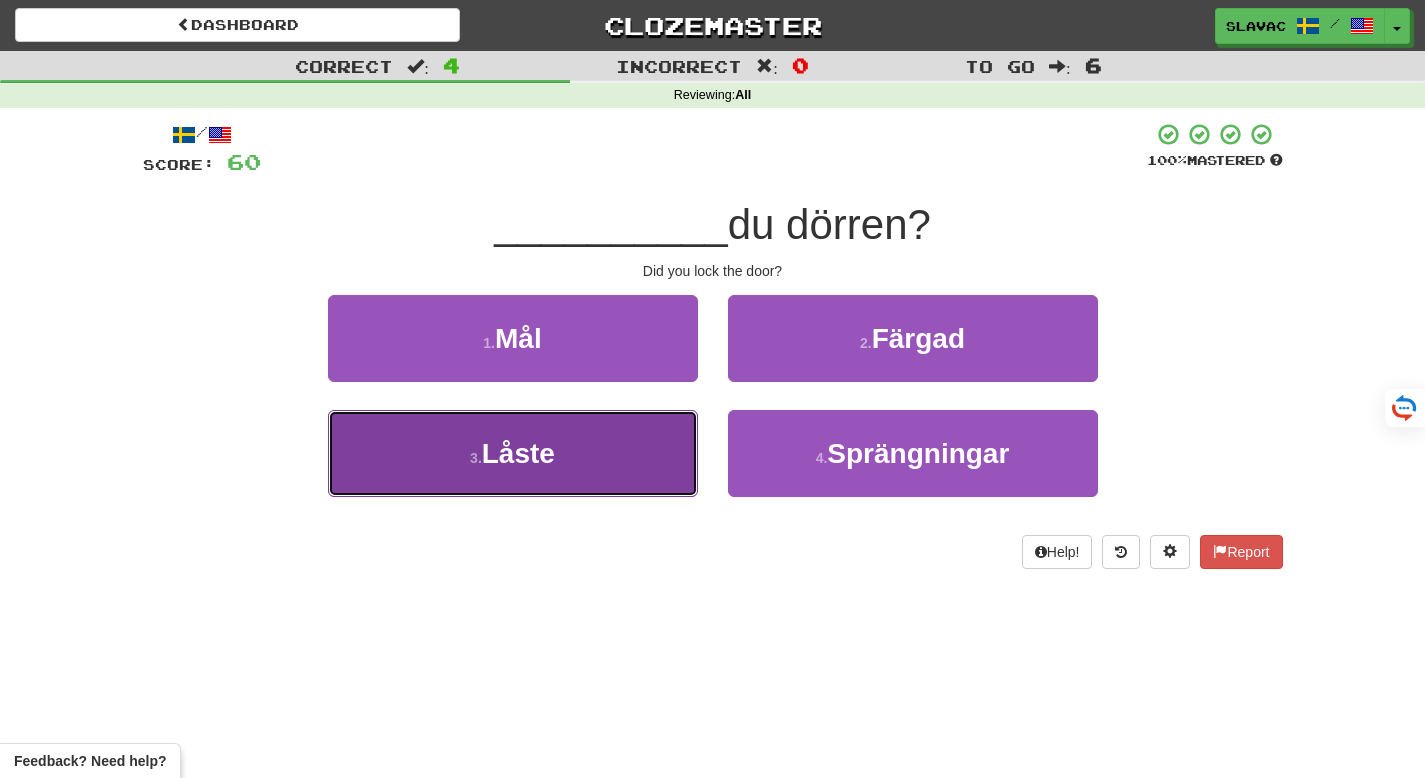 click on "3 .  Låste" at bounding box center [513, 453] 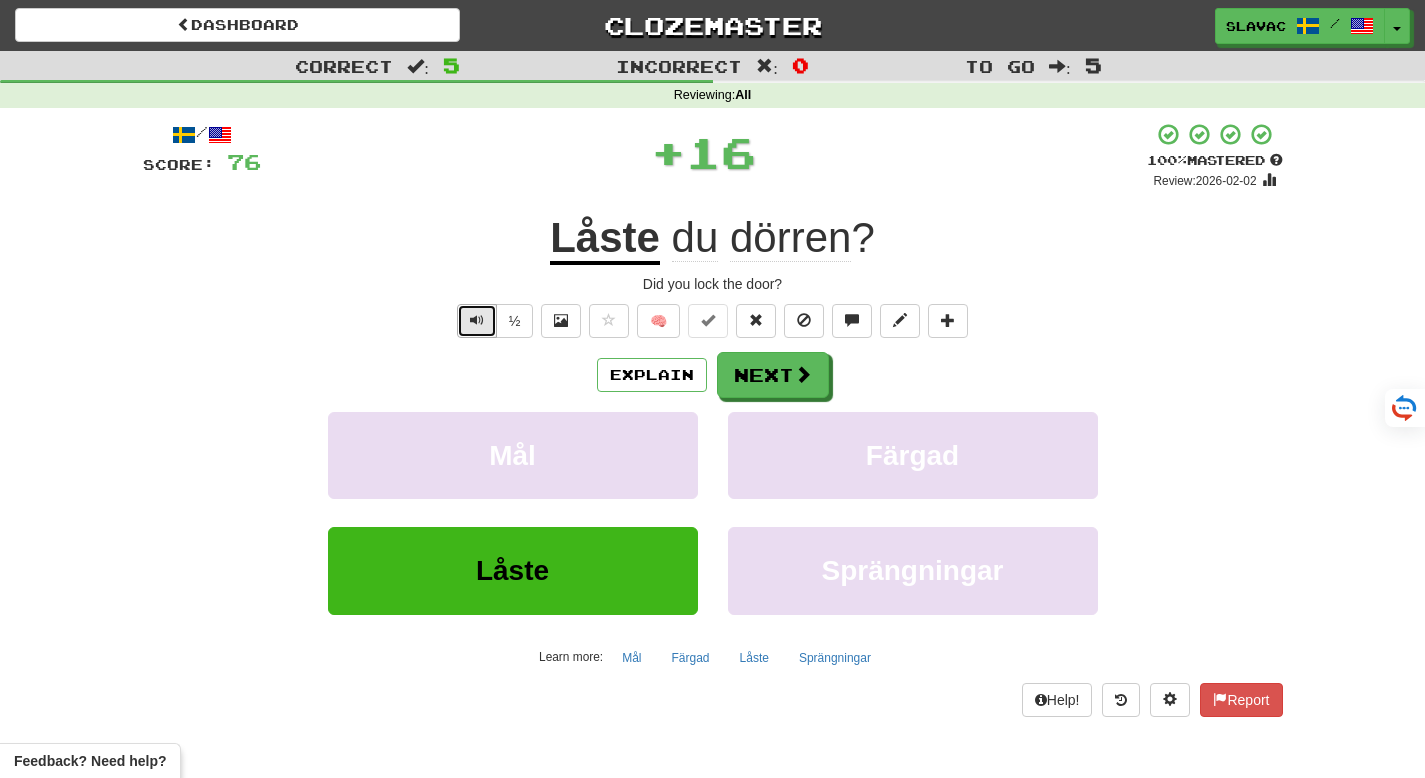 click at bounding box center (477, 321) 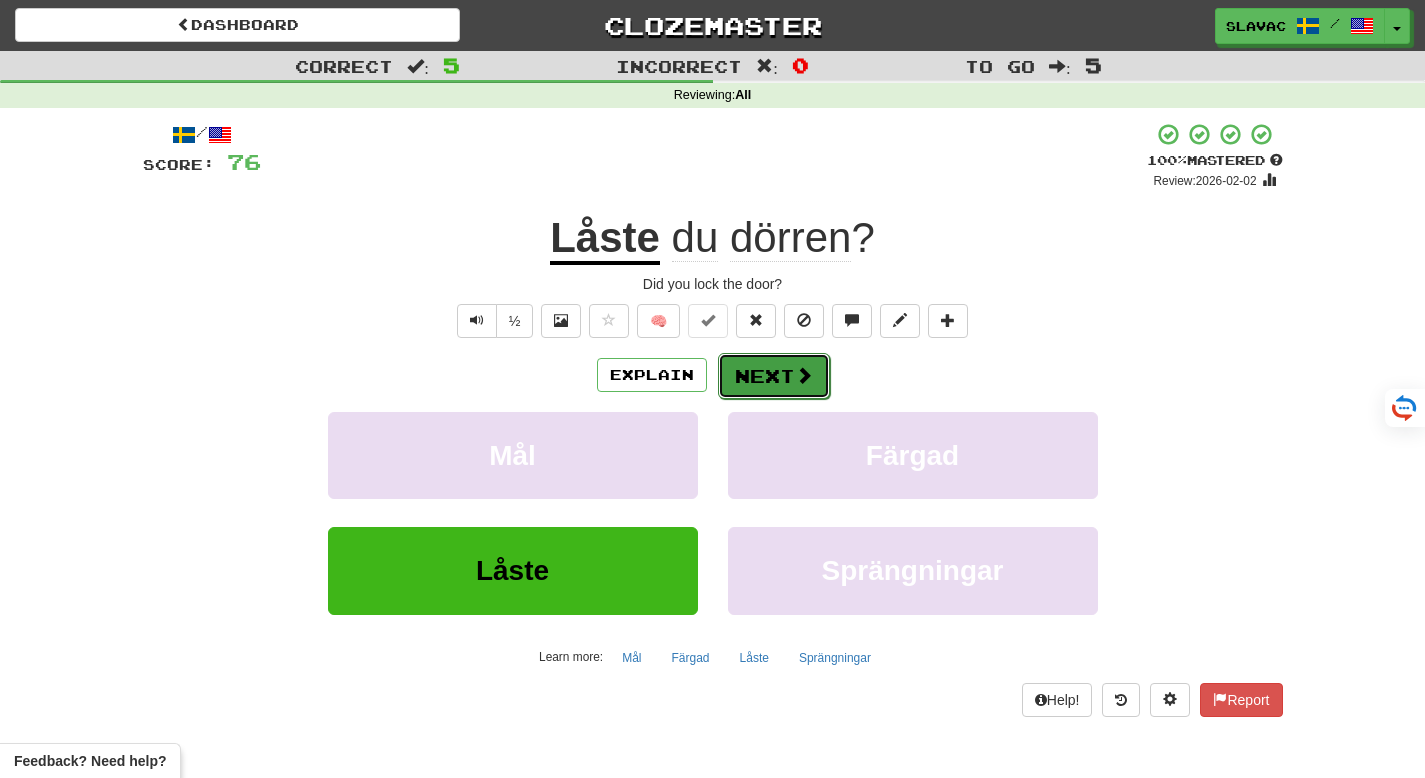 click on "Next" at bounding box center [774, 376] 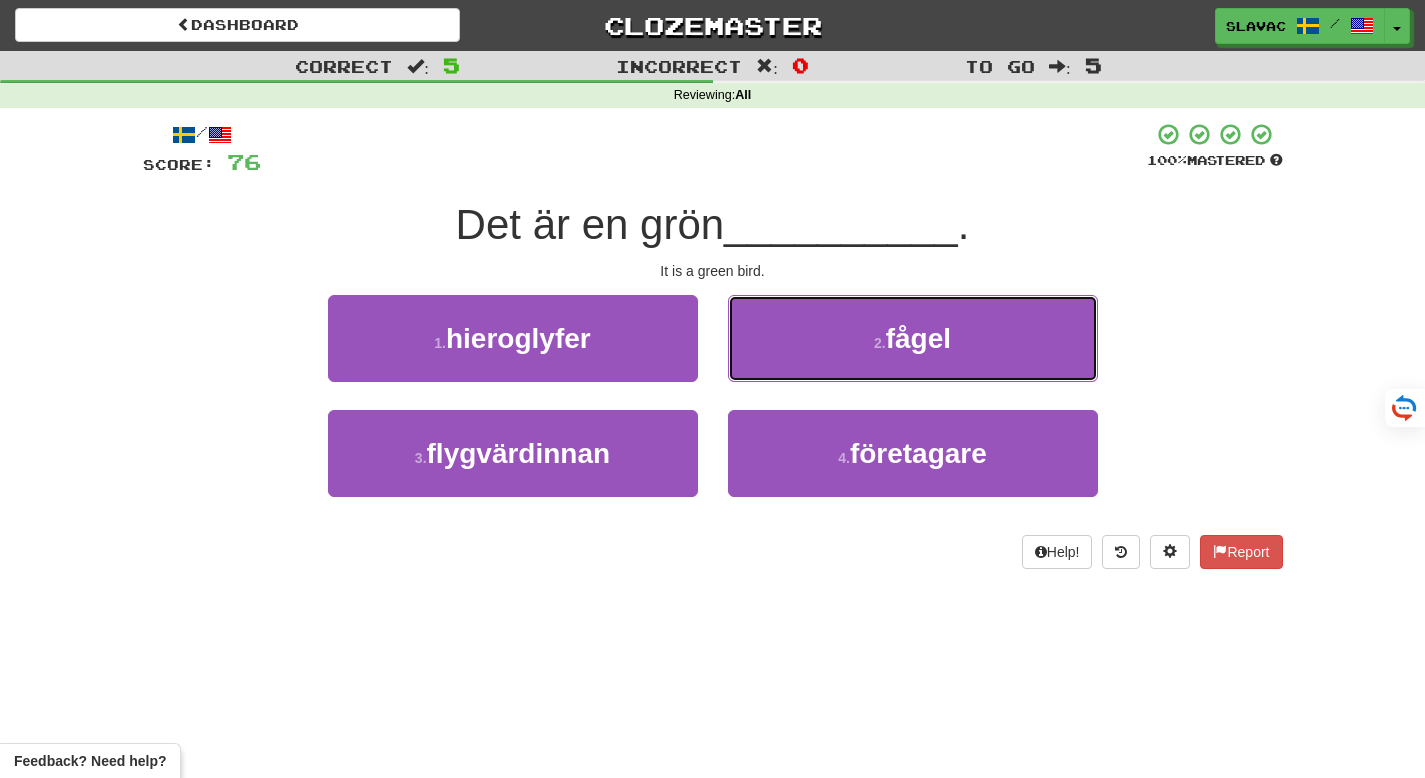 click on "2 .  fågel" at bounding box center [913, 338] 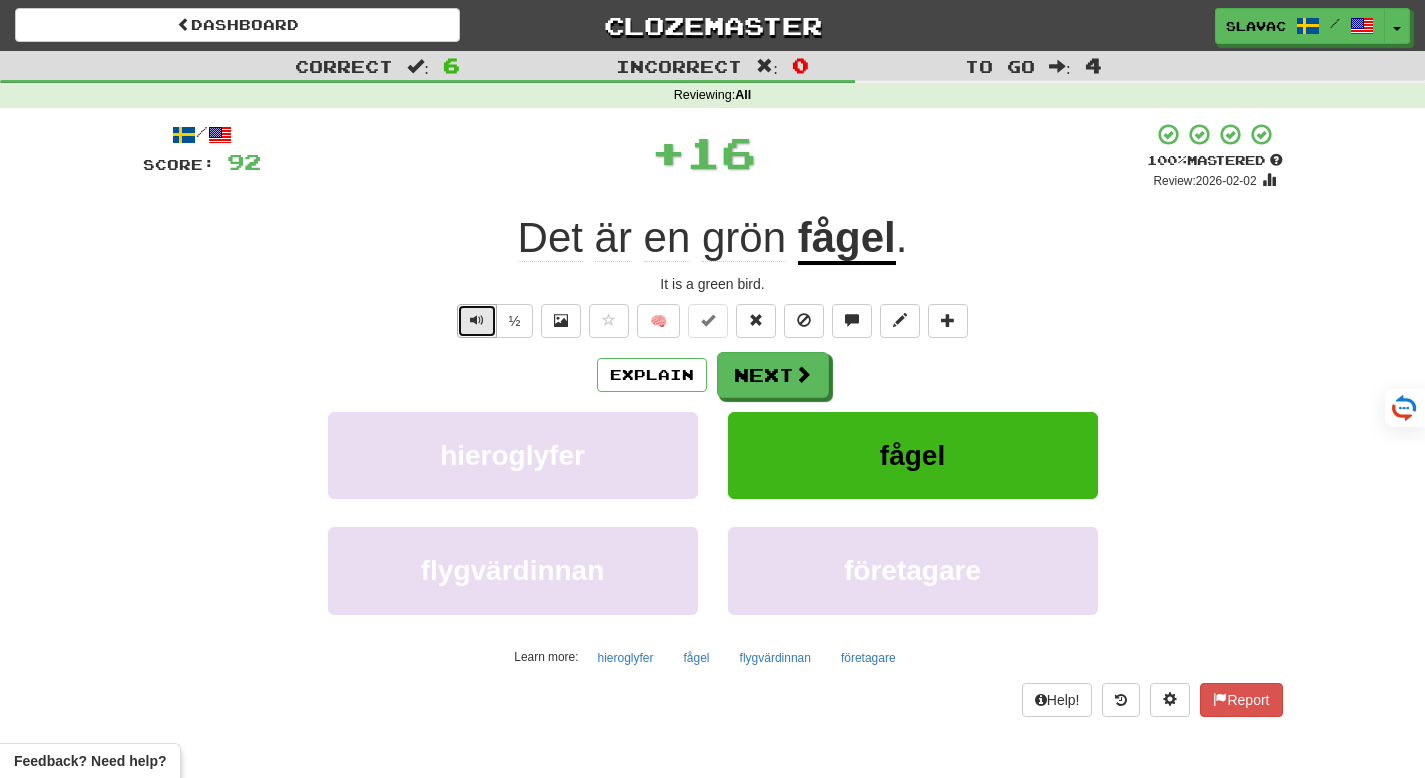 click at bounding box center (477, 320) 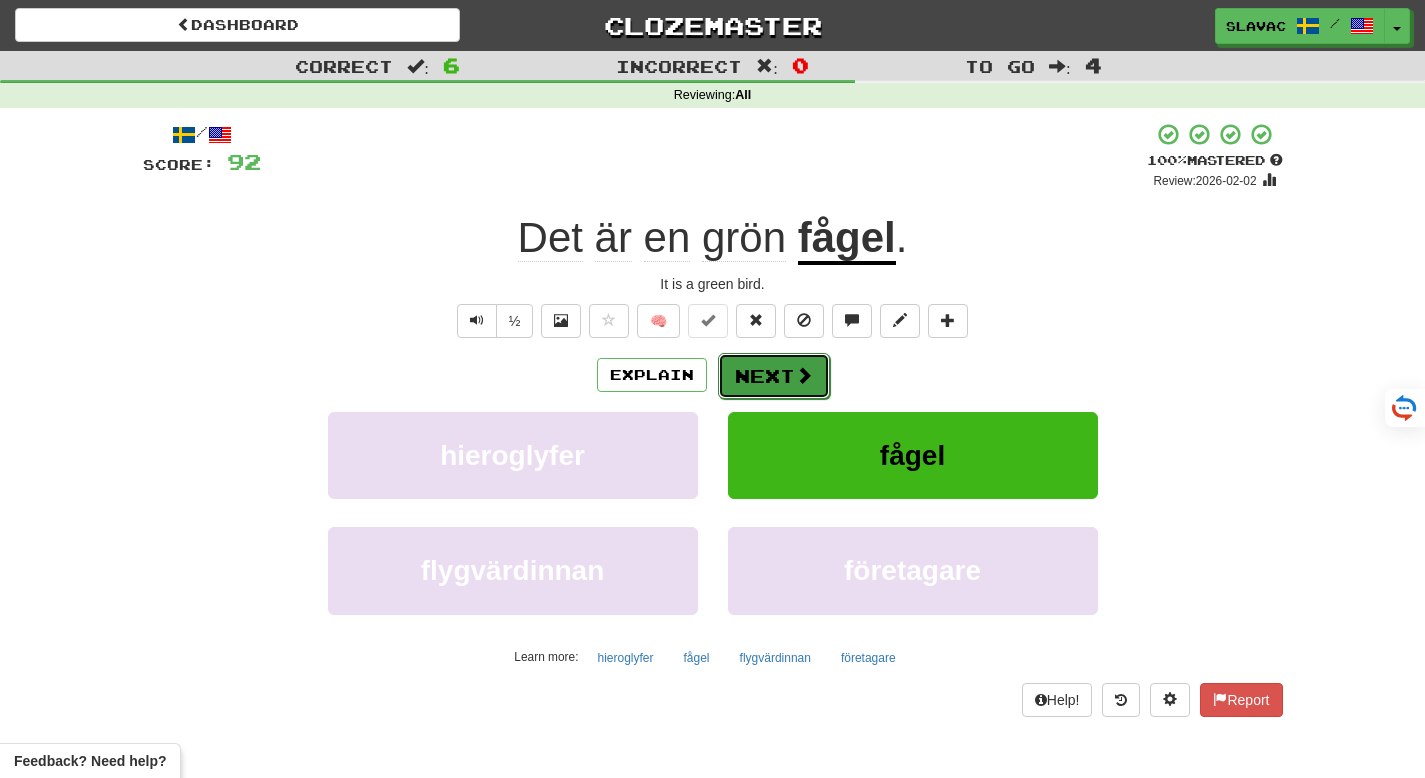 click on "Next" at bounding box center [774, 376] 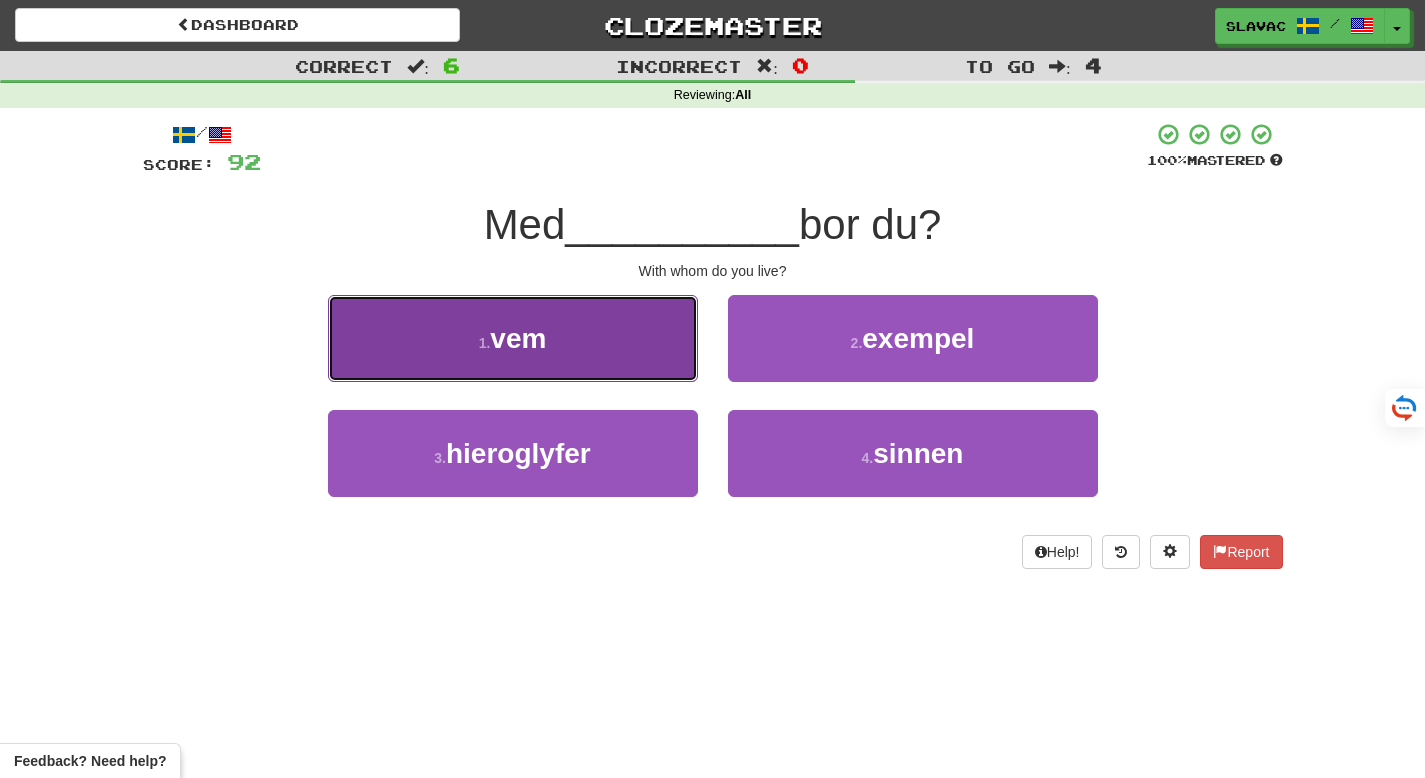click on "1 .  vem" at bounding box center [513, 338] 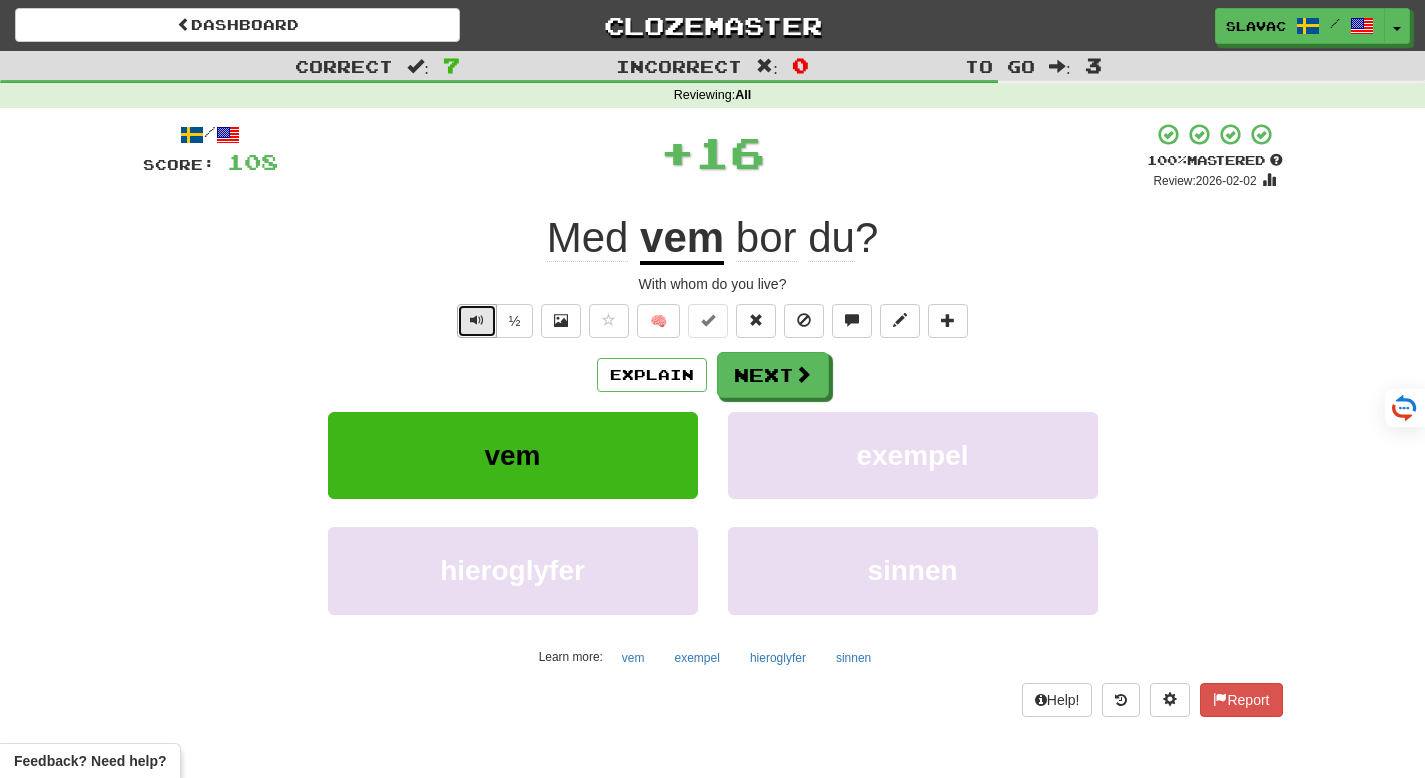 click at bounding box center [477, 320] 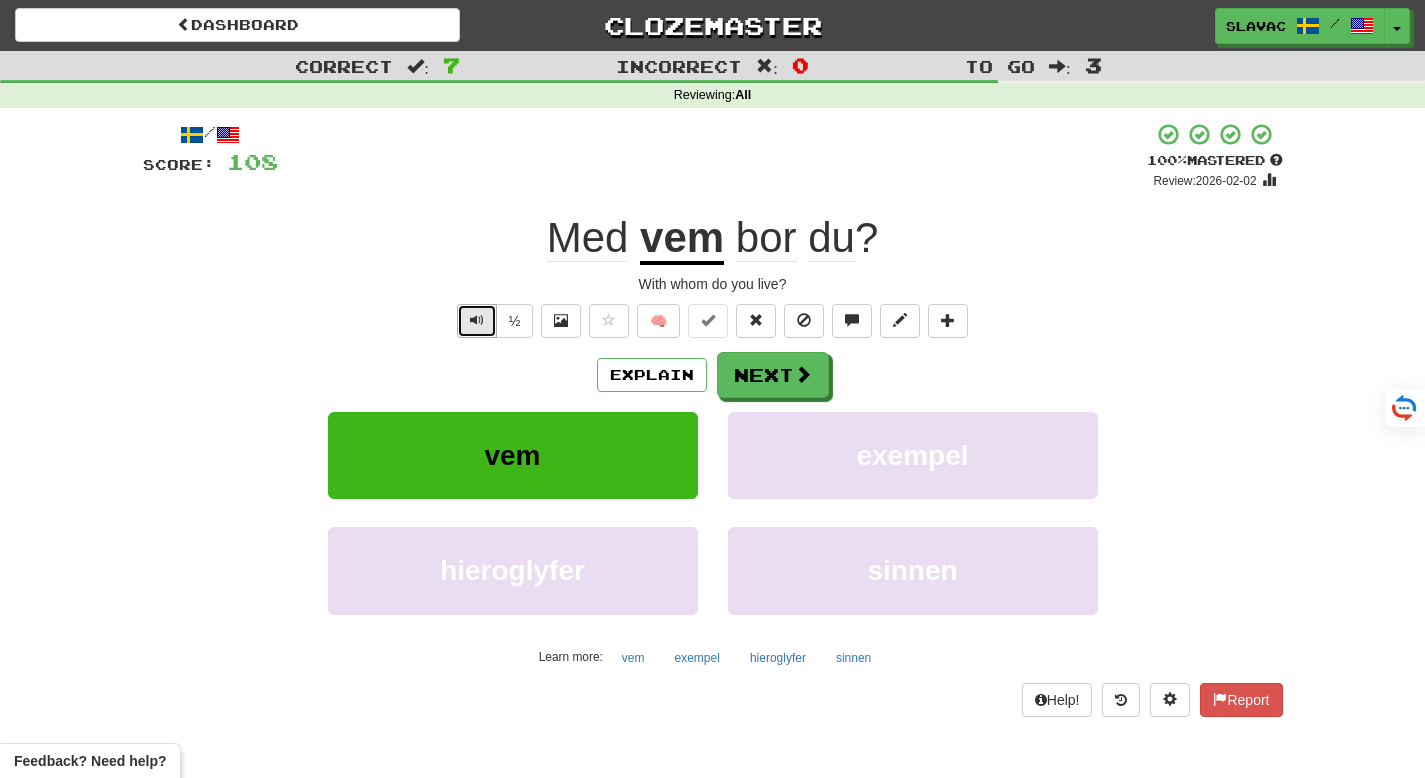 click at bounding box center (477, 320) 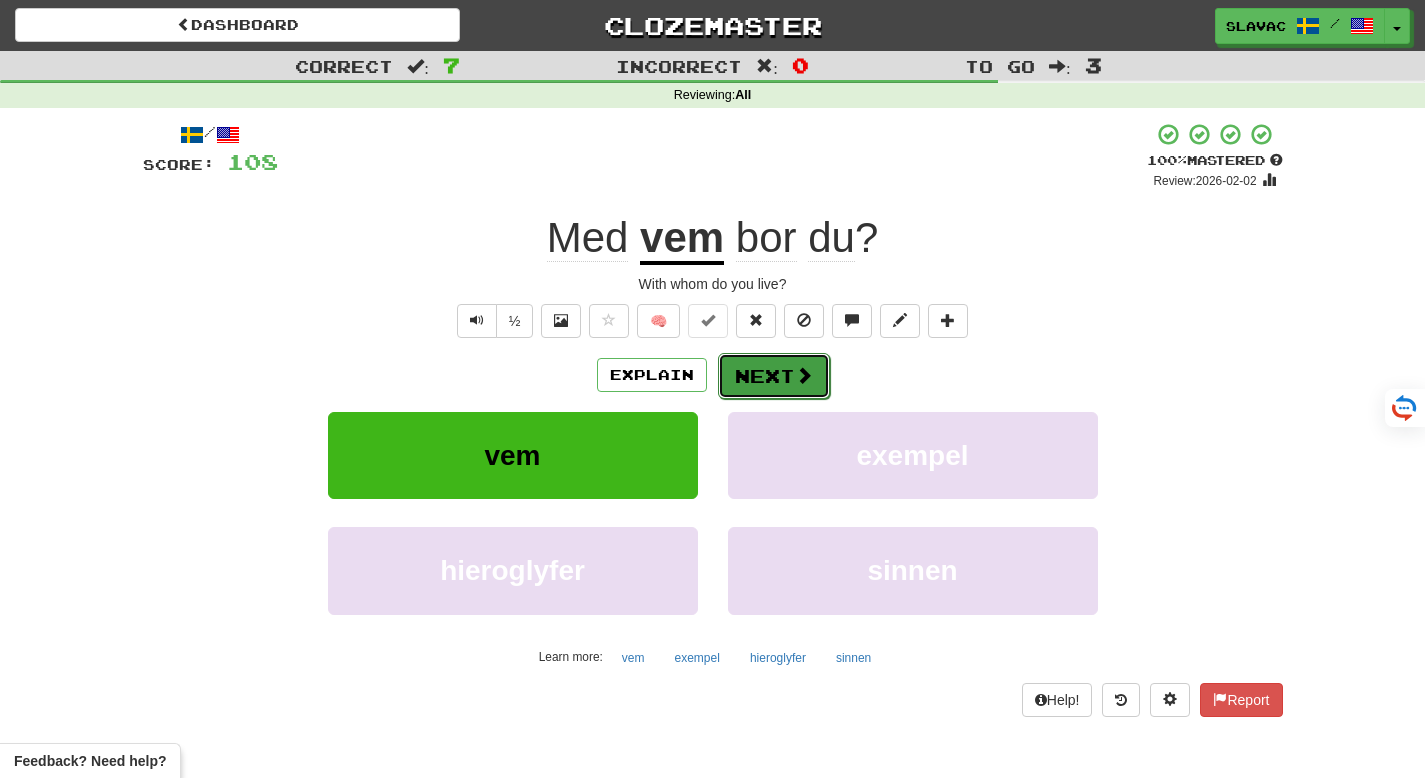 click at bounding box center [804, 375] 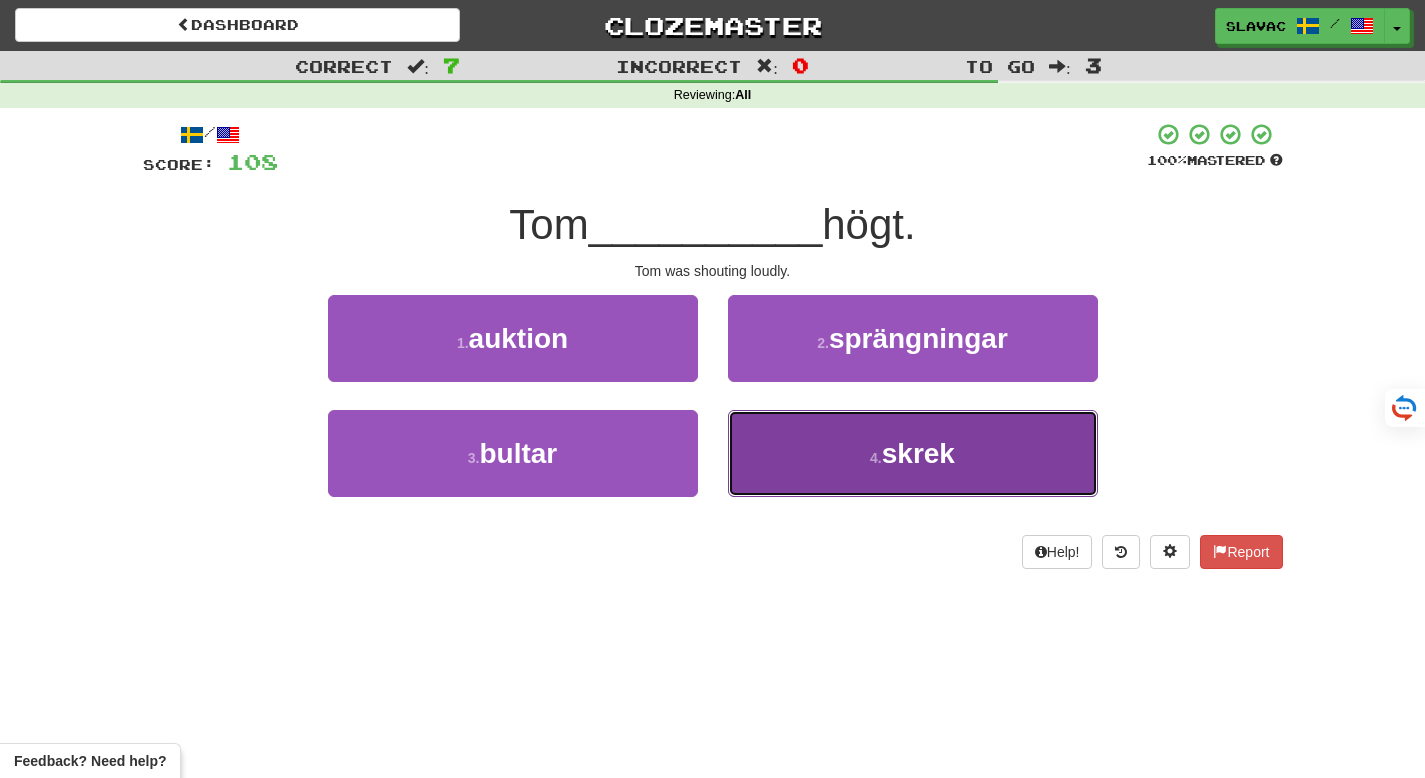 click on "4 .  skrek" at bounding box center [913, 453] 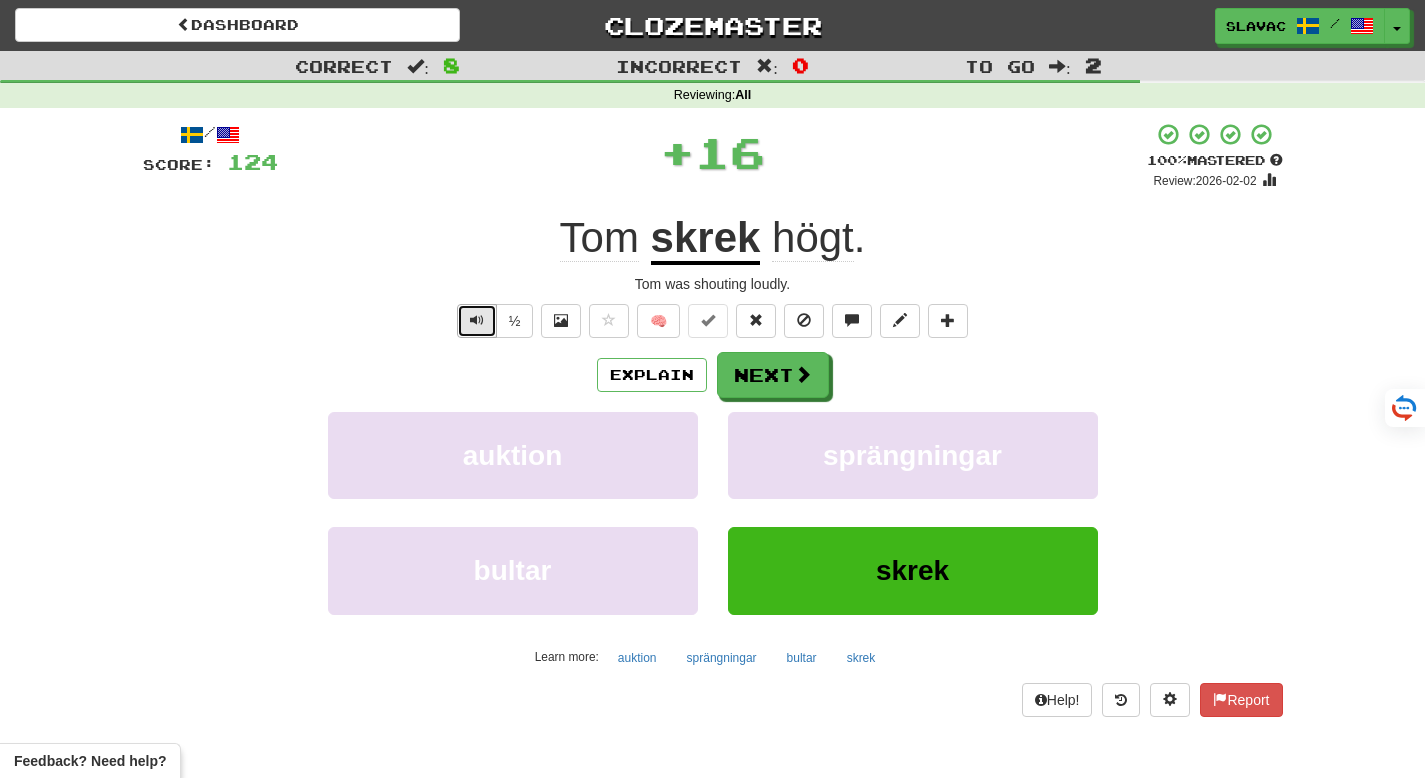 click at bounding box center (477, 321) 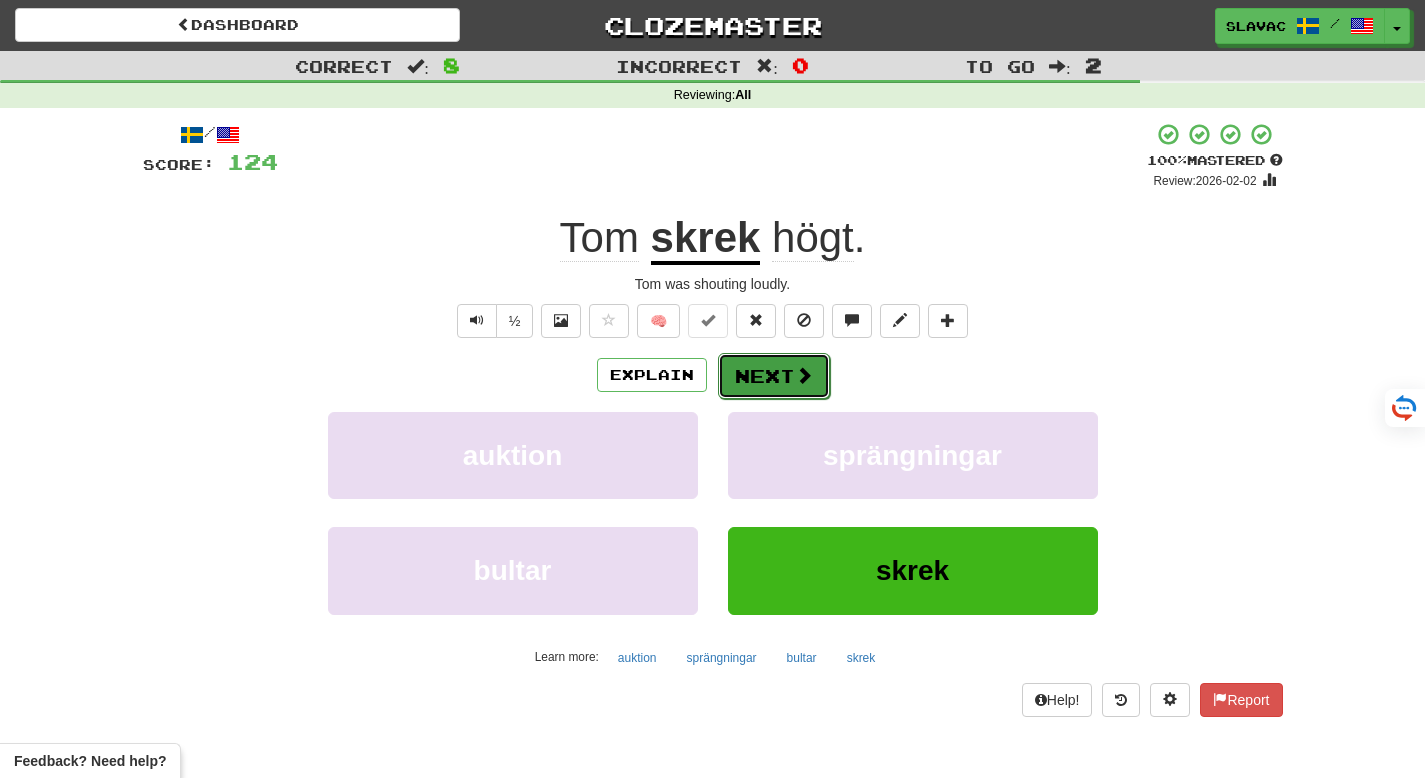 click on "Next" at bounding box center [774, 376] 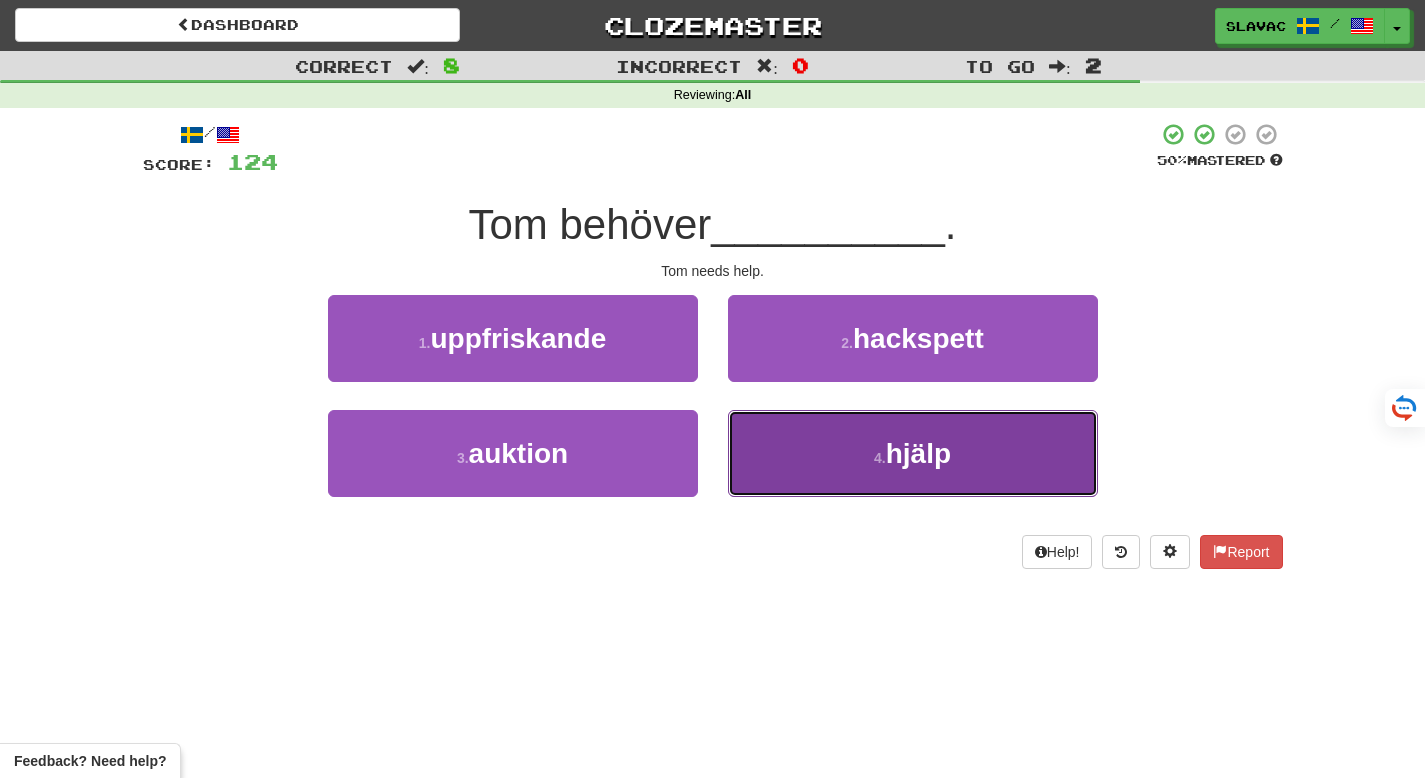 click on "4 .  hjälp" at bounding box center [913, 453] 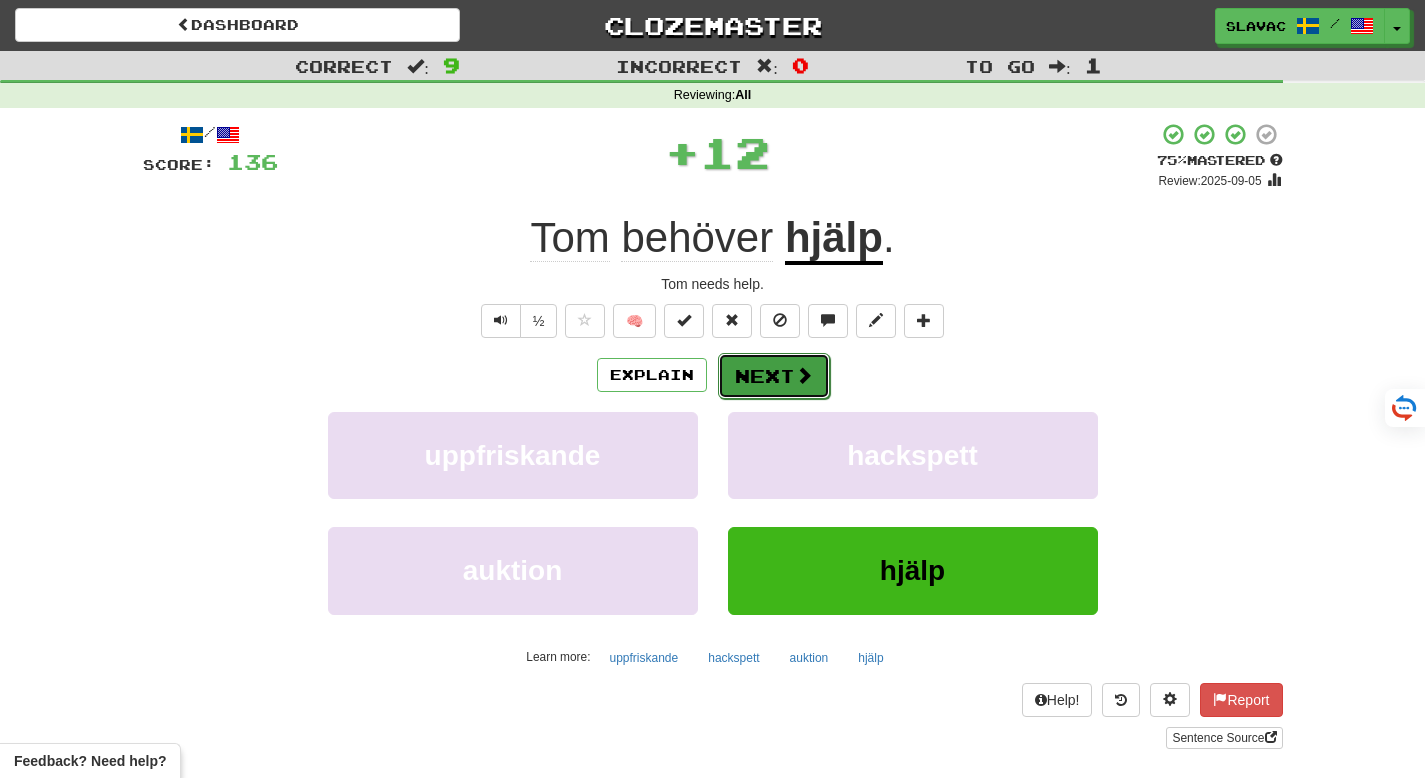 click at bounding box center (804, 375) 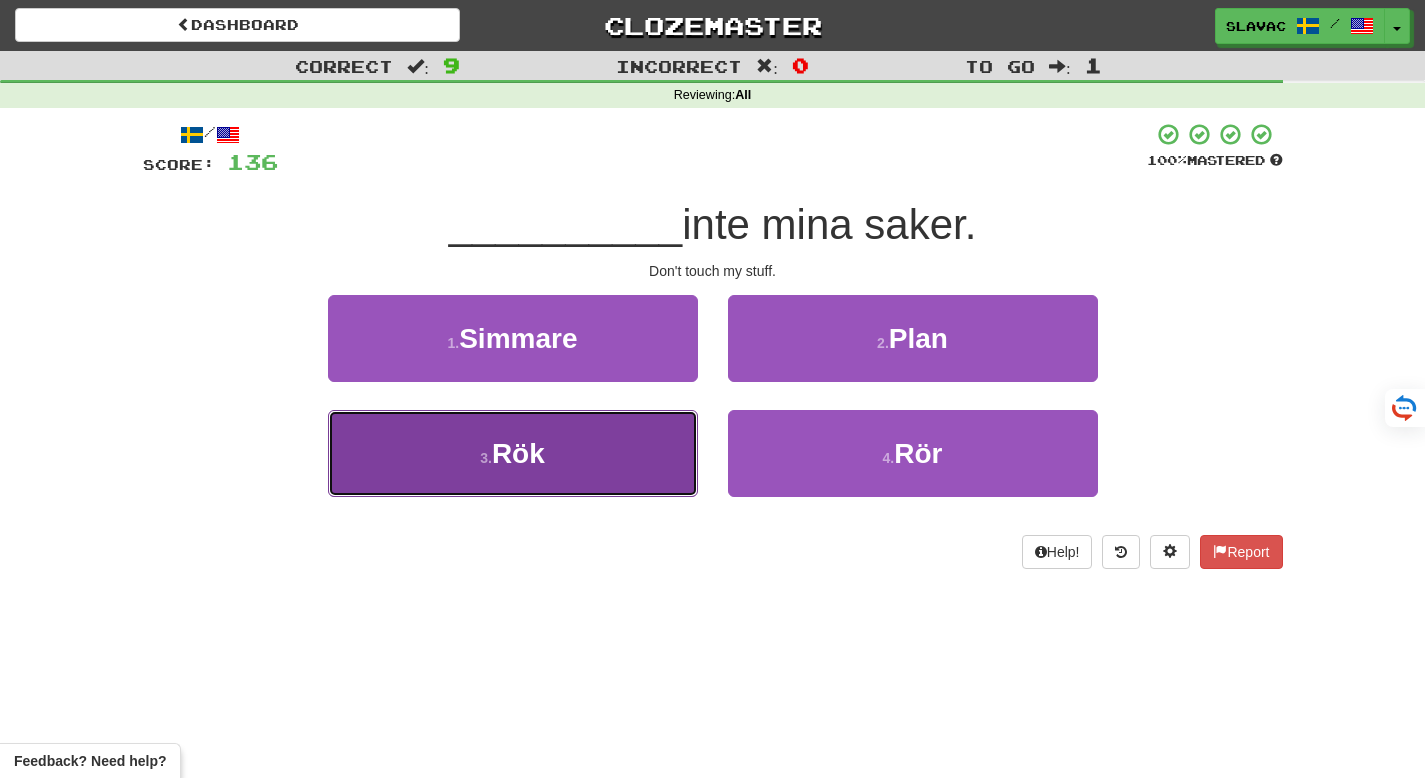 click on "3 .  Rök" at bounding box center [513, 453] 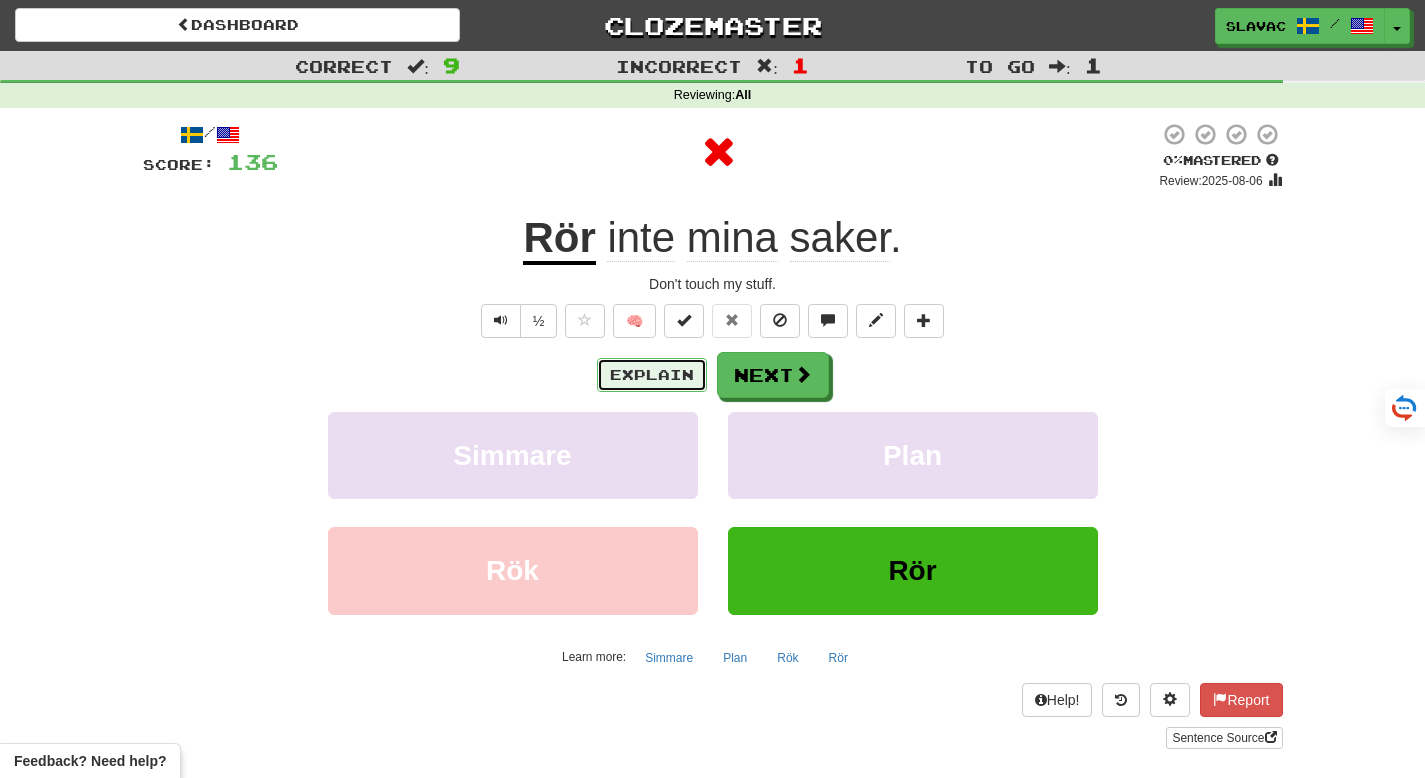 click on "Explain" at bounding box center (652, 375) 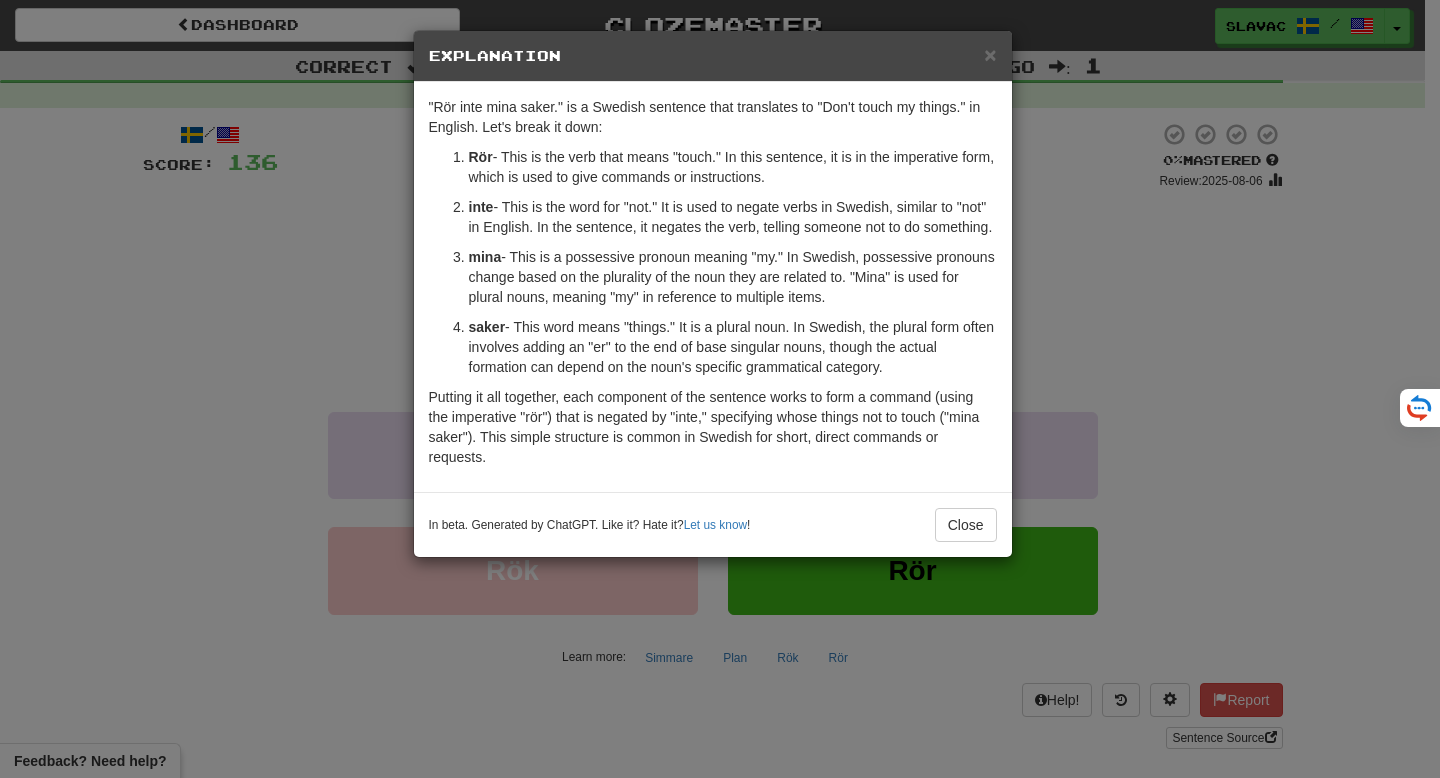 click on "× Explanation "Rör inte mina saker." is a Swedish sentence that translates to "Don't touch my things." in English. Let's break it down:
Rör  - This is the verb that means "touch." In this sentence, it is in the imperative form, which is used to give commands or instructions.
inte  - This is the word for "not." It is used to negate verbs in Swedish, similar to "not" in English. In the sentence, it negates the verb, telling someone not to do something.
mina  - This is a possessive pronoun meaning "my." In Swedish, possessive pronouns change based on the plurality of the noun they are related to. "Mina" is used for plural nouns, meaning "my" in reference to multiple items.
saker  - This word means "things." It is a plural noun. In Swedish, the plural form often involves adding an "er" to the end of base singular nouns, though the actual formation can depend on the noun's specific grammatical category.
In beta. Generated by ChatGPT. Like it? Hate it?  Let us know ! Close" at bounding box center [713, 294] 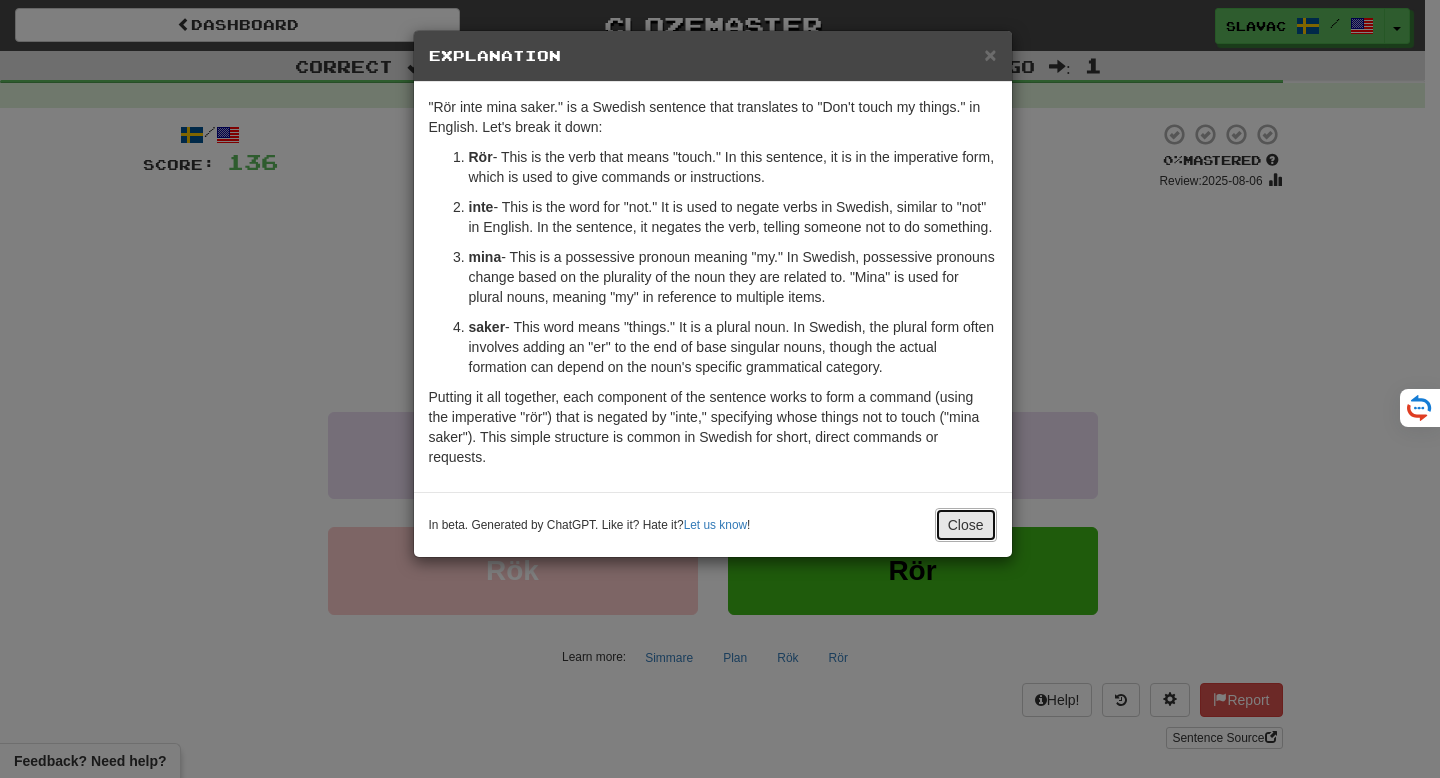click on "Close" at bounding box center [966, 525] 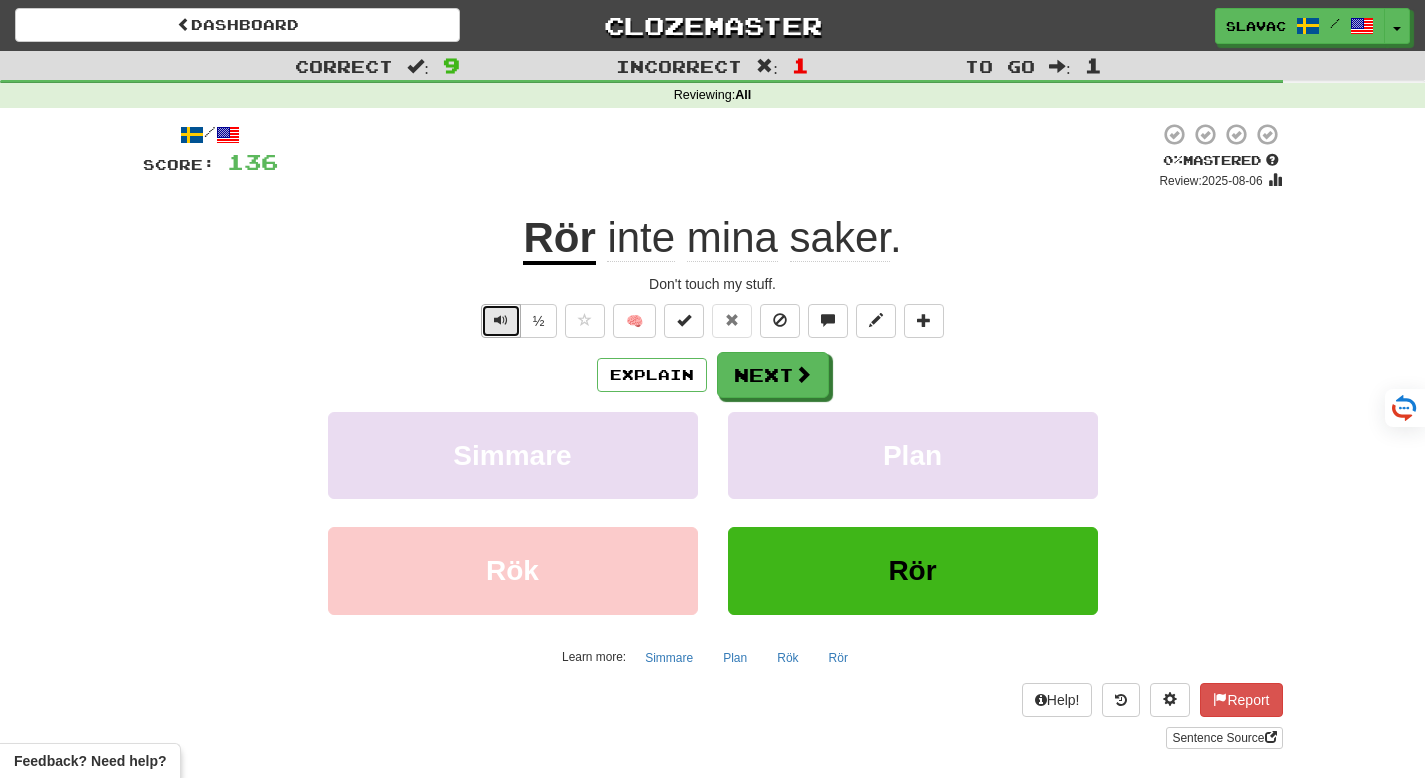 click at bounding box center [501, 320] 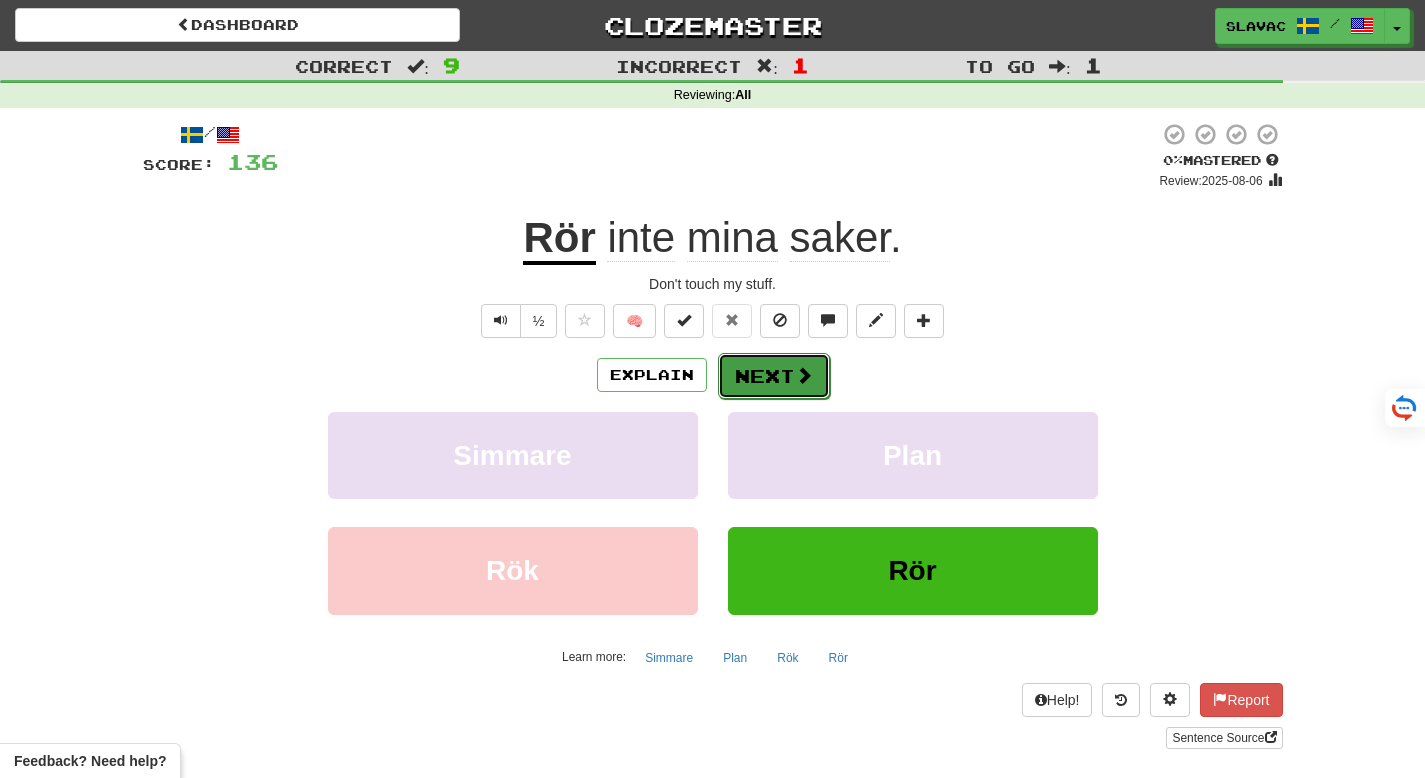 click on "Next" at bounding box center [774, 376] 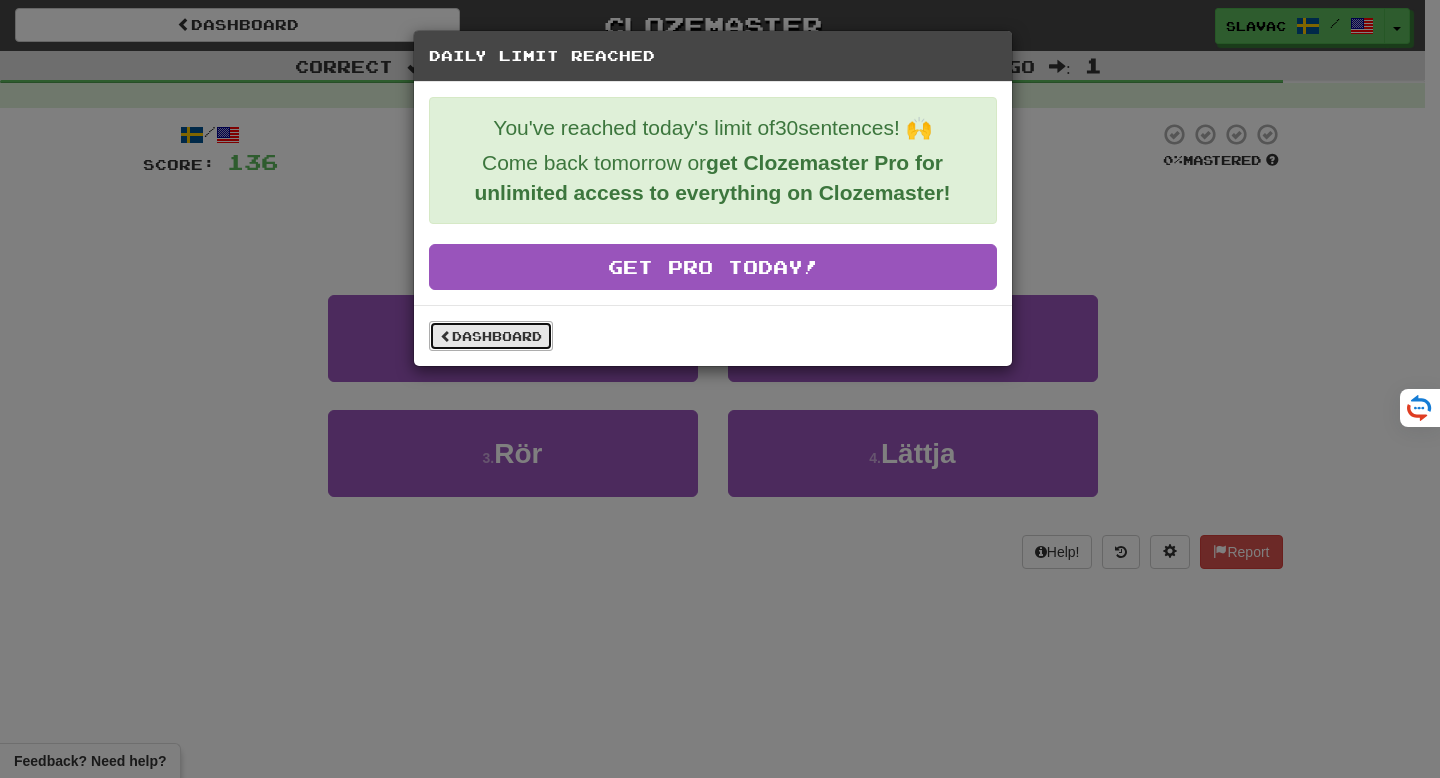 click on "Dashboard" at bounding box center [491, 336] 